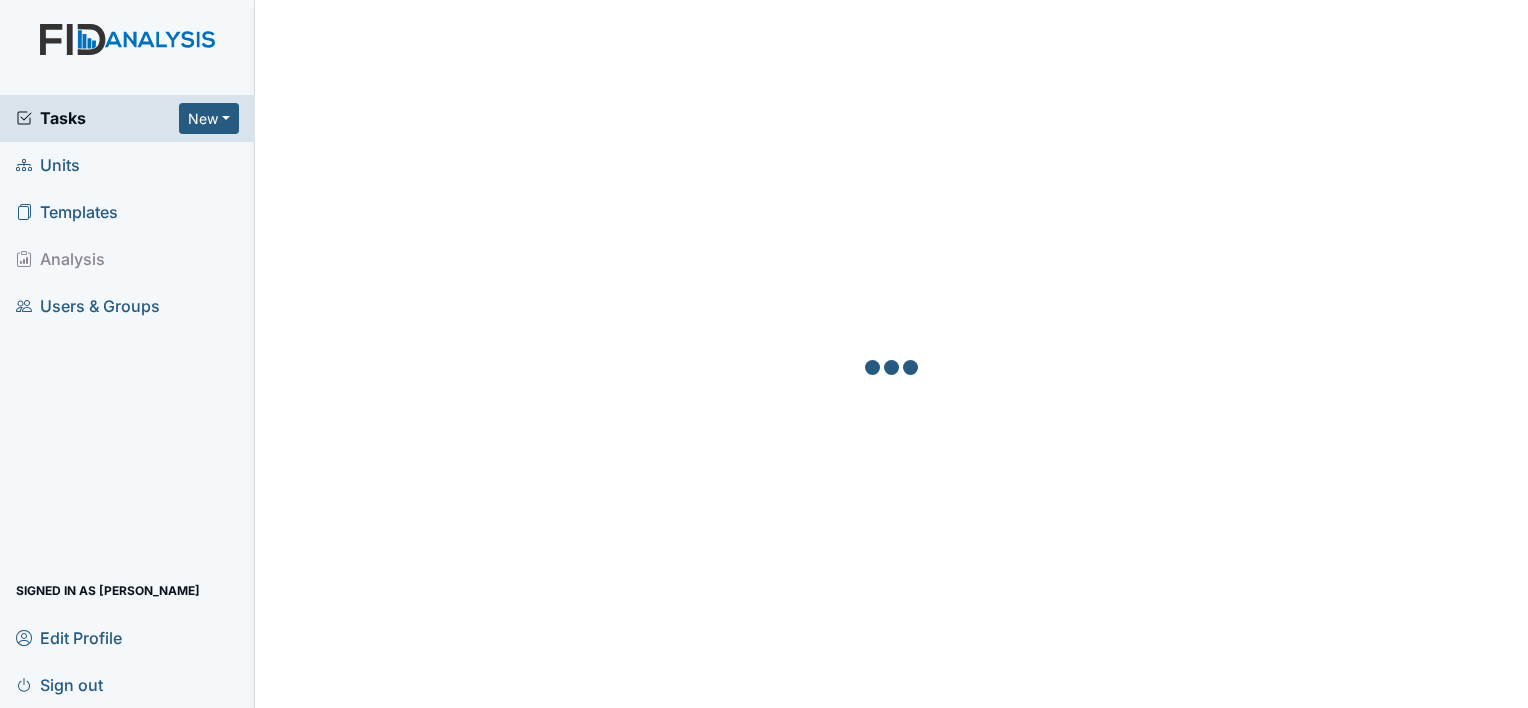 scroll, scrollTop: 0, scrollLeft: 0, axis: both 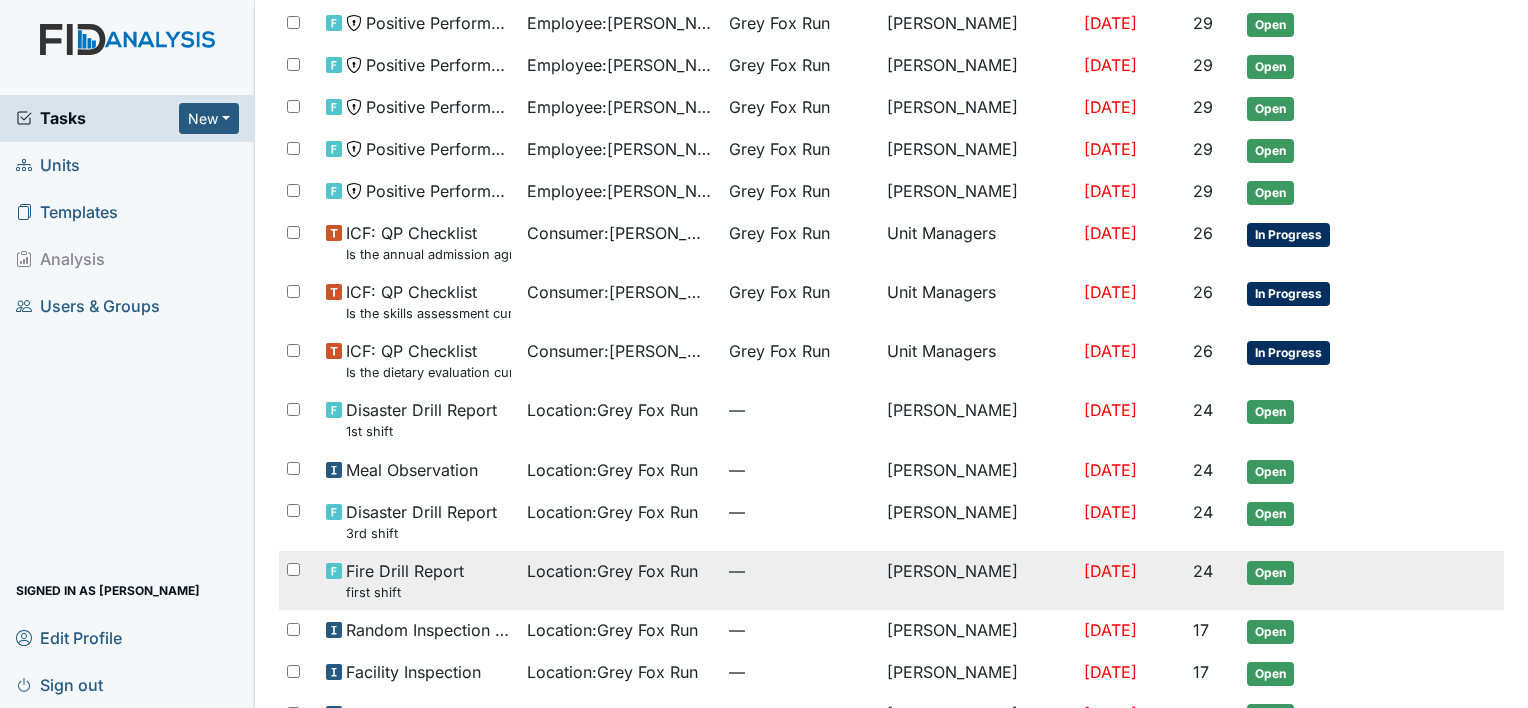 click on "Location :  Grey Fox Run" at bounding box center (620, 580) 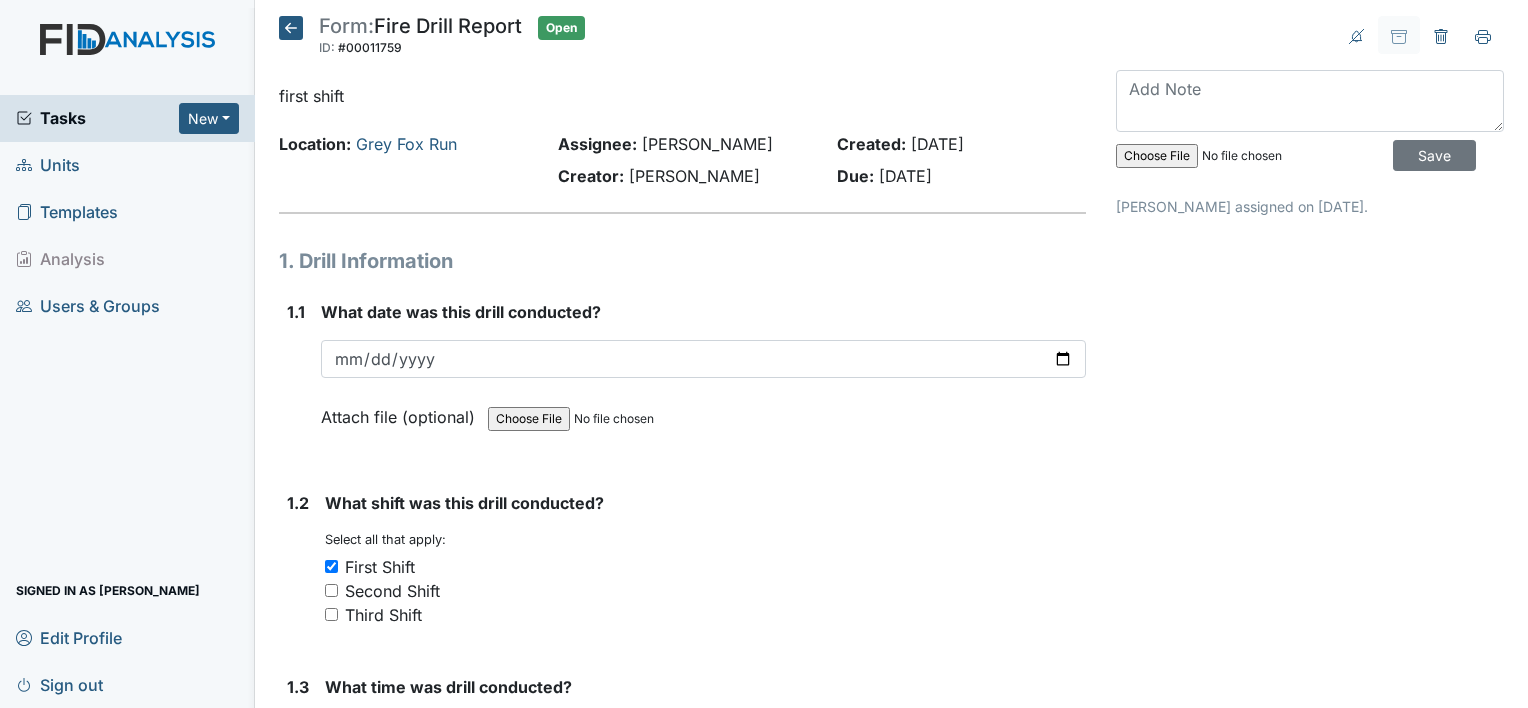 scroll, scrollTop: 0, scrollLeft: 0, axis: both 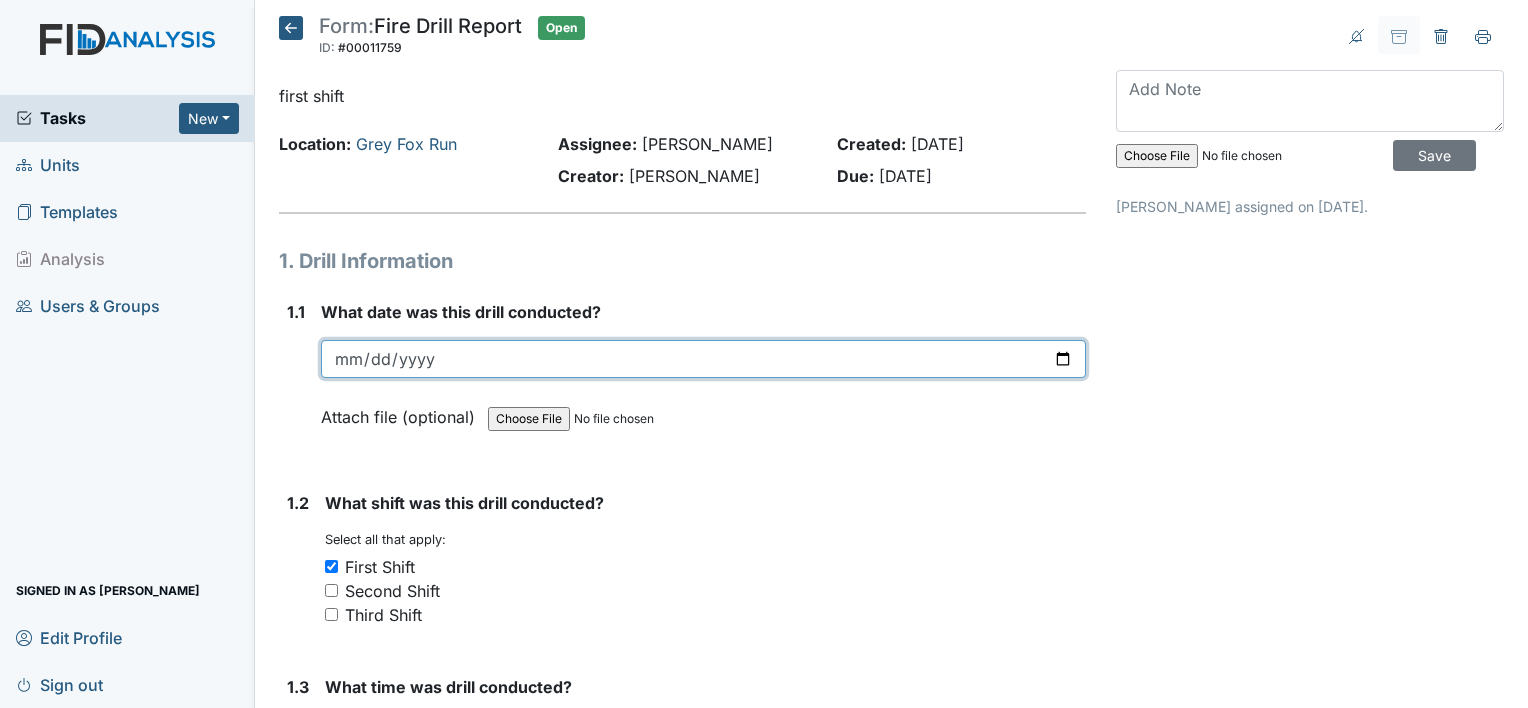 click at bounding box center (703, 359) 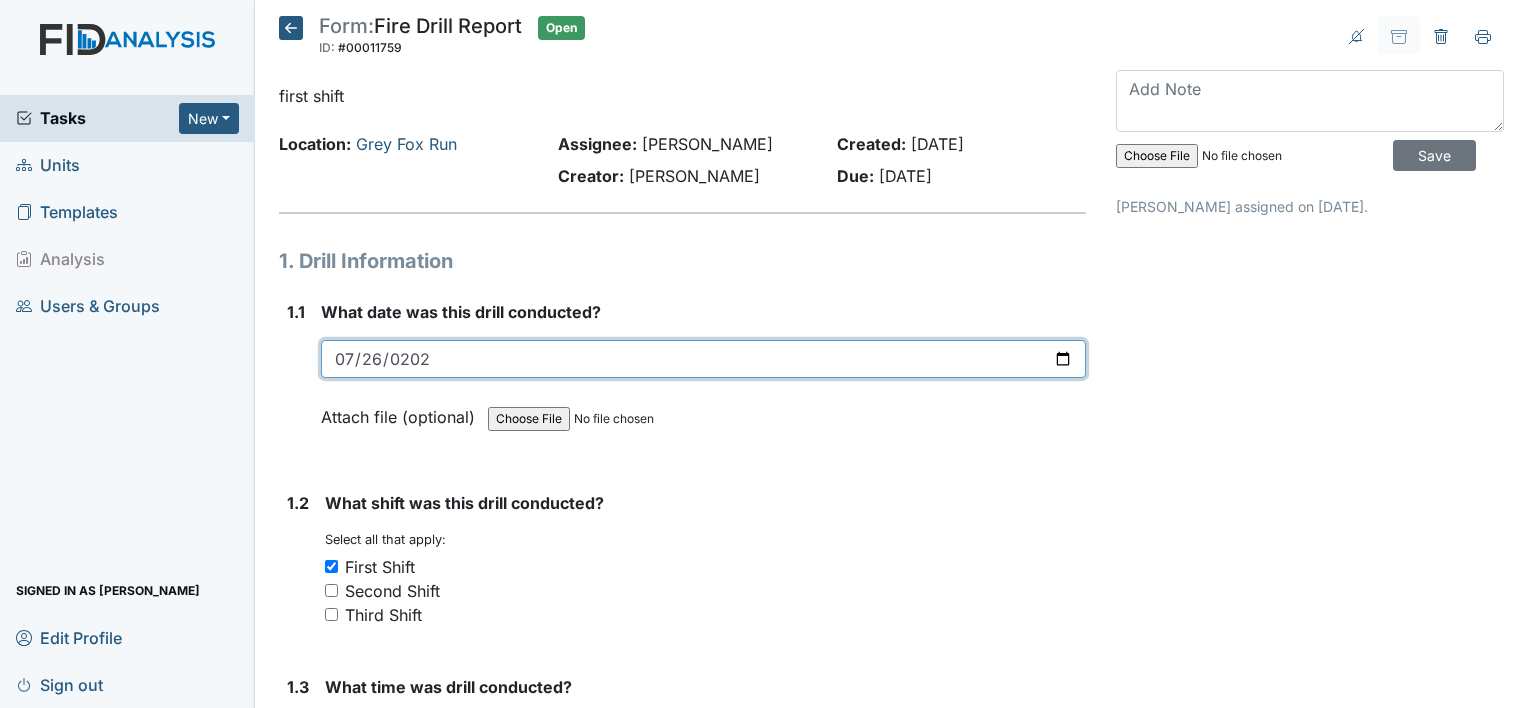 type on "2025-07-26" 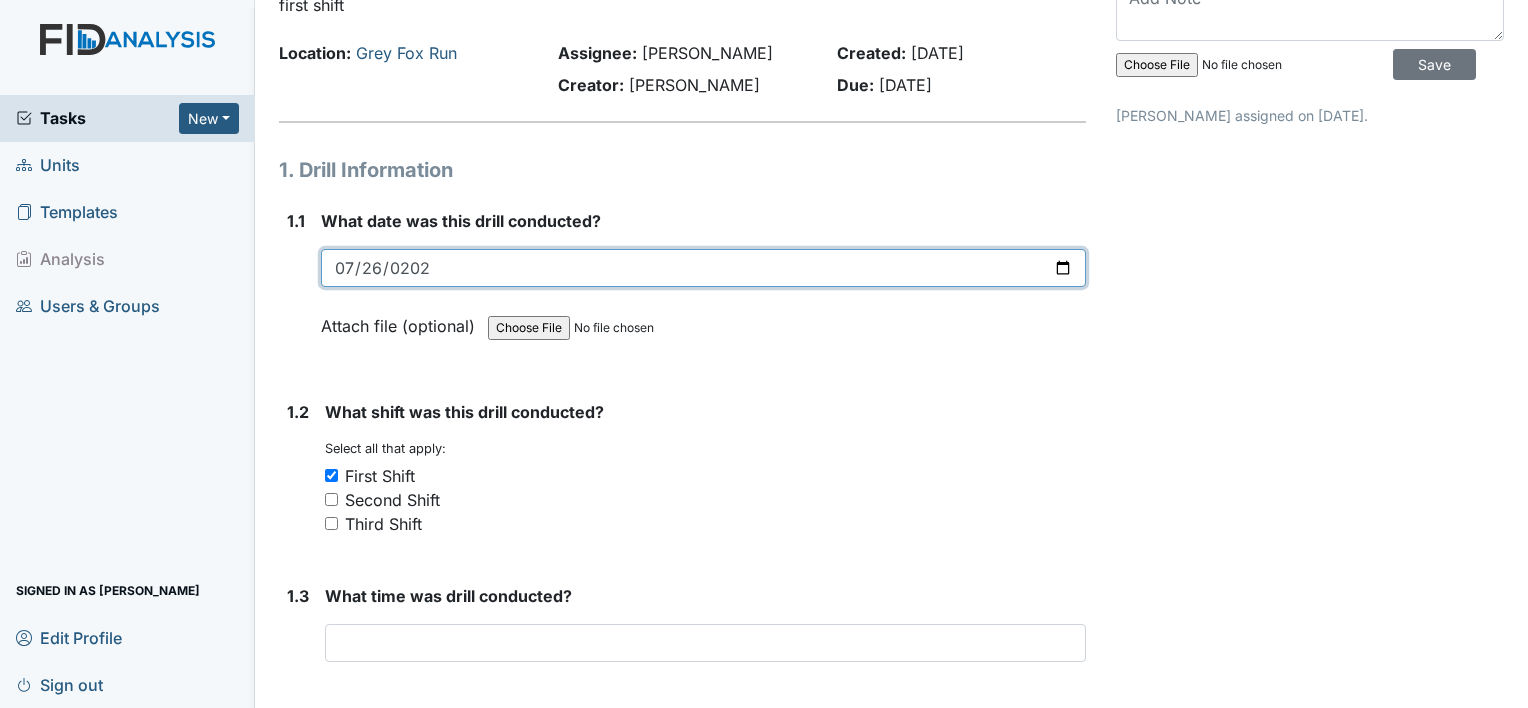 scroll, scrollTop: 200, scrollLeft: 0, axis: vertical 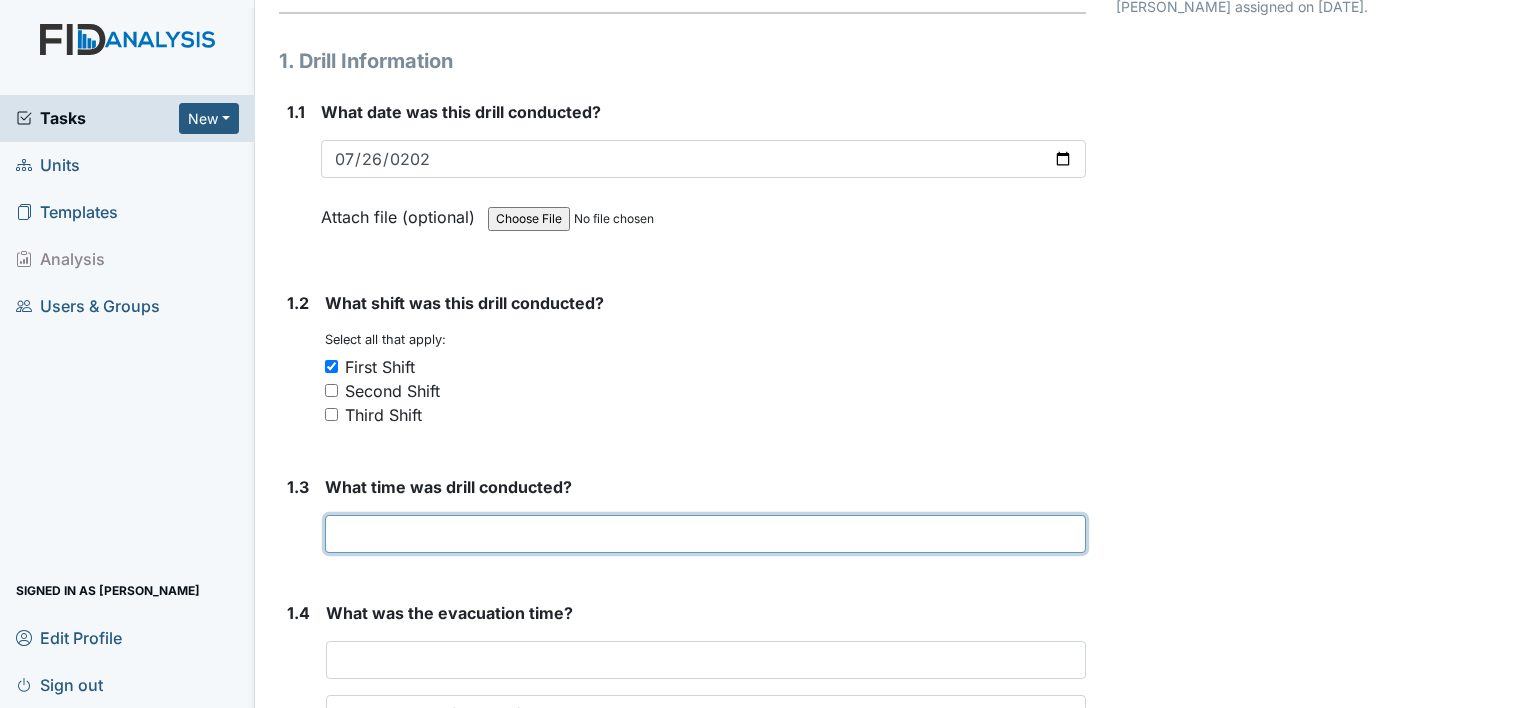 click at bounding box center [705, 534] 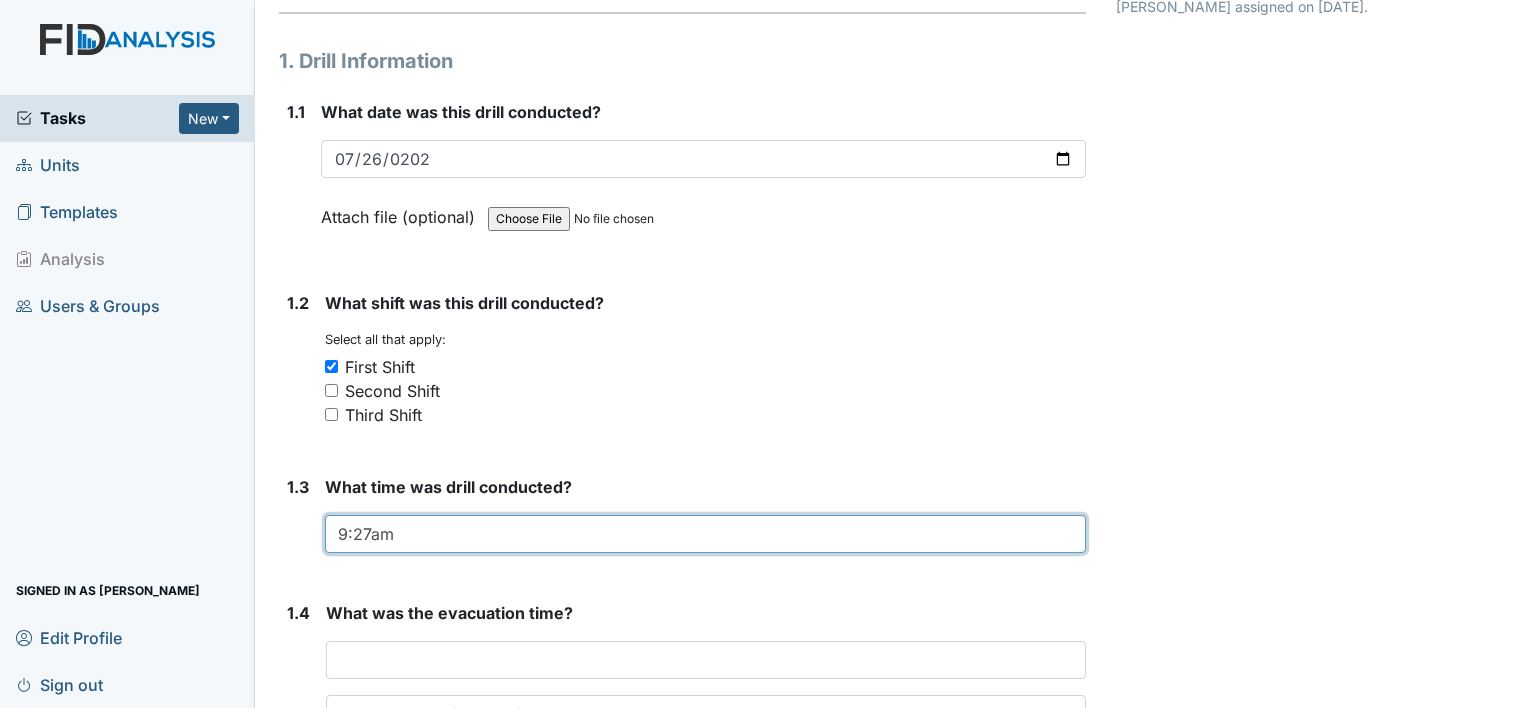 type on "9:27am" 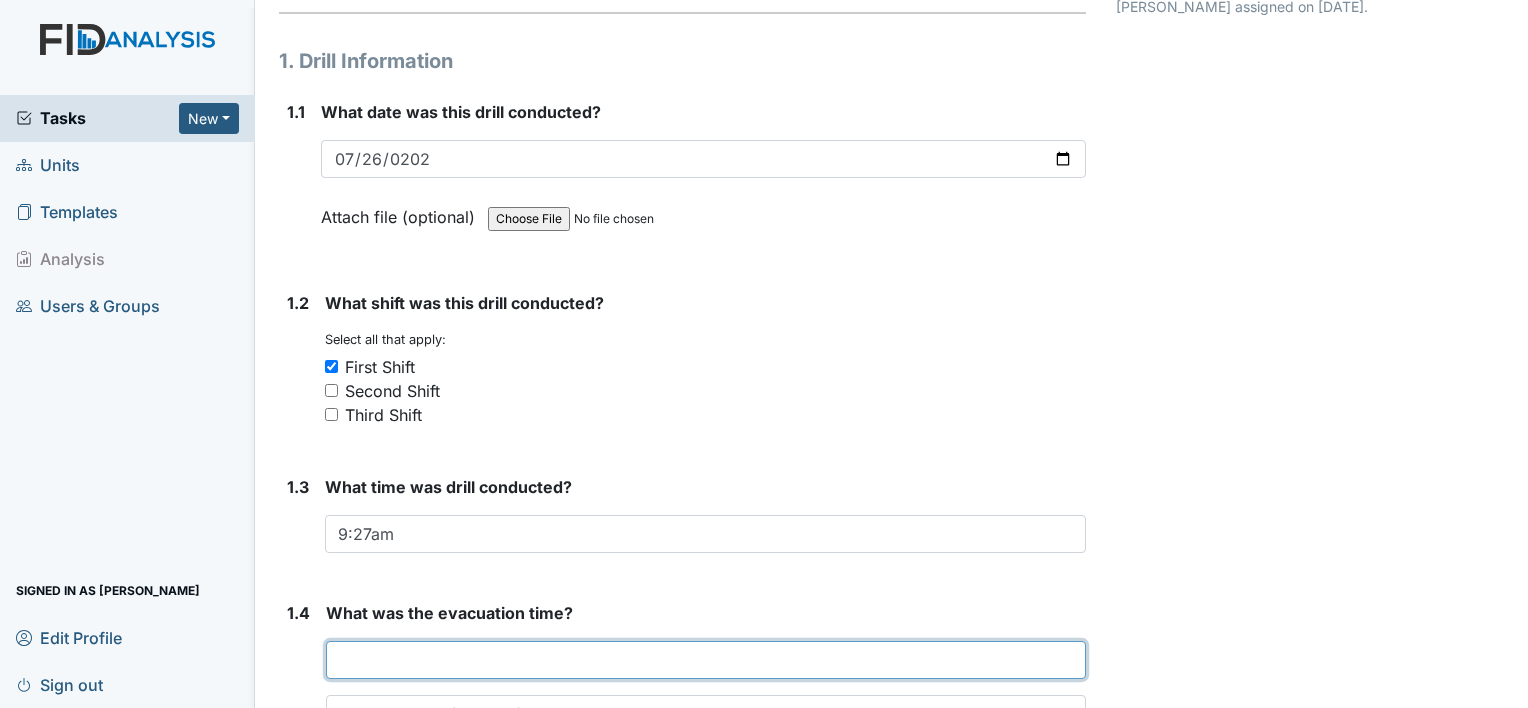 click at bounding box center [706, 660] 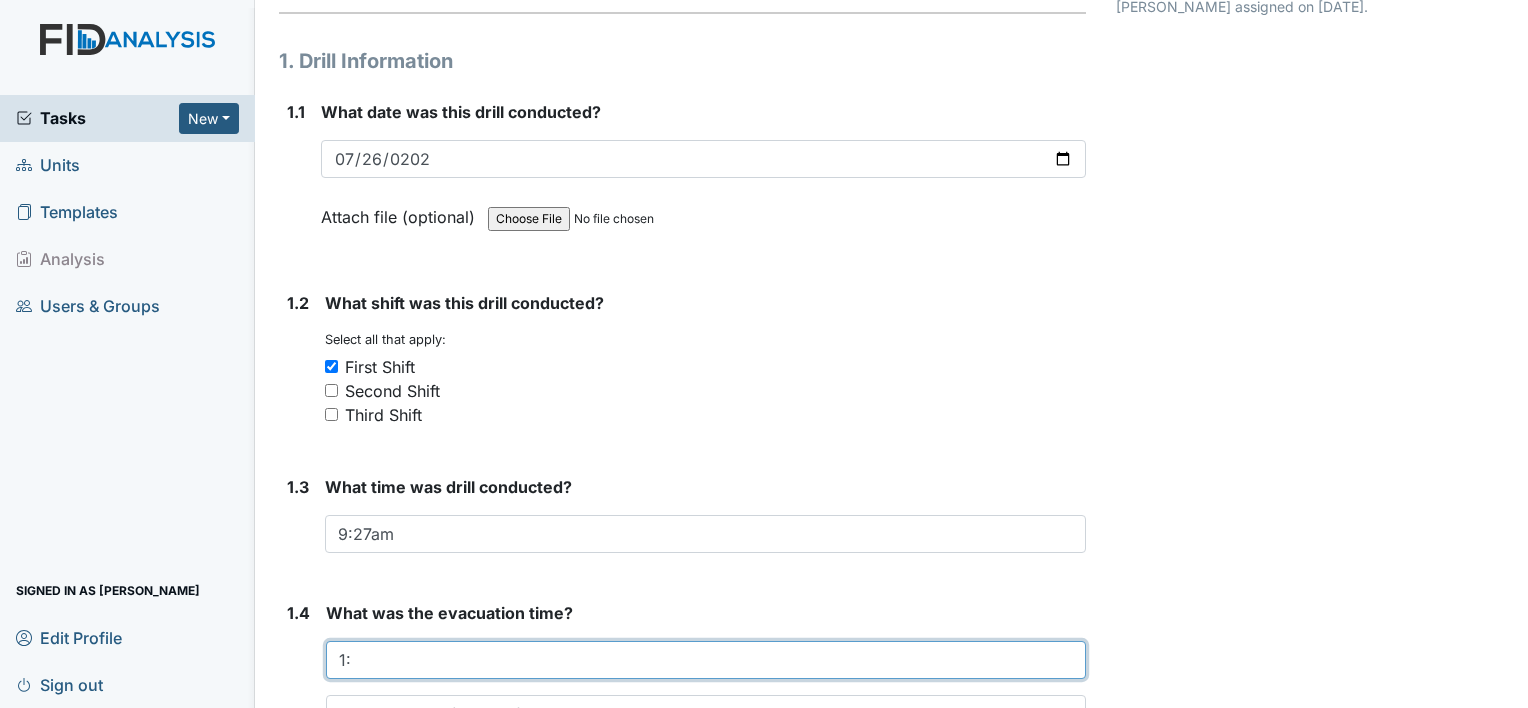 type on "1" 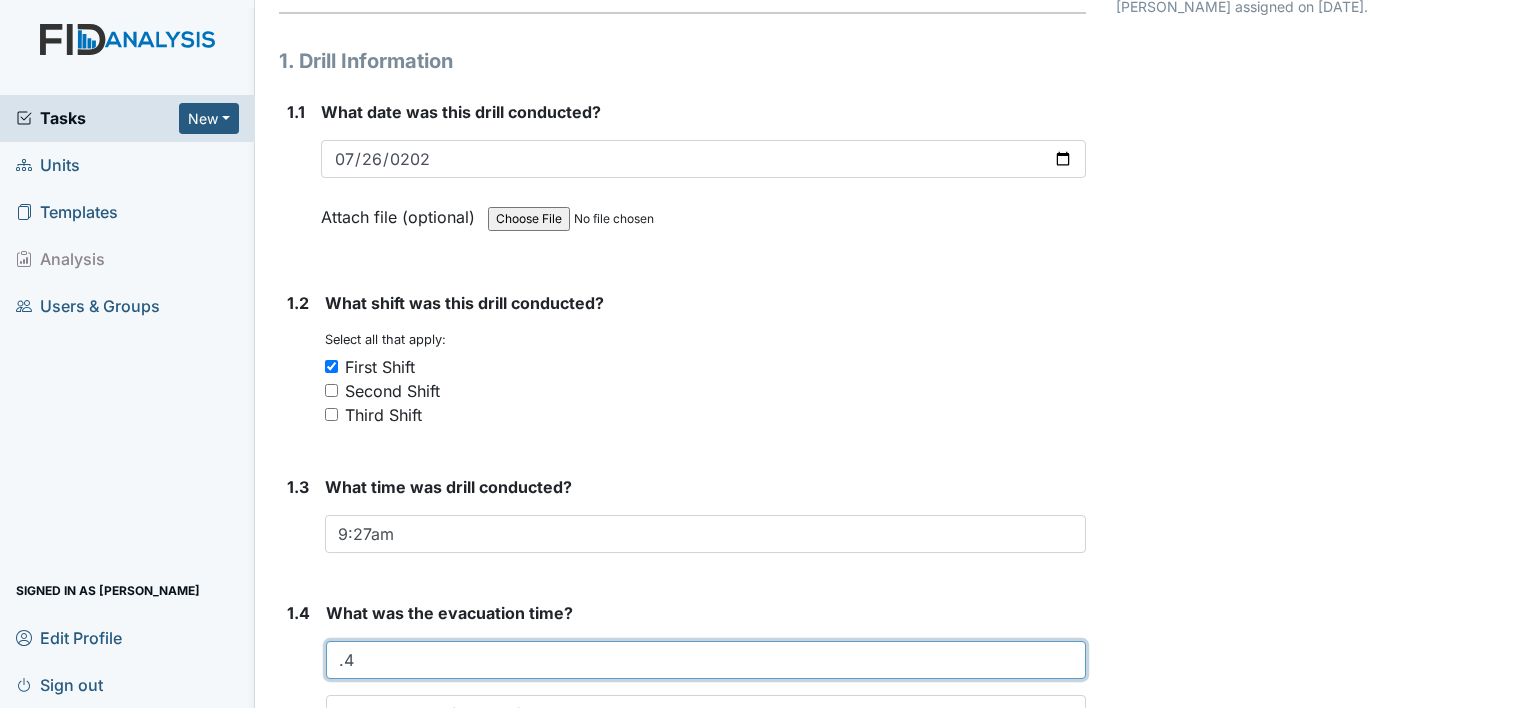 type on "." 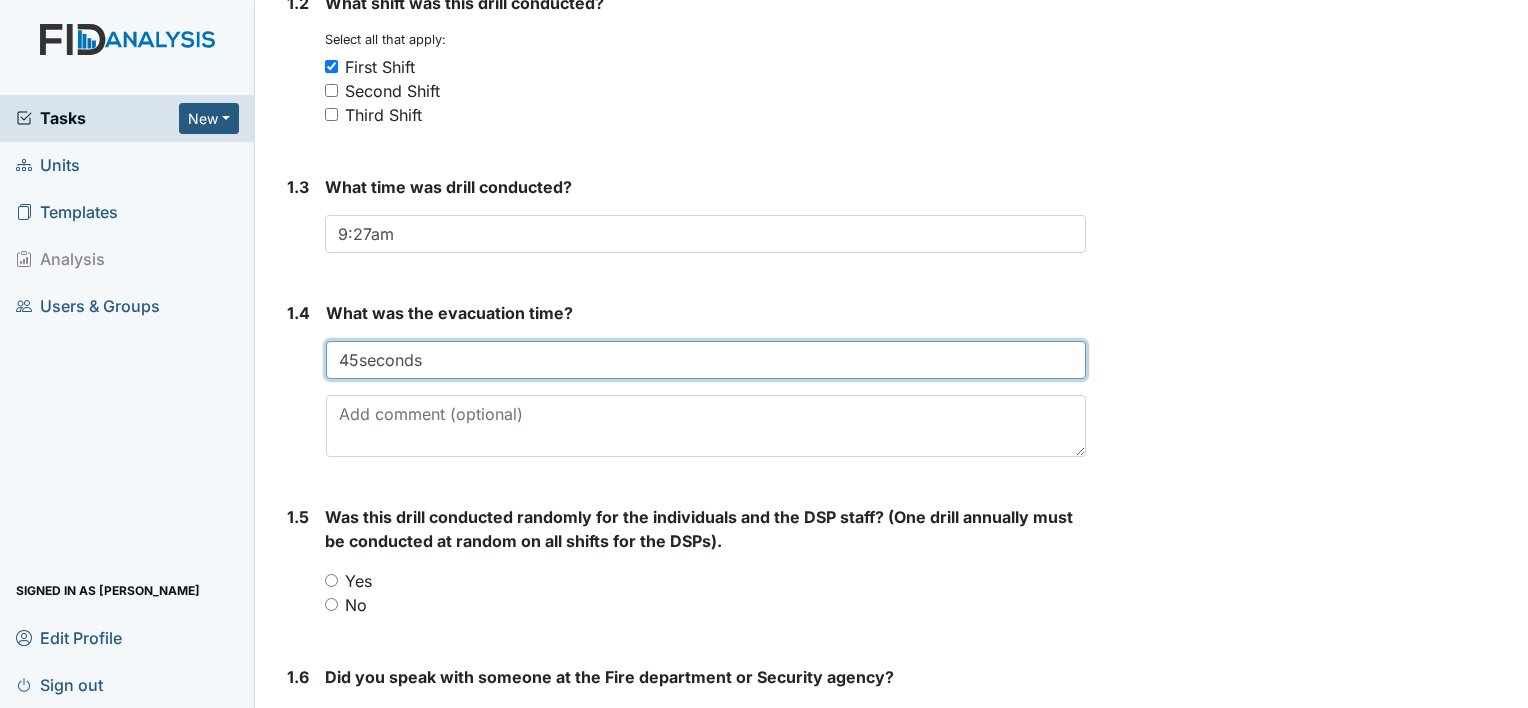 scroll, scrollTop: 600, scrollLeft: 0, axis: vertical 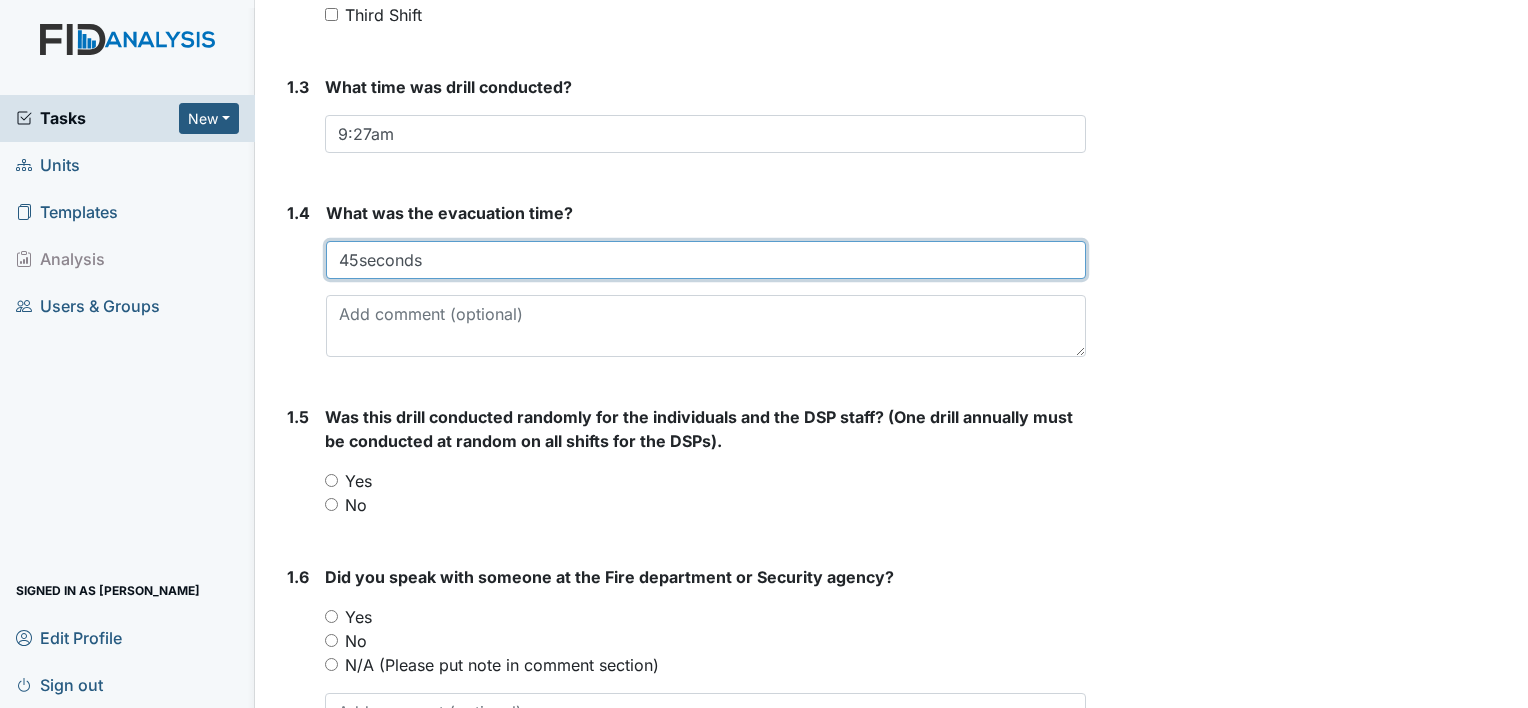 type on "45seconds" 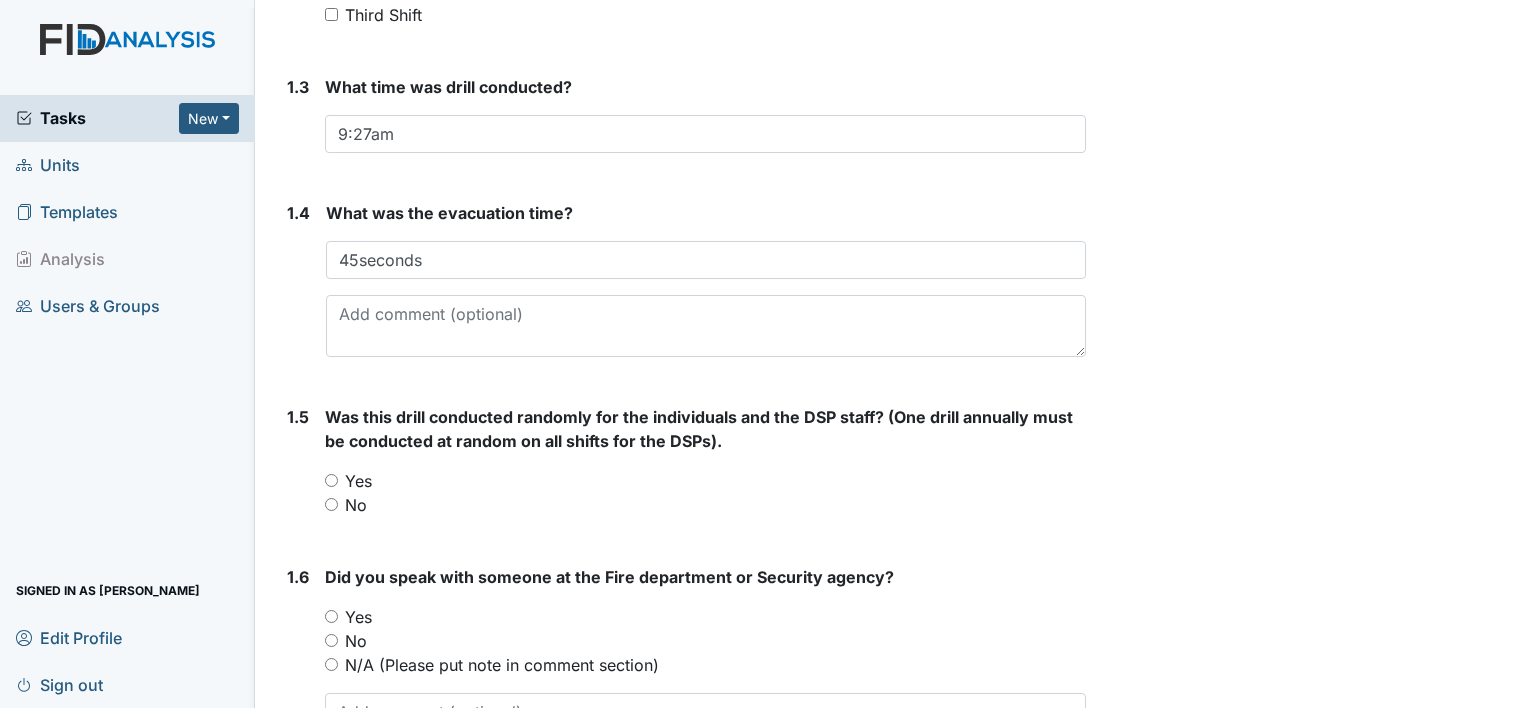 click on "Yes" at bounding box center [331, 480] 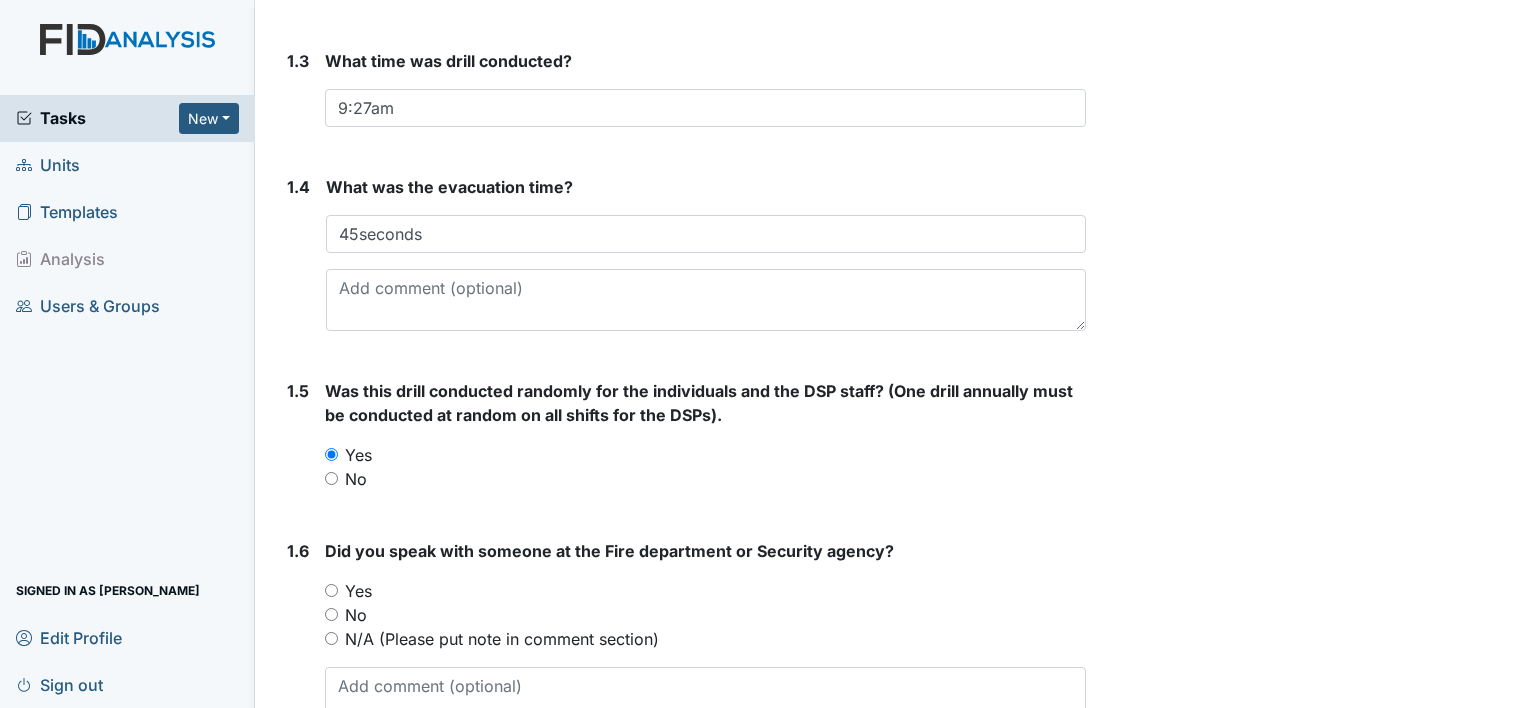scroll, scrollTop: 700, scrollLeft: 0, axis: vertical 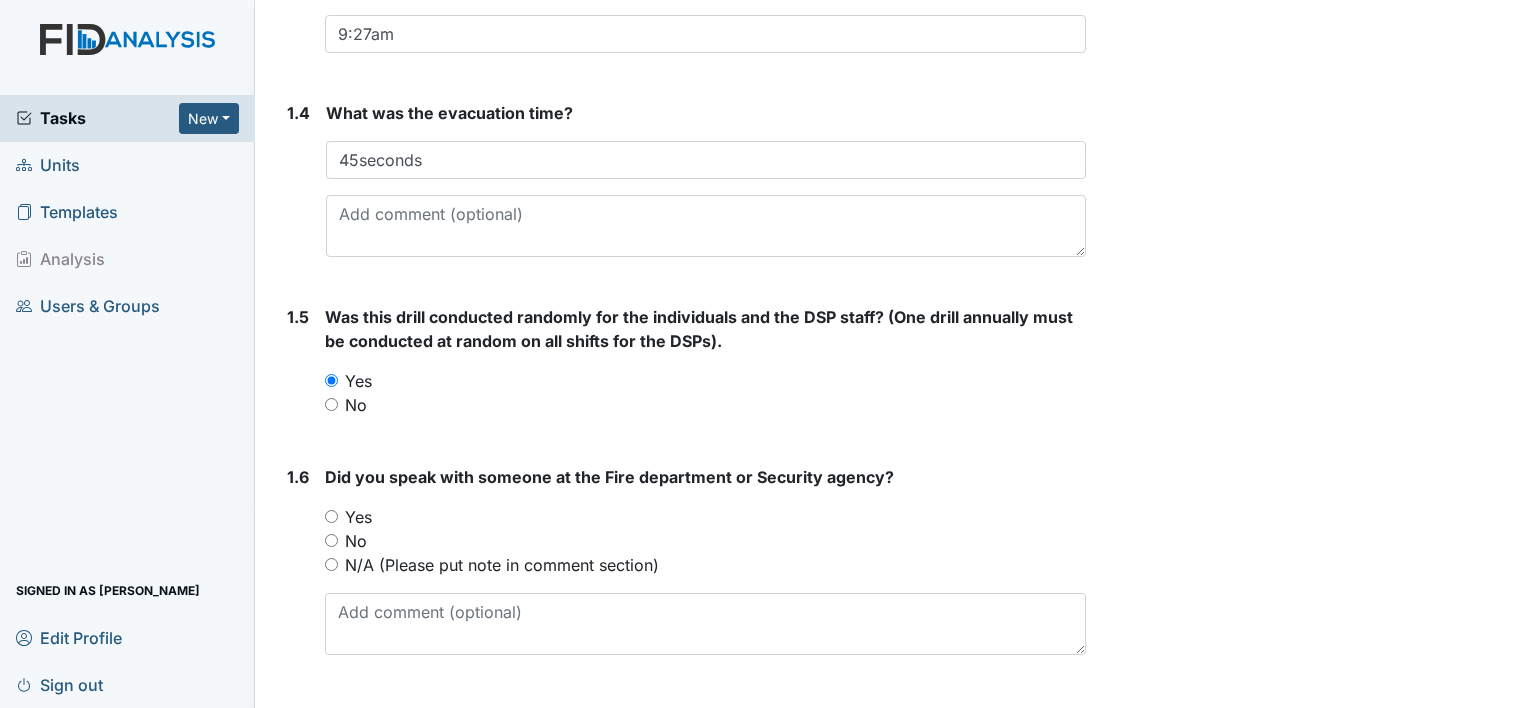click on "Yes" at bounding box center [358, 517] 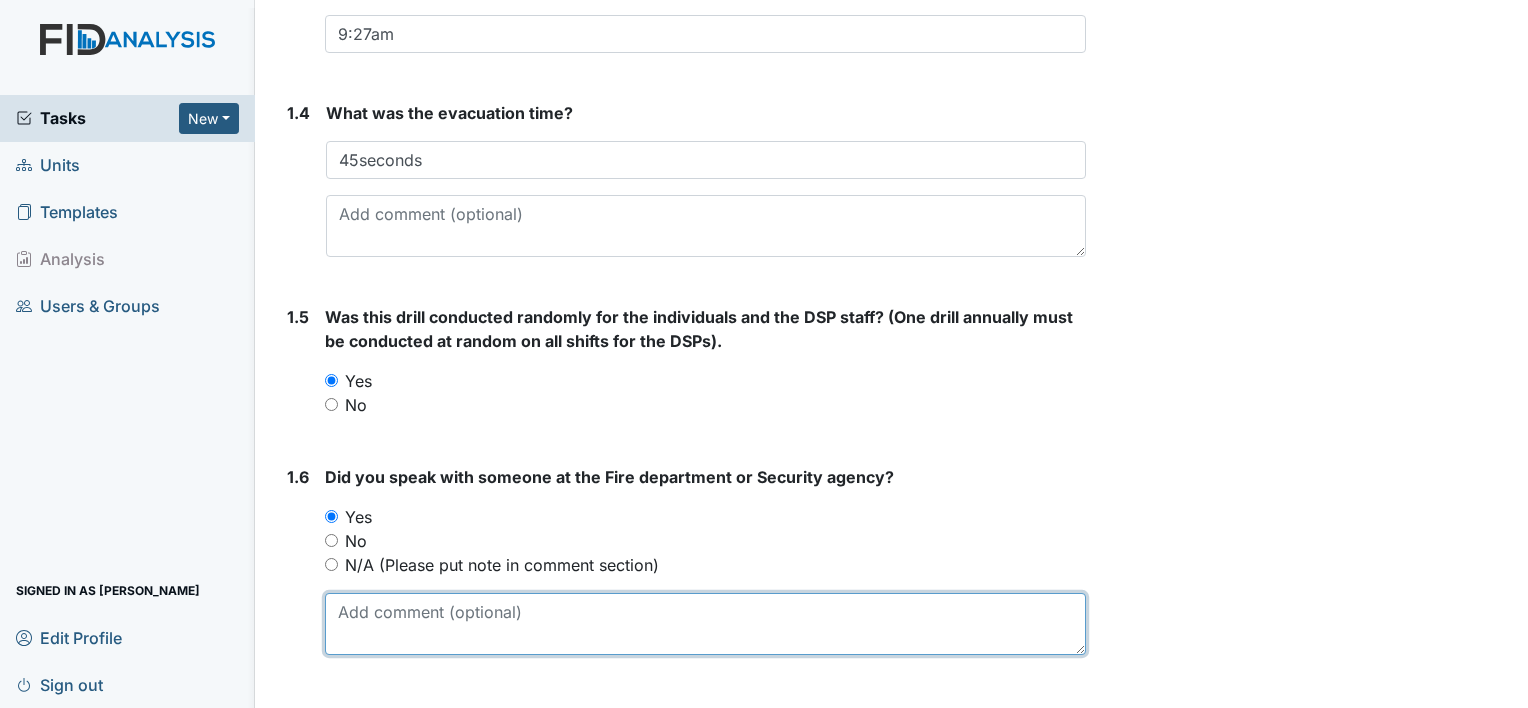 click at bounding box center [705, 624] 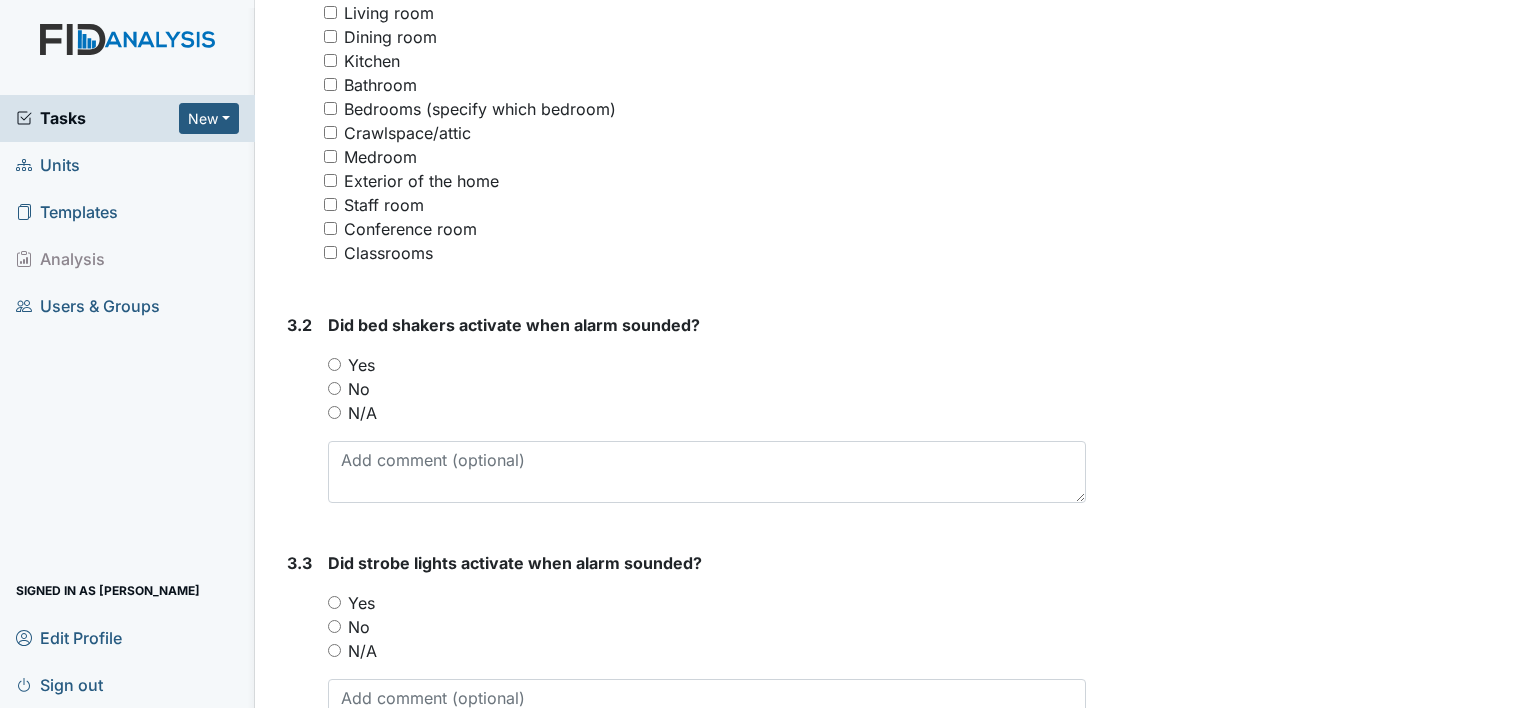 scroll, scrollTop: 1900, scrollLeft: 0, axis: vertical 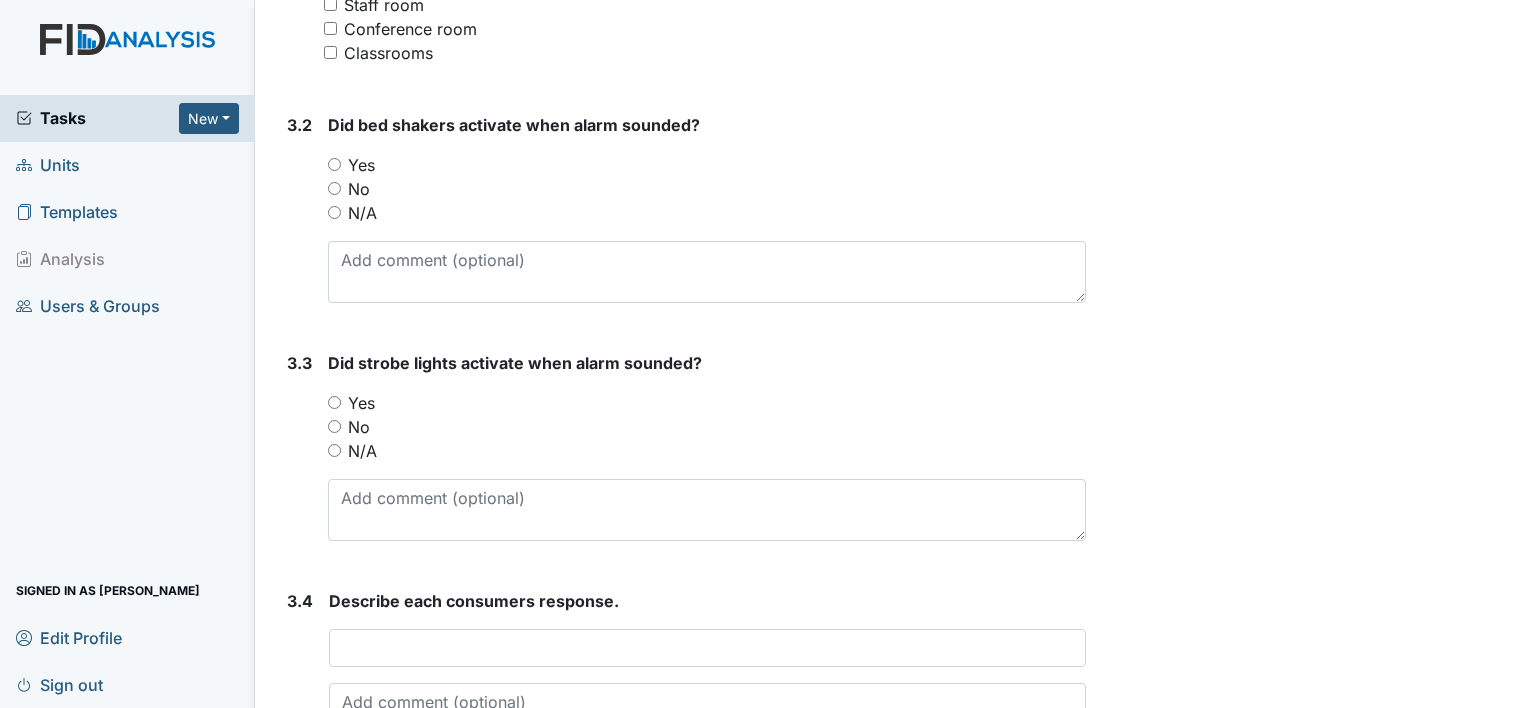 type on "cathy" 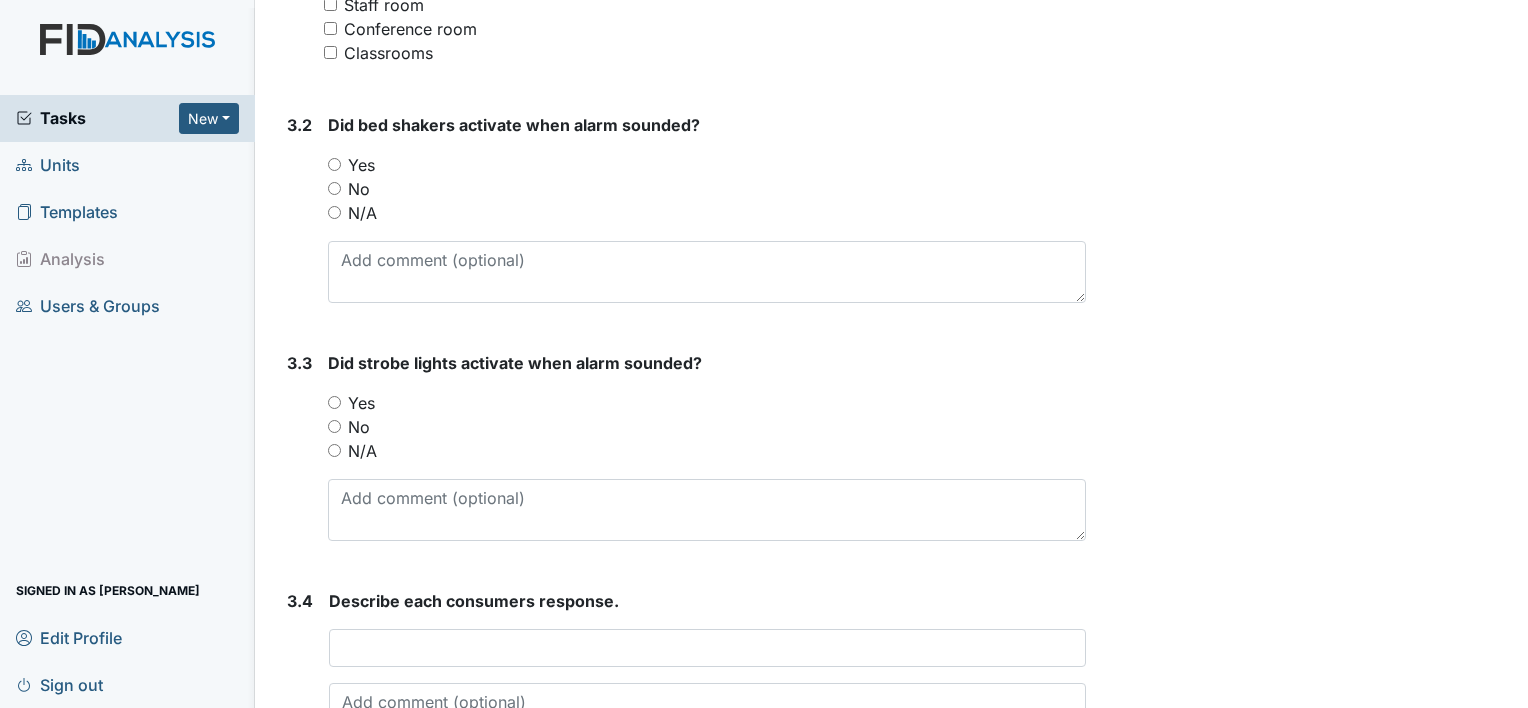 click on "Yes" at bounding box center (361, 403) 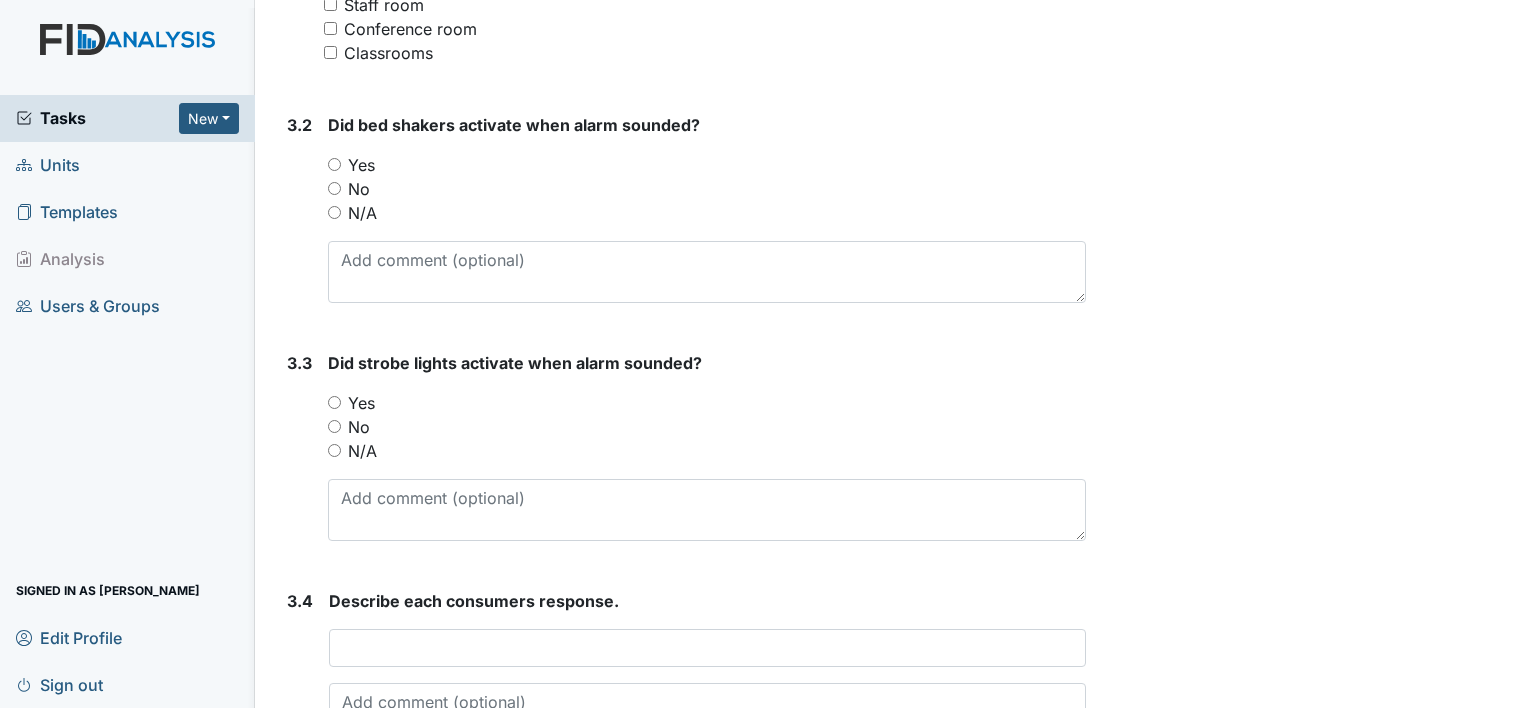 click on "Yes" at bounding box center [334, 402] 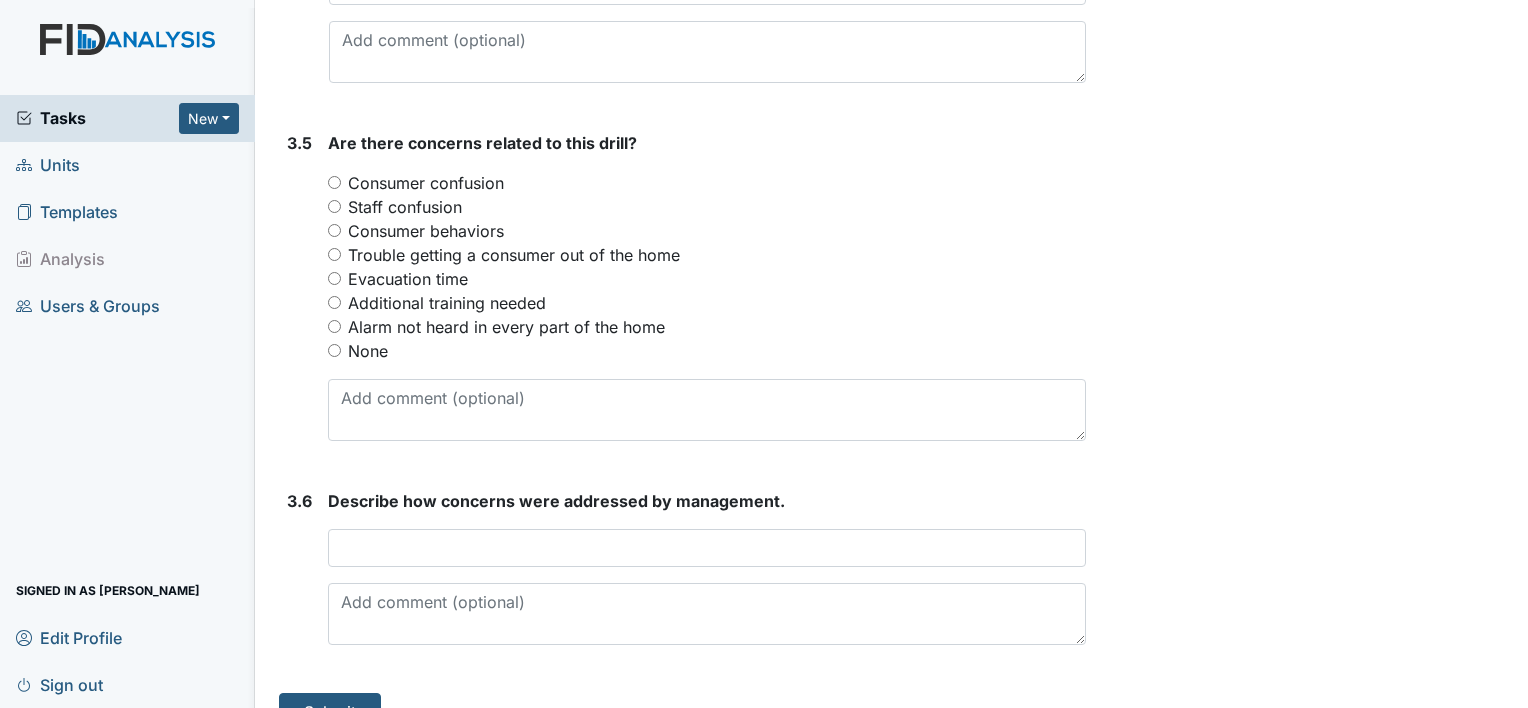 scroll, scrollTop: 2596, scrollLeft: 0, axis: vertical 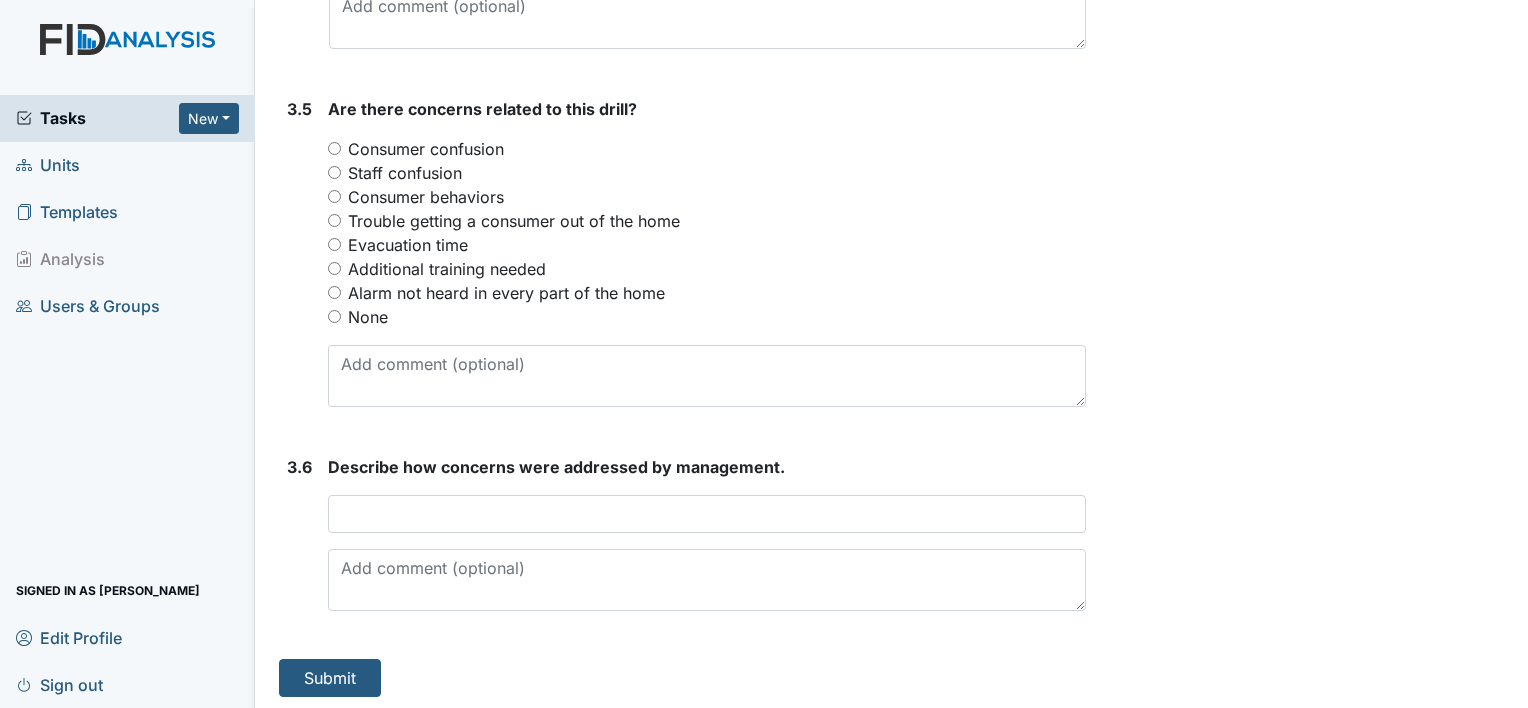 click on "None" at bounding box center [368, 317] 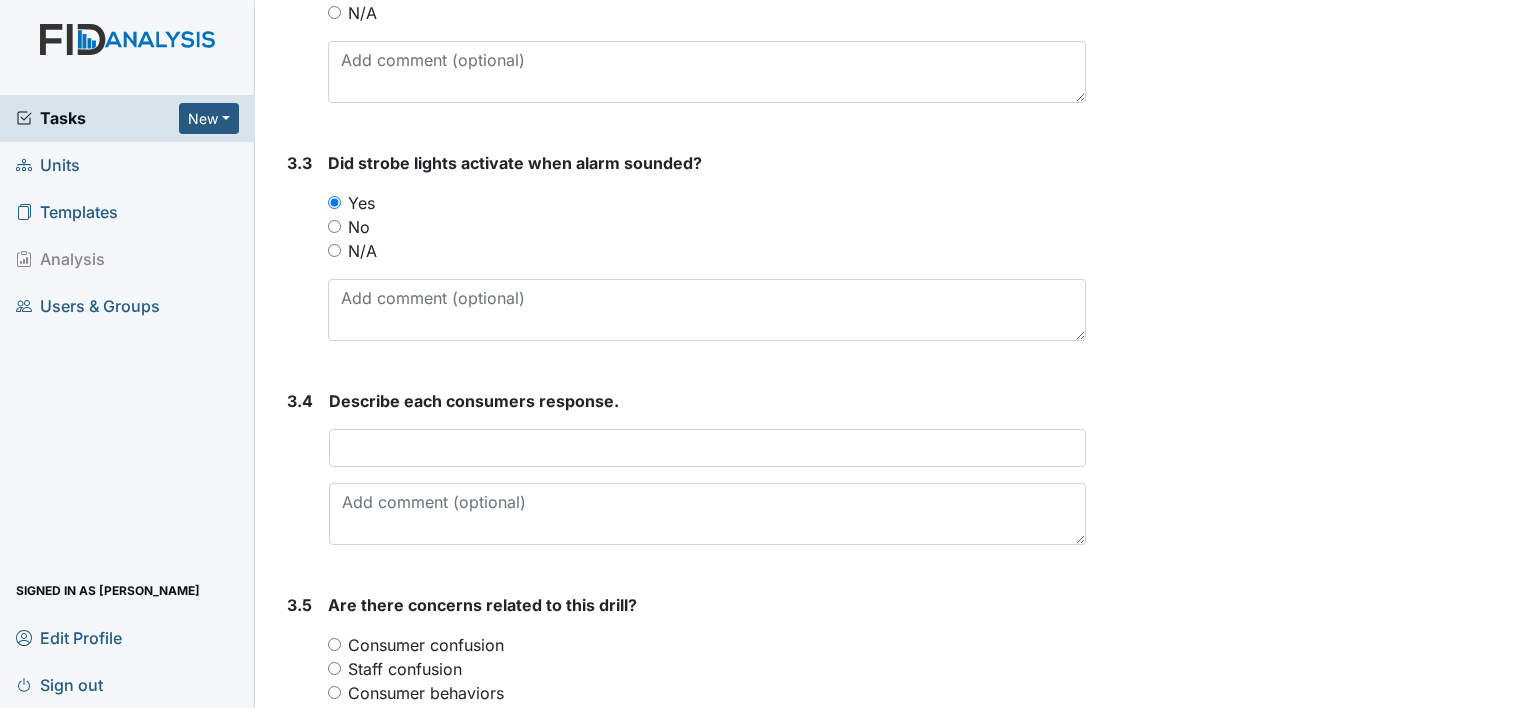 scroll, scrollTop: 2096, scrollLeft: 0, axis: vertical 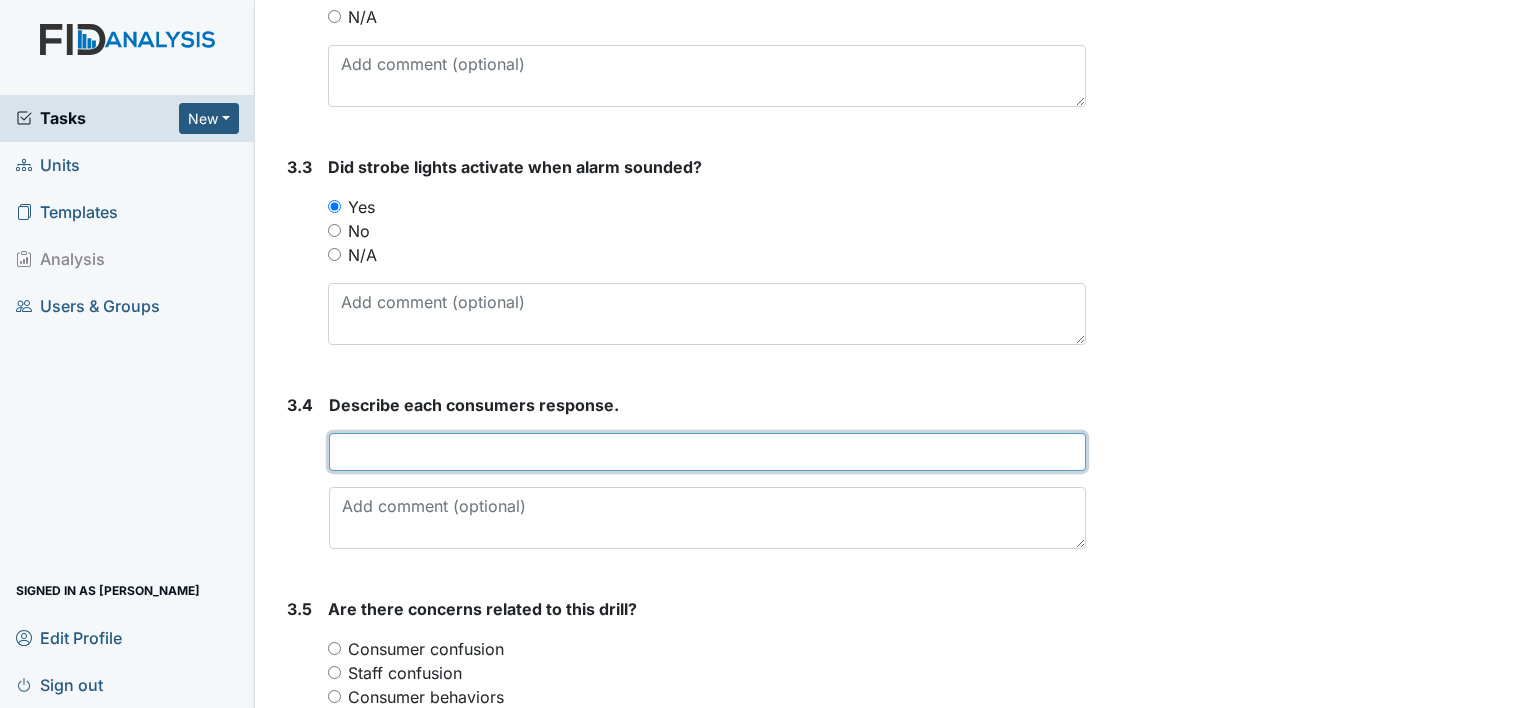 click at bounding box center [707, 452] 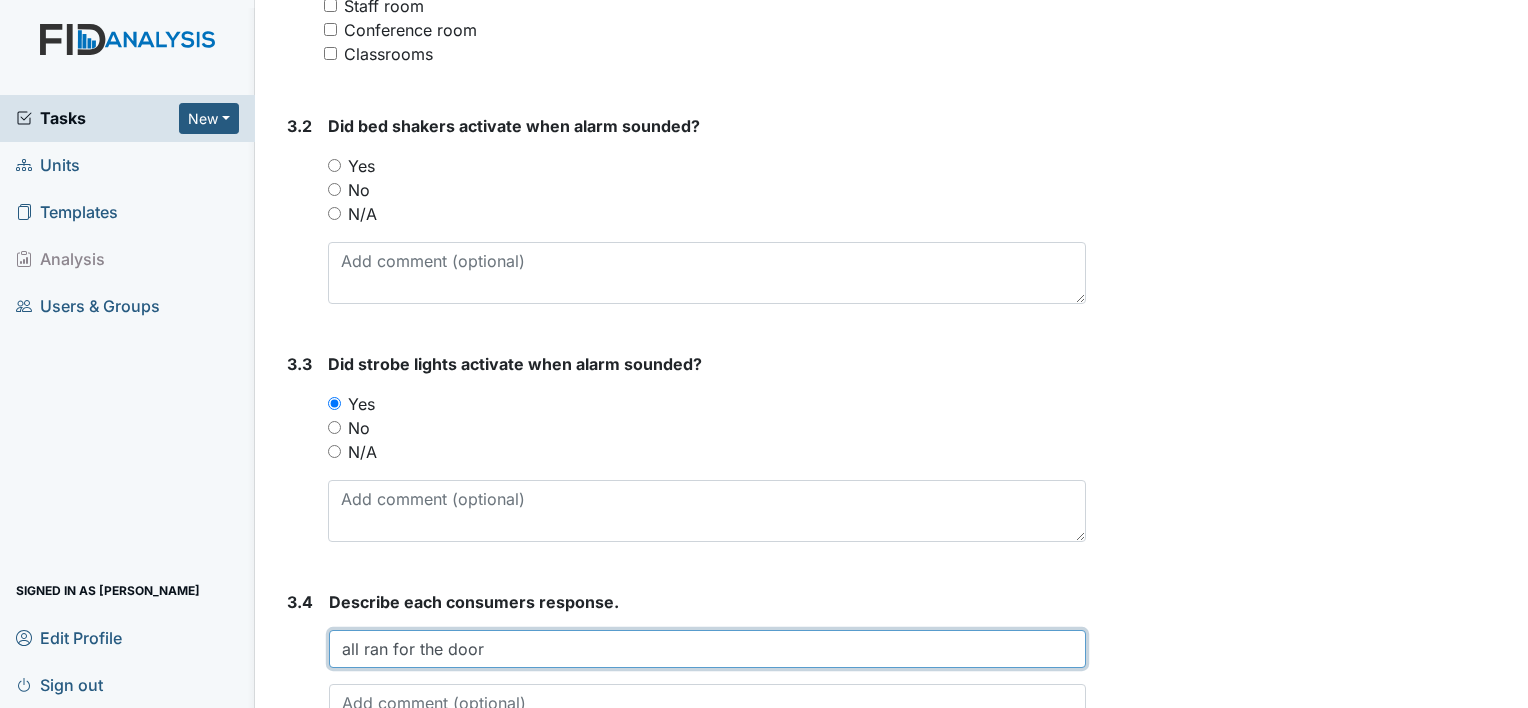 scroll, scrollTop: 1896, scrollLeft: 0, axis: vertical 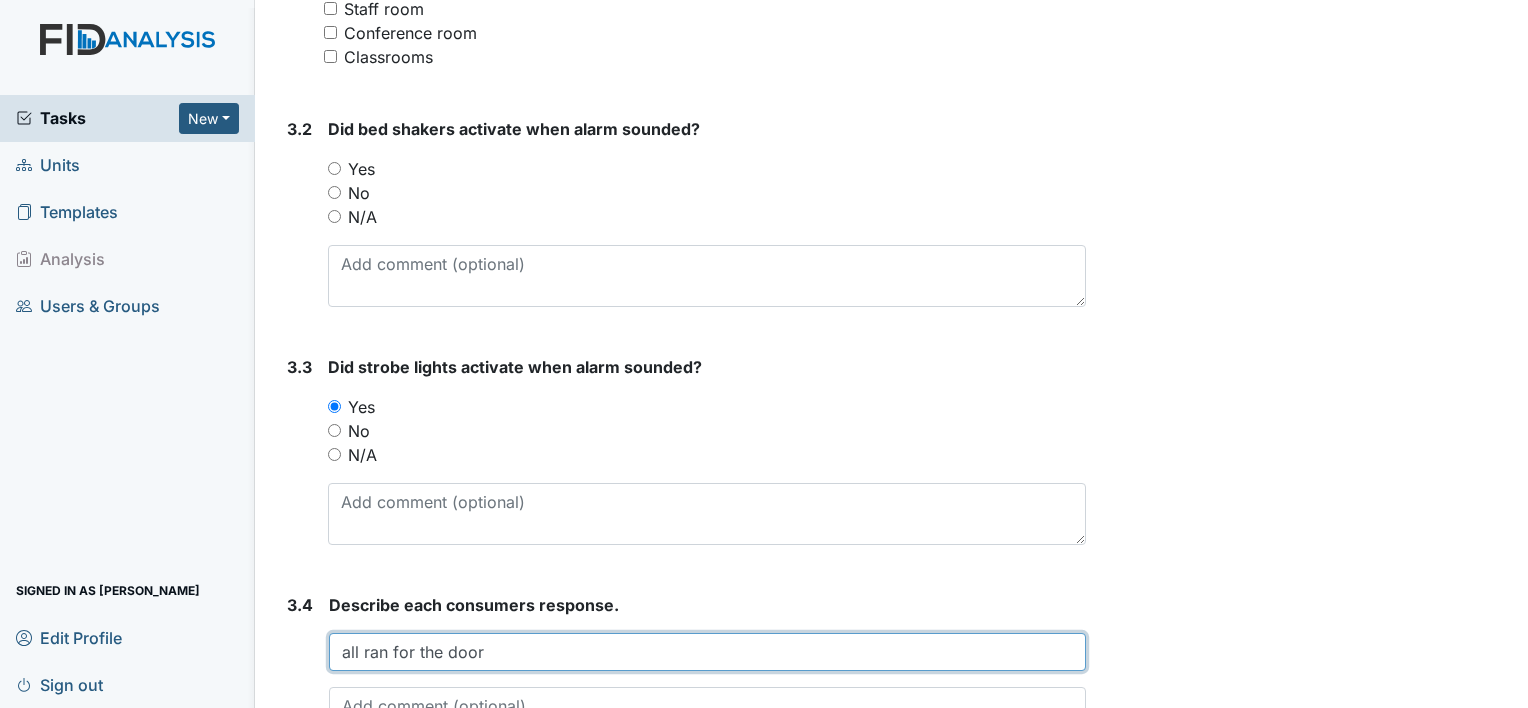 type on "all ran for the door" 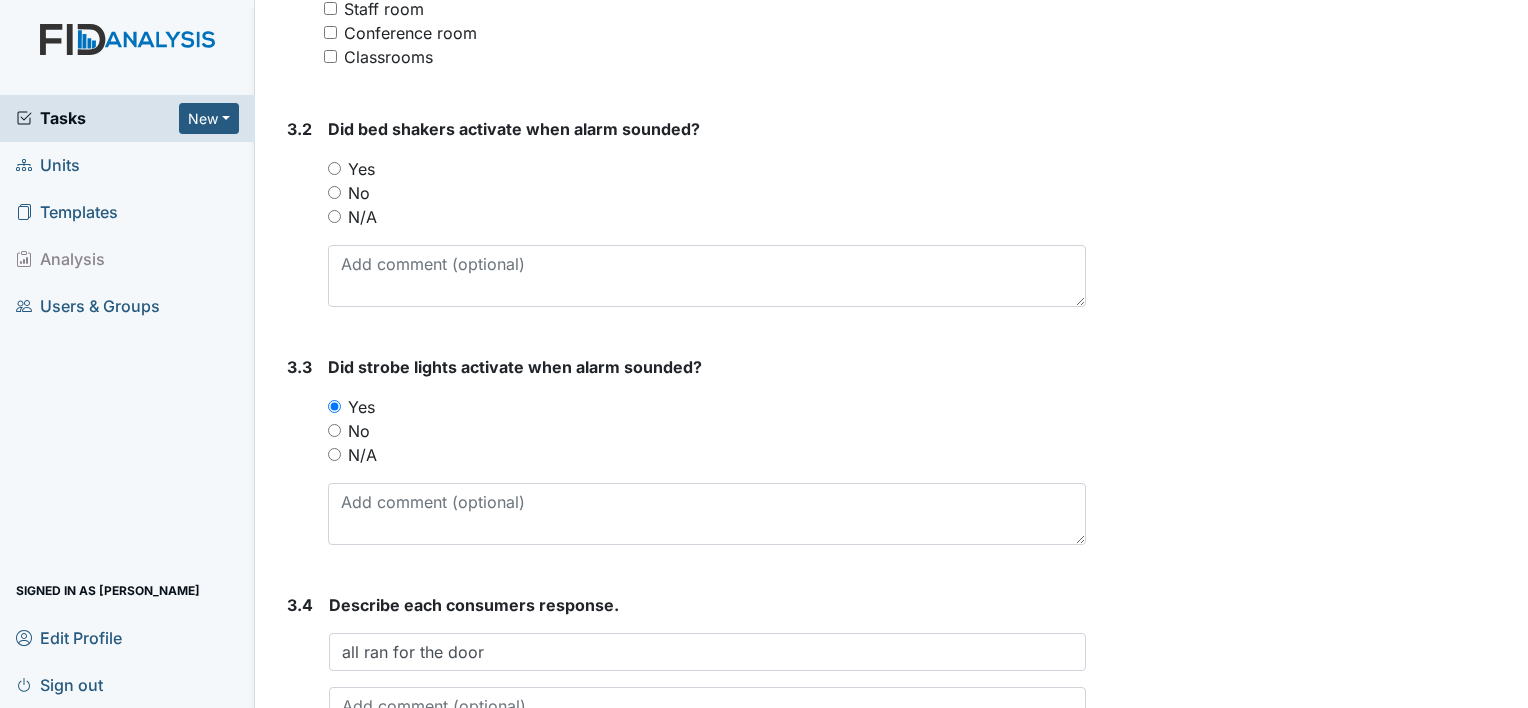 click on "N/A" at bounding box center [362, 217] 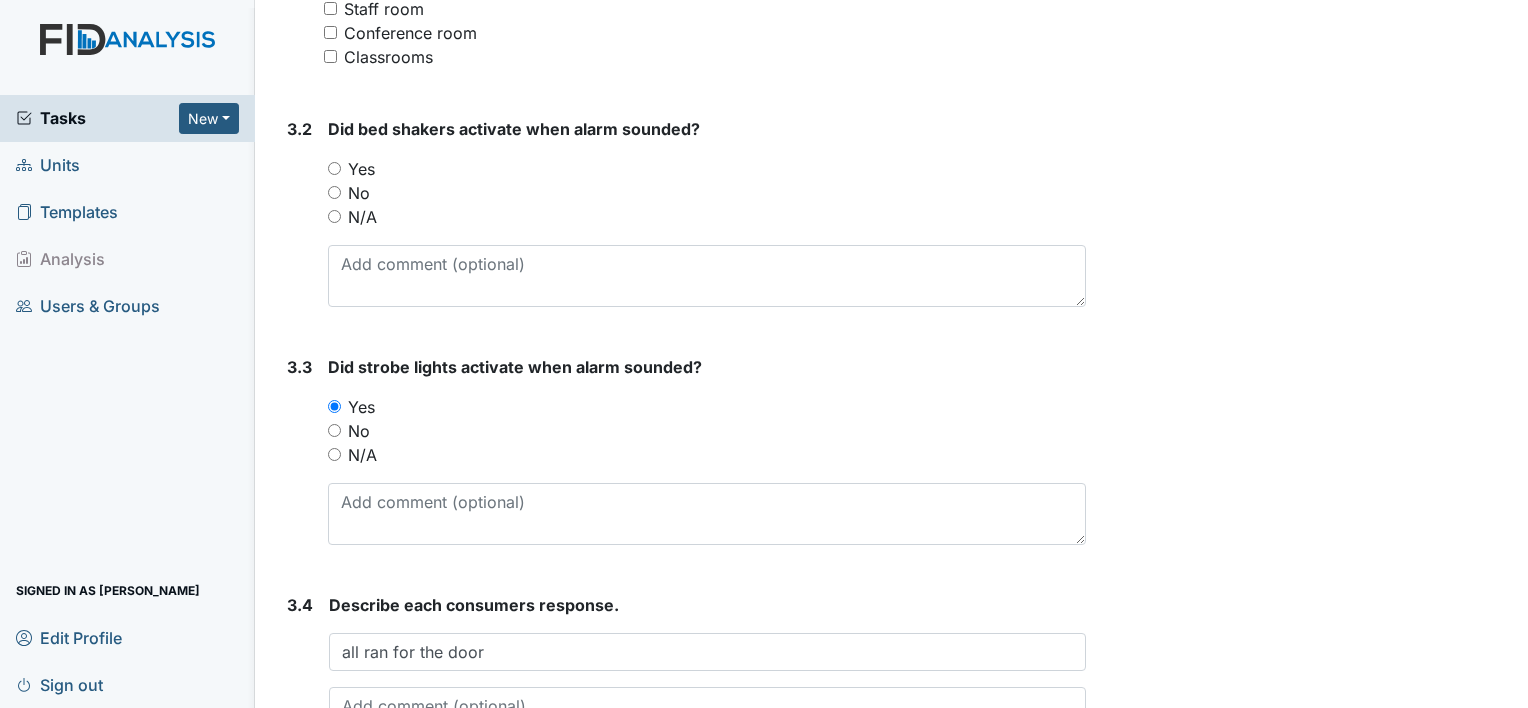 click on "N/A" at bounding box center [334, 216] 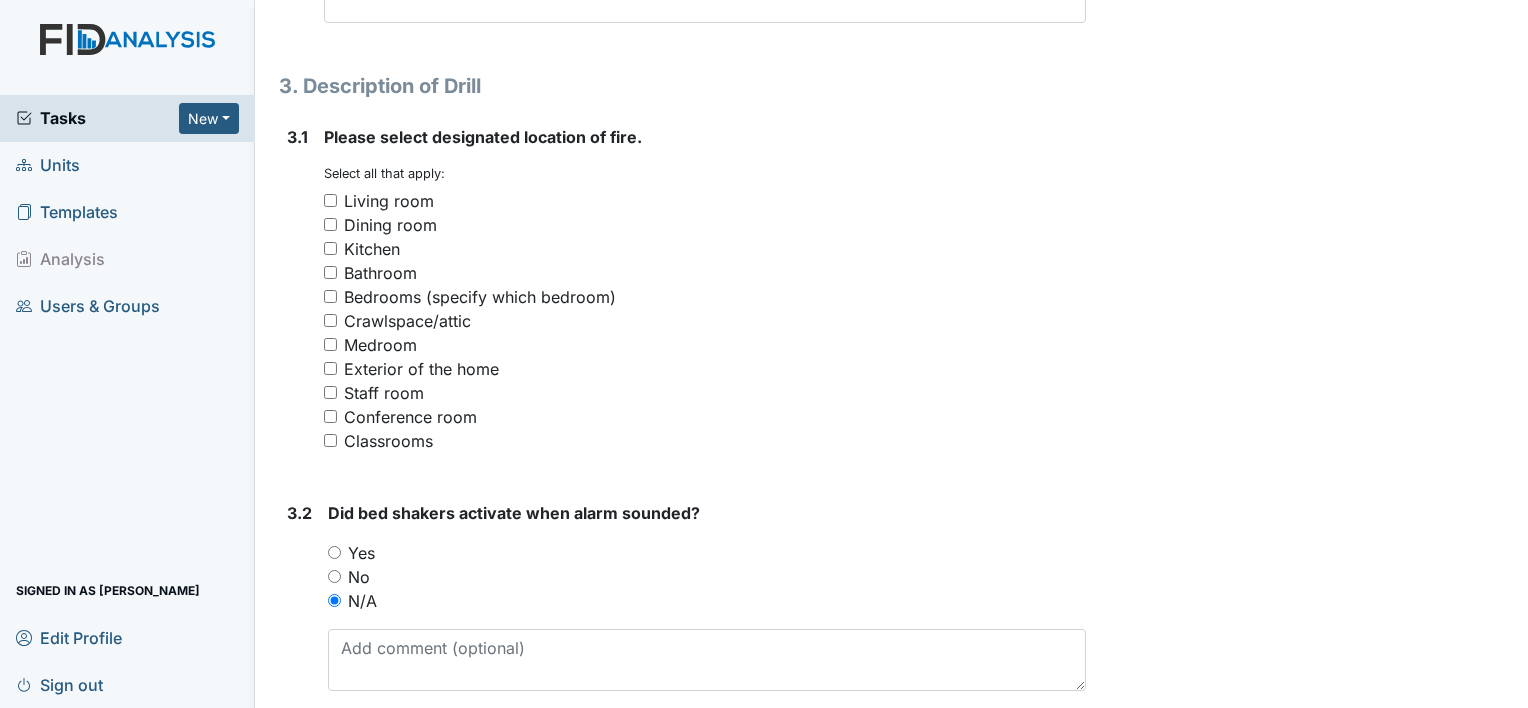 scroll, scrollTop: 1496, scrollLeft: 0, axis: vertical 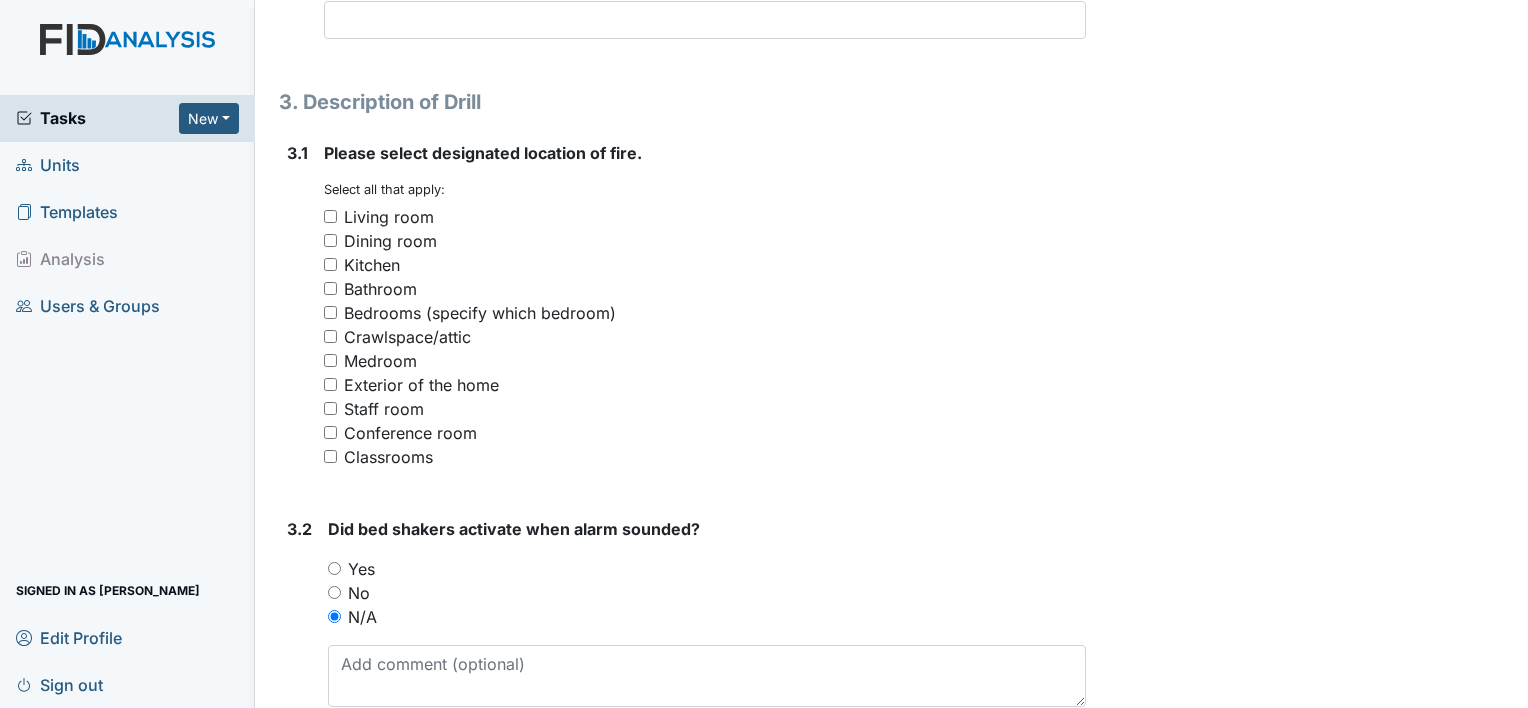 click on "Bedrooms (specify which bedroom)" at bounding box center (480, 313) 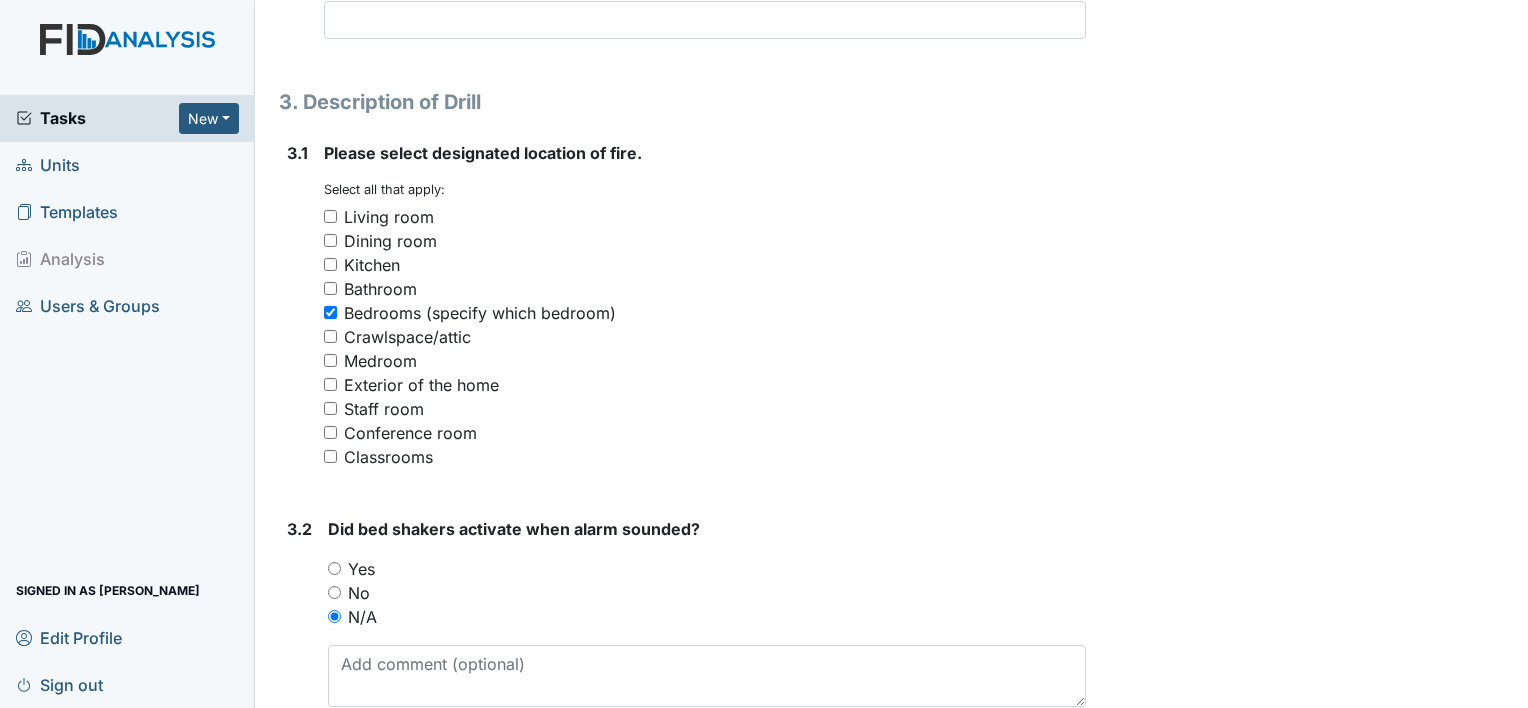 click on "Crawlspace/attic" at bounding box center (407, 337) 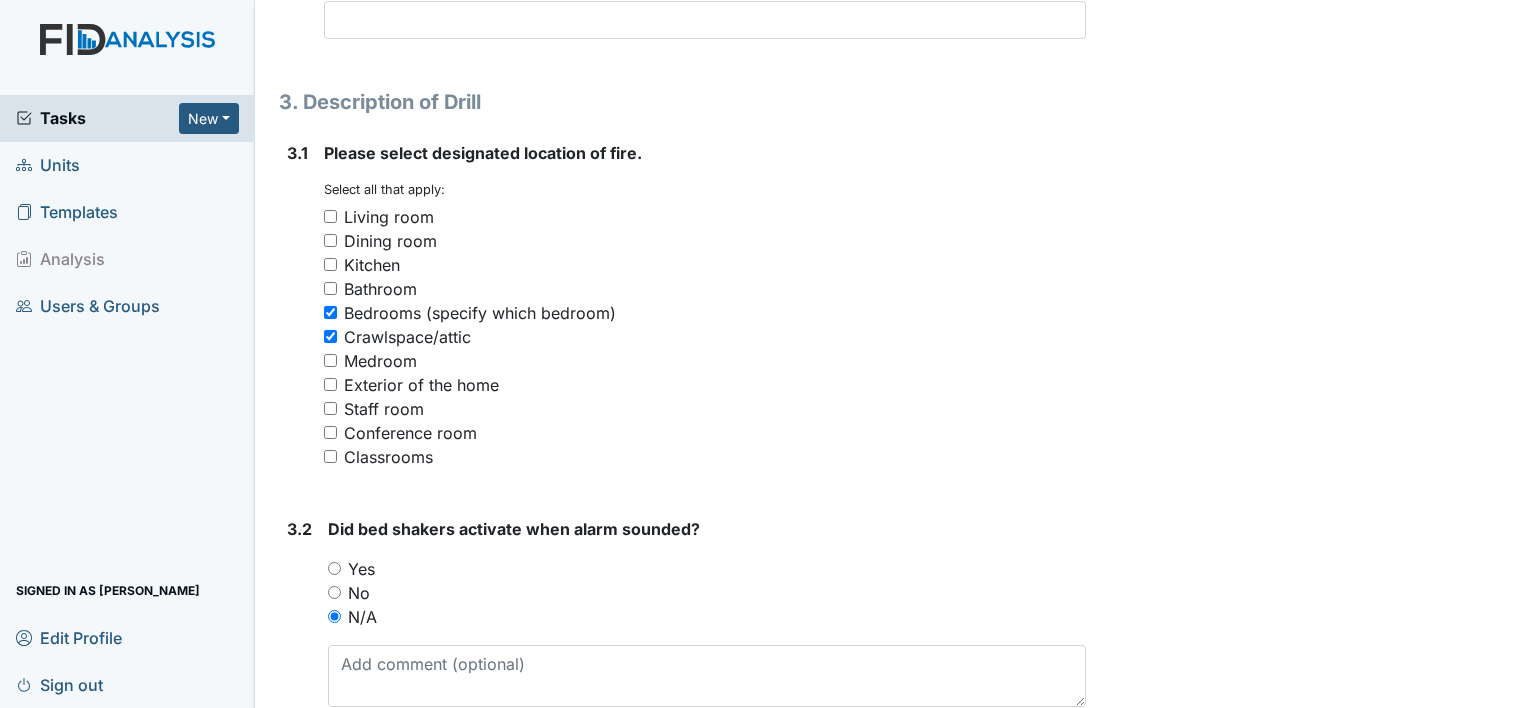 scroll, scrollTop: 1596, scrollLeft: 0, axis: vertical 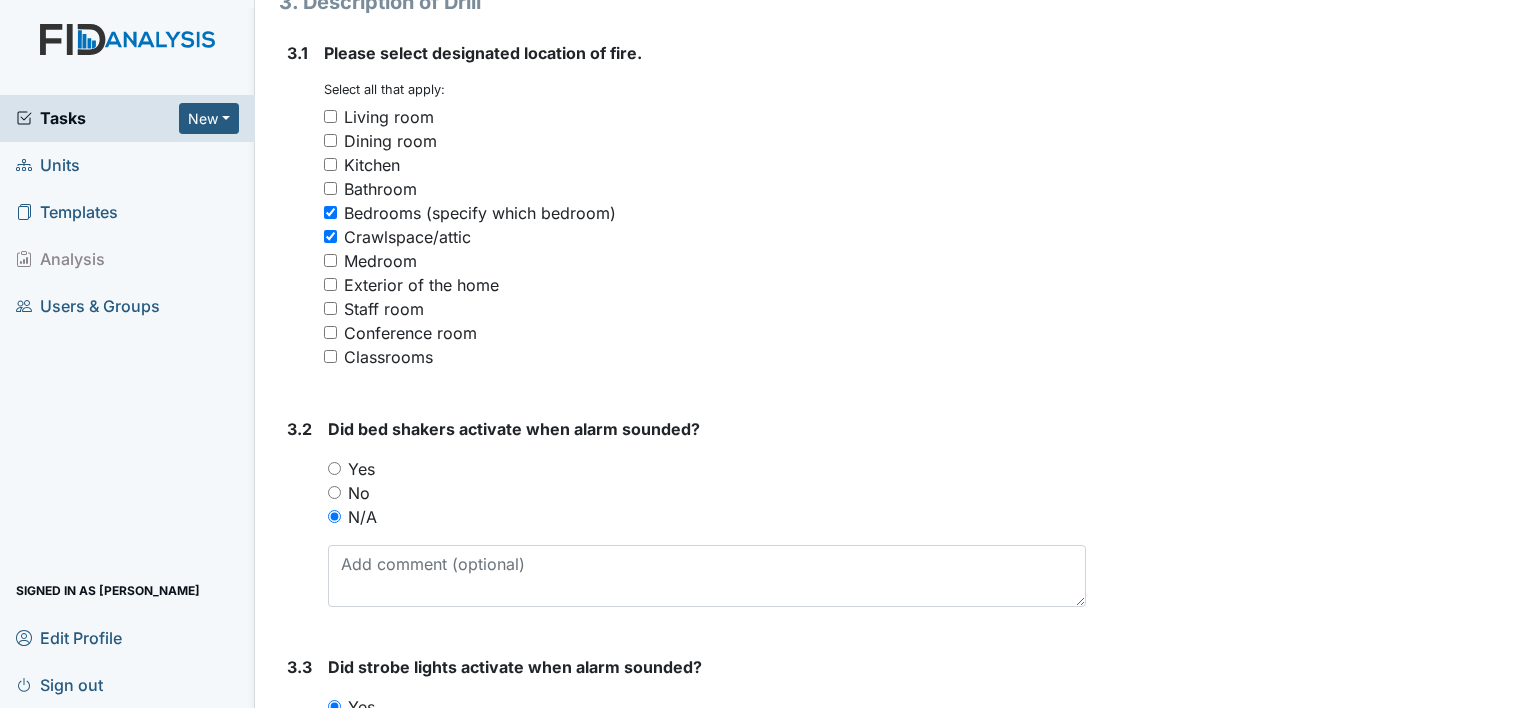 click on "Bedrooms (specify which bedroom)" at bounding box center (330, 212) 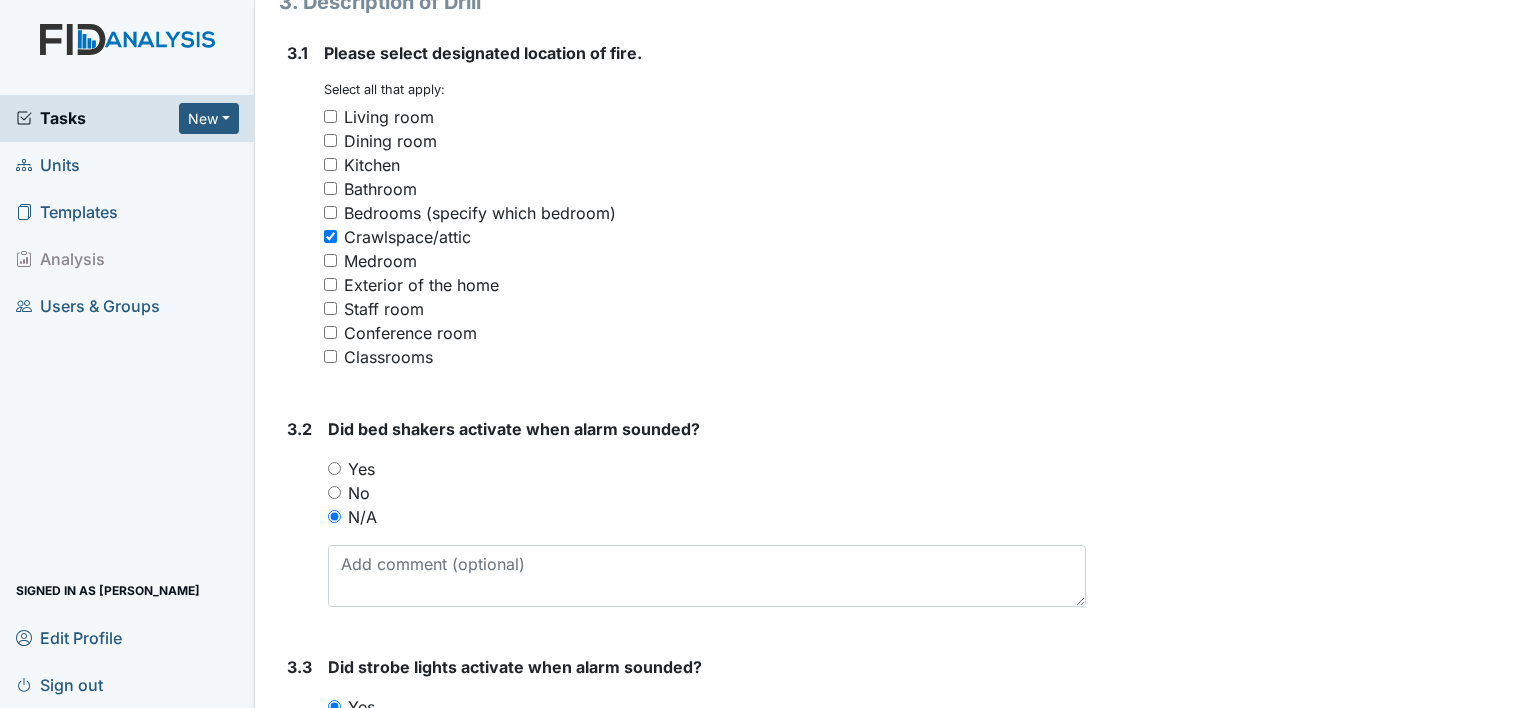 click on "Crawlspace/attic" at bounding box center (330, 236) 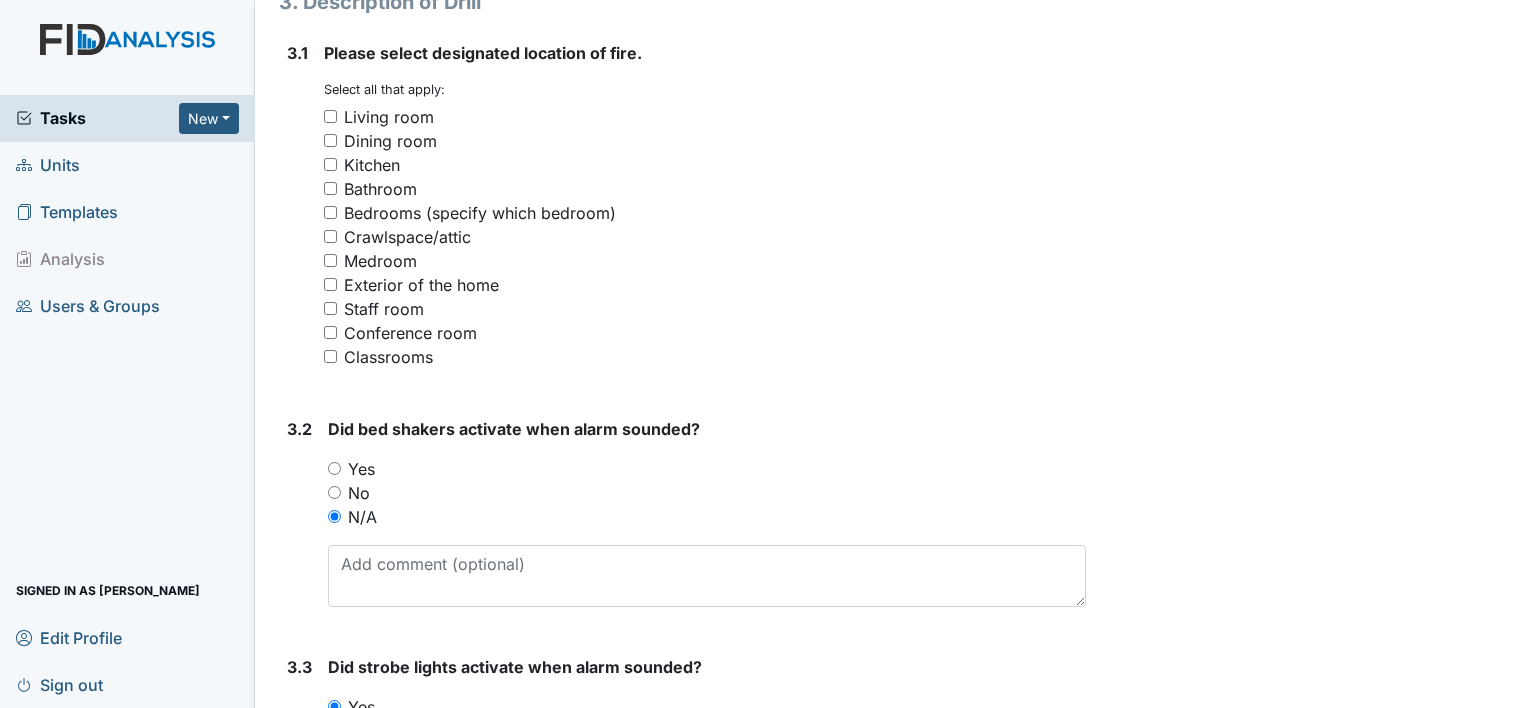 click on "Bathroom" at bounding box center (330, 188) 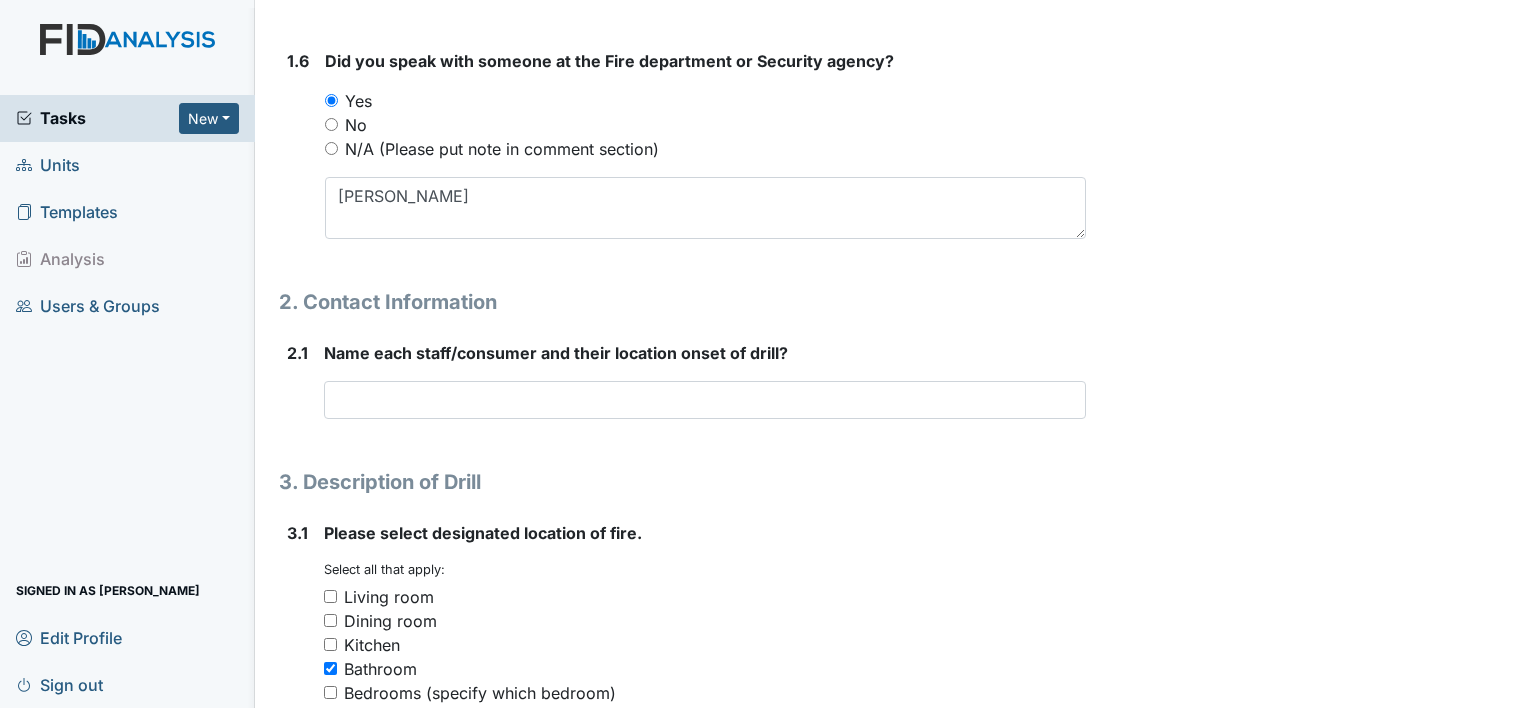 scroll, scrollTop: 1096, scrollLeft: 0, axis: vertical 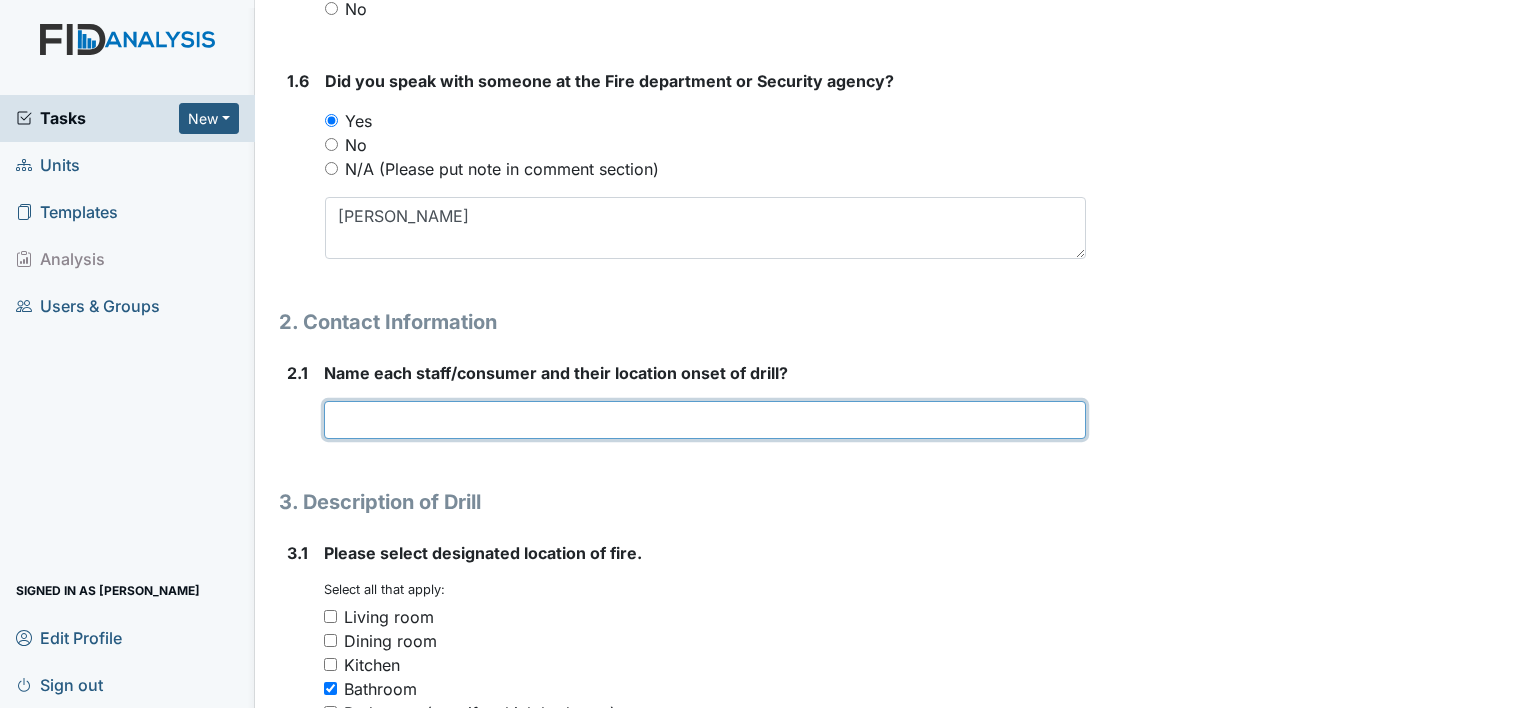 click at bounding box center [705, 420] 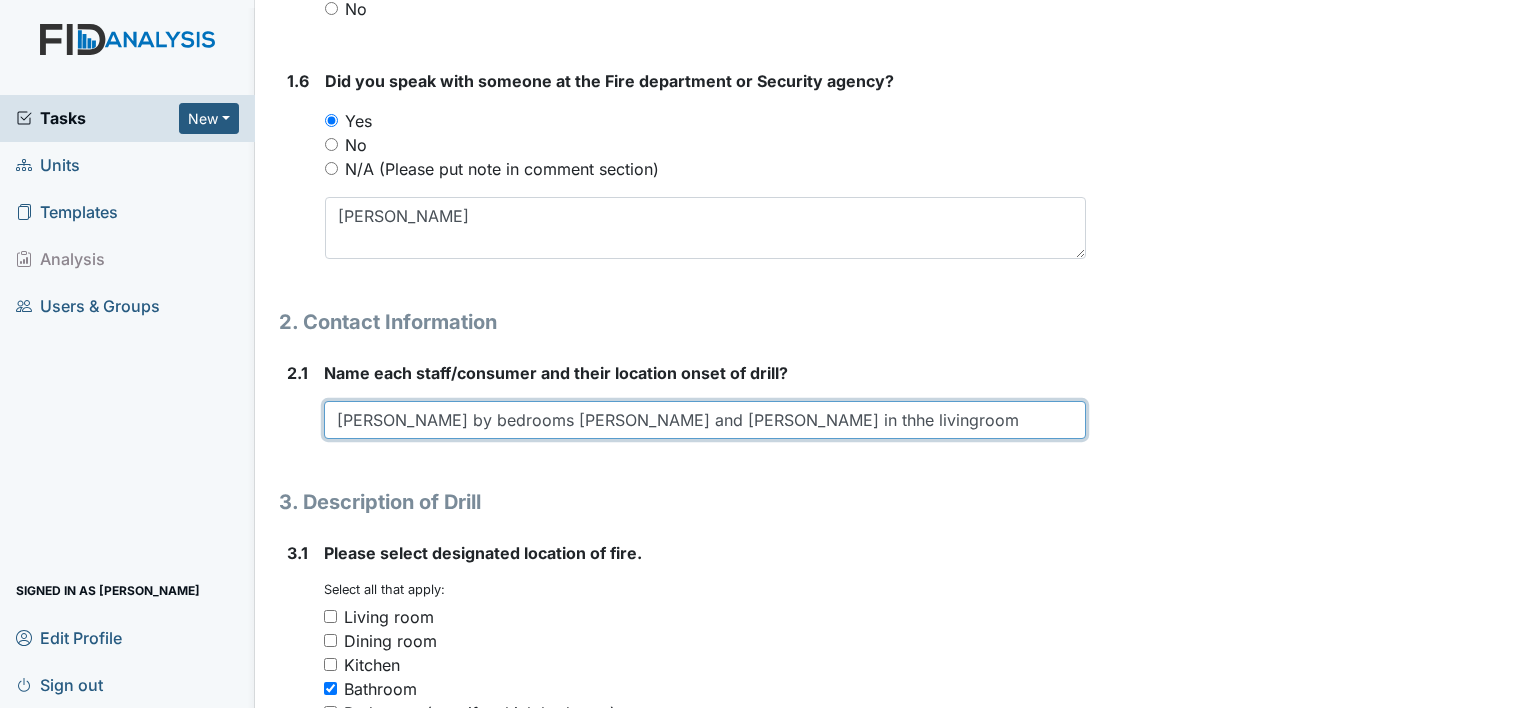 click on "Noah by bedrooms Tim and Michell in thhe livingroom" at bounding box center (705, 420) 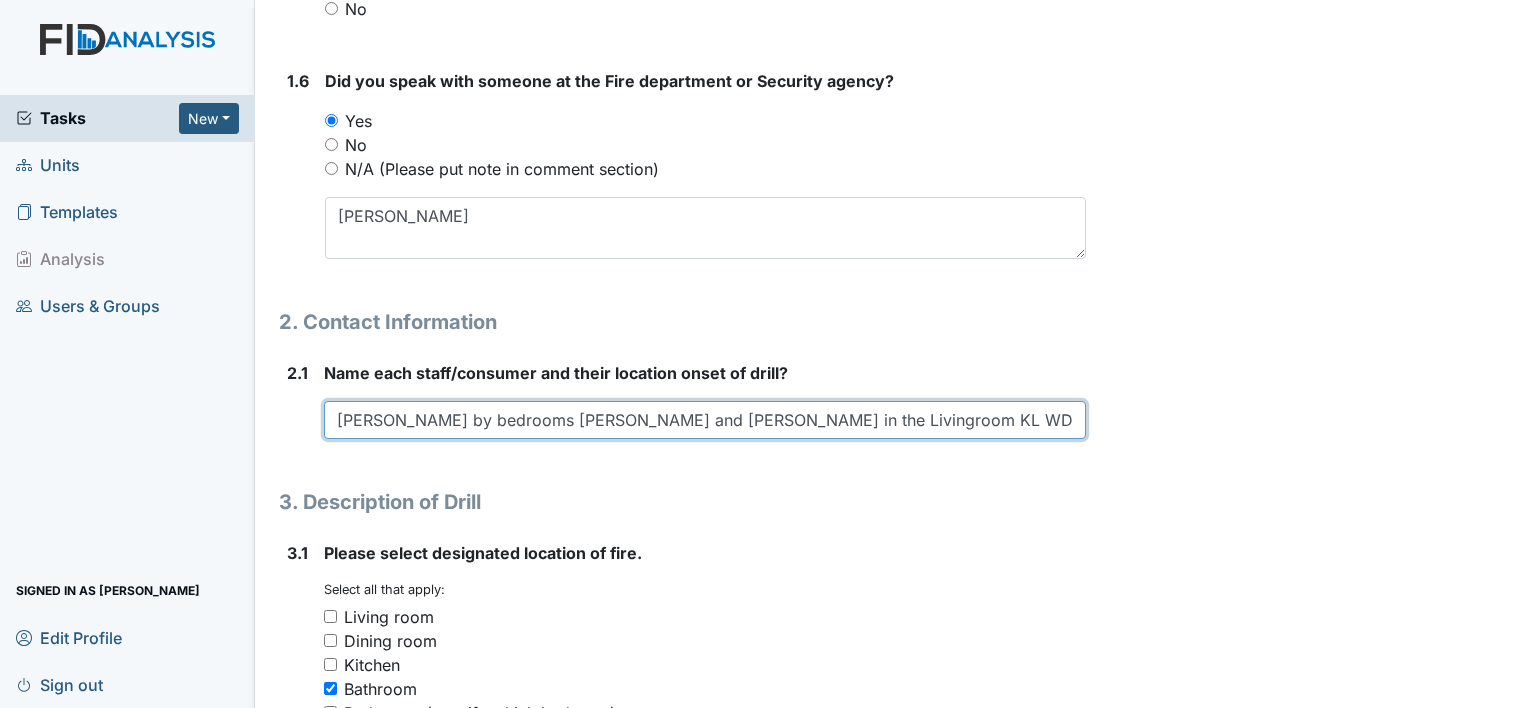 click on "Noah by bedrooms Tim and Michell in the Livingroom KL WD LJ in living room CB bed room" at bounding box center [705, 420] 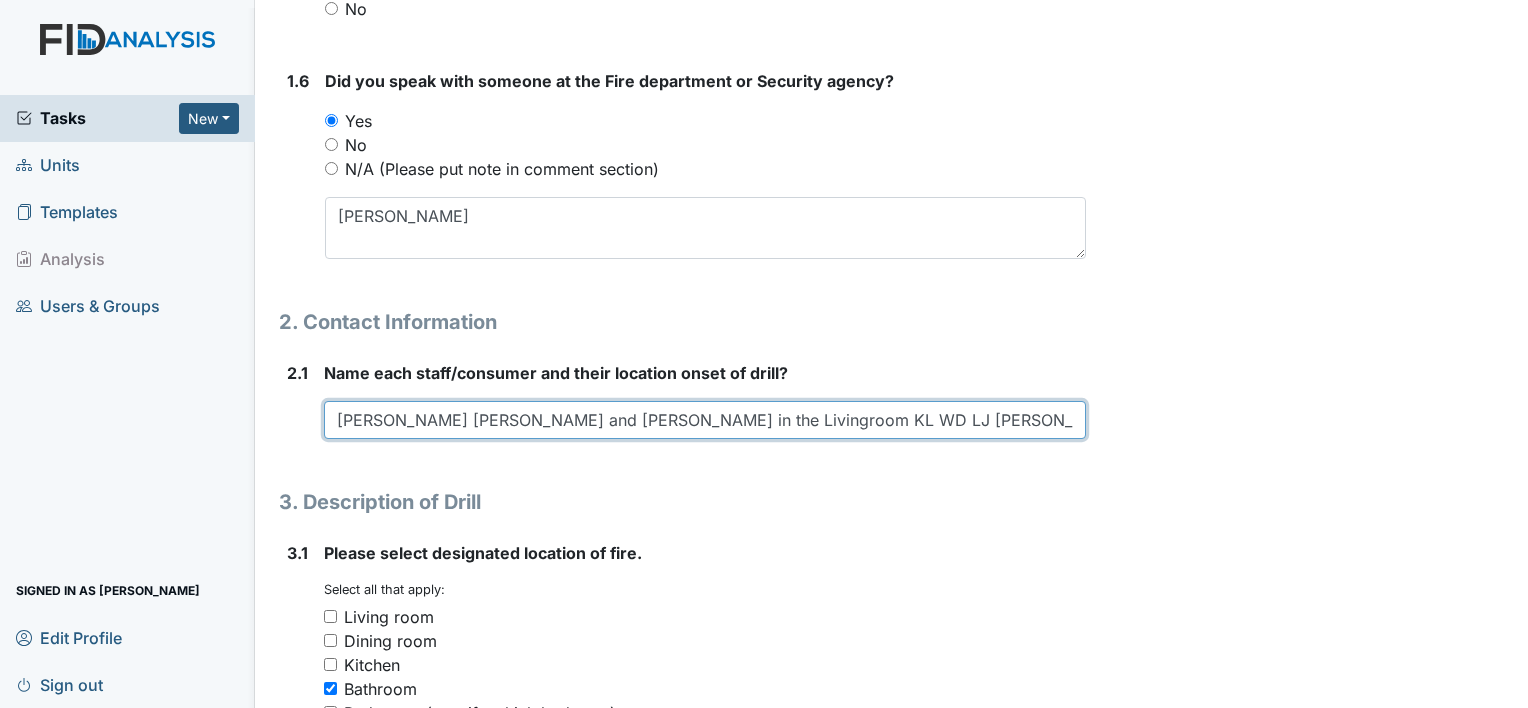 click on "Noah hallway Tim and Michell in the Livingroom KL WD LJ JJ in living room CB bedroom" at bounding box center (705, 420) 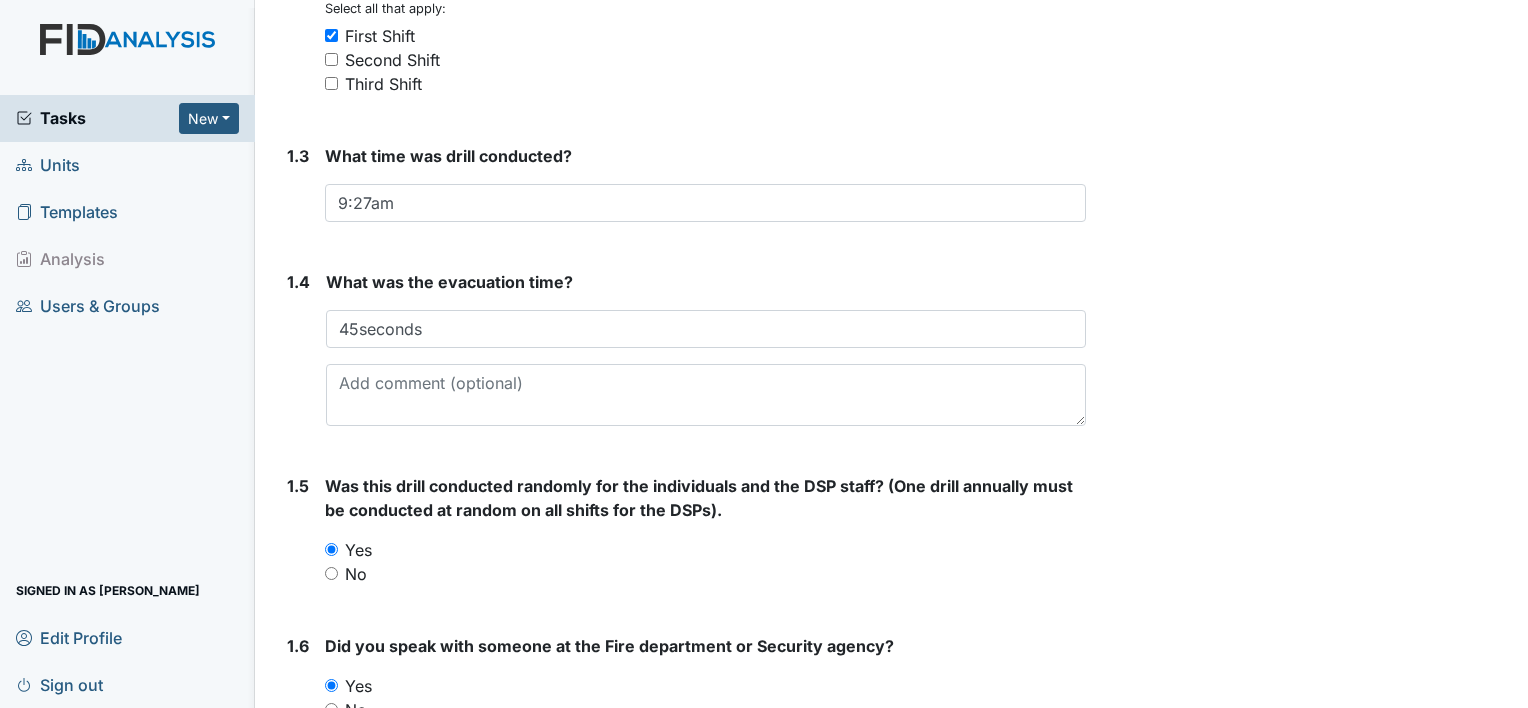 scroll, scrollTop: 496, scrollLeft: 0, axis: vertical 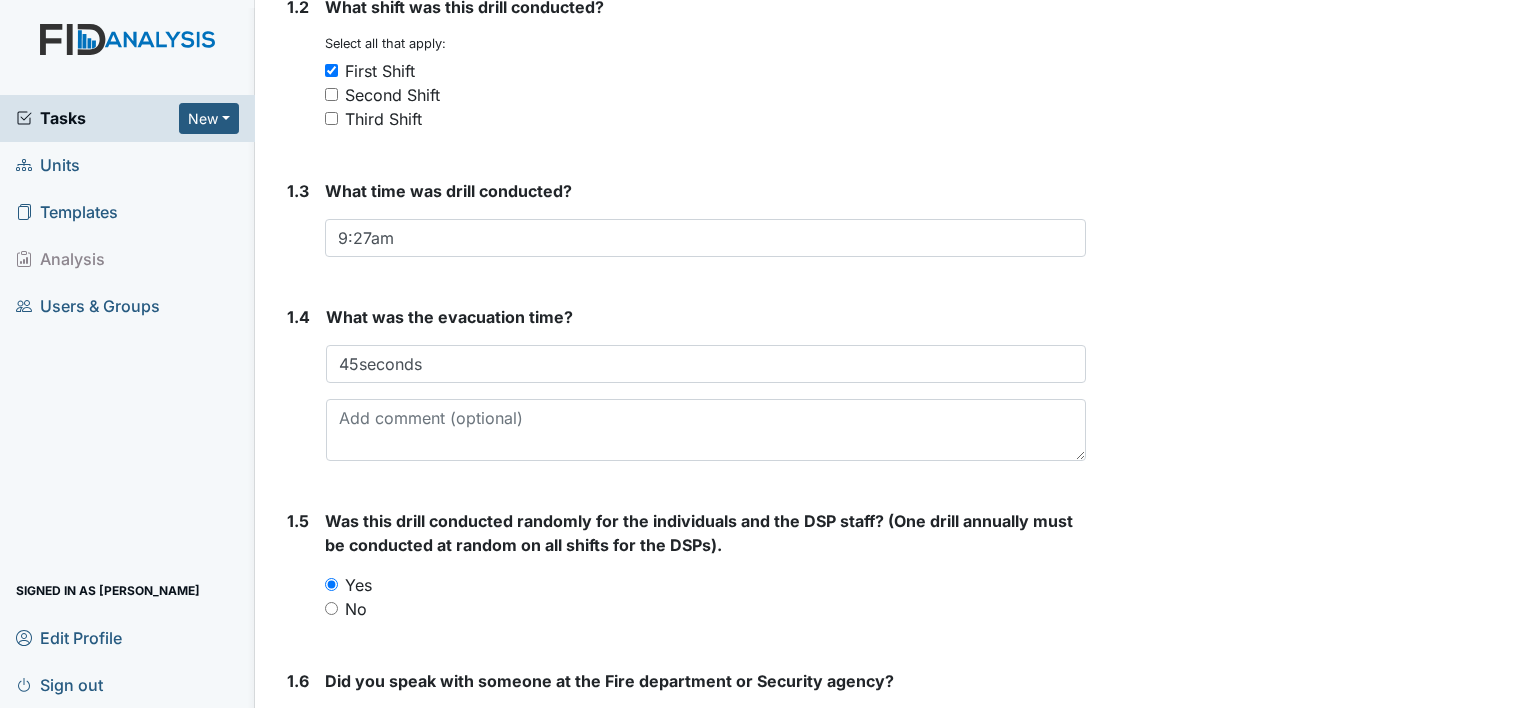 type on "Noah hallway Tim and Michell in the Livingroom KL WD LJ JJ KM in living room CB bedroom" 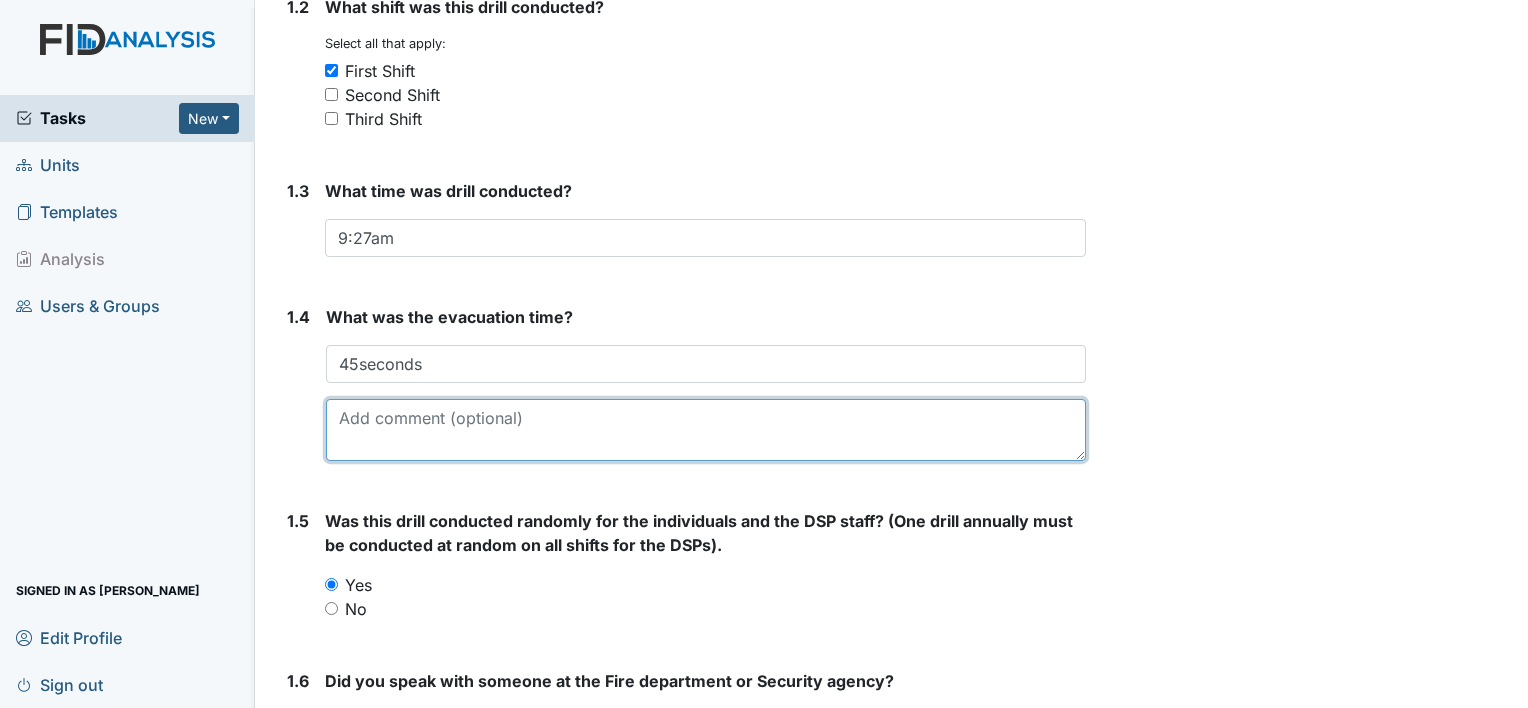click at bounding box center (706, 430) 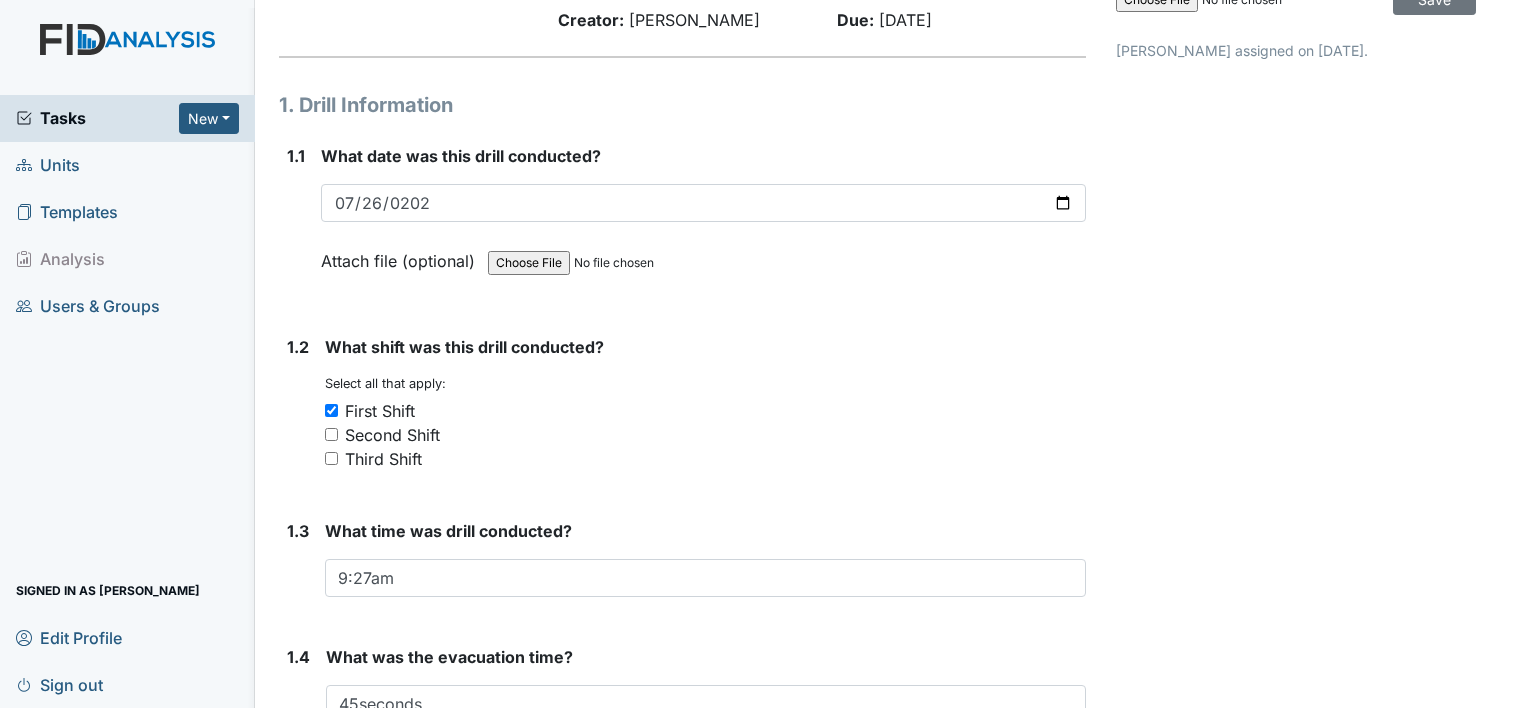 scroll, scrollTop: 400, scrollLeft: 0, axis: vertical 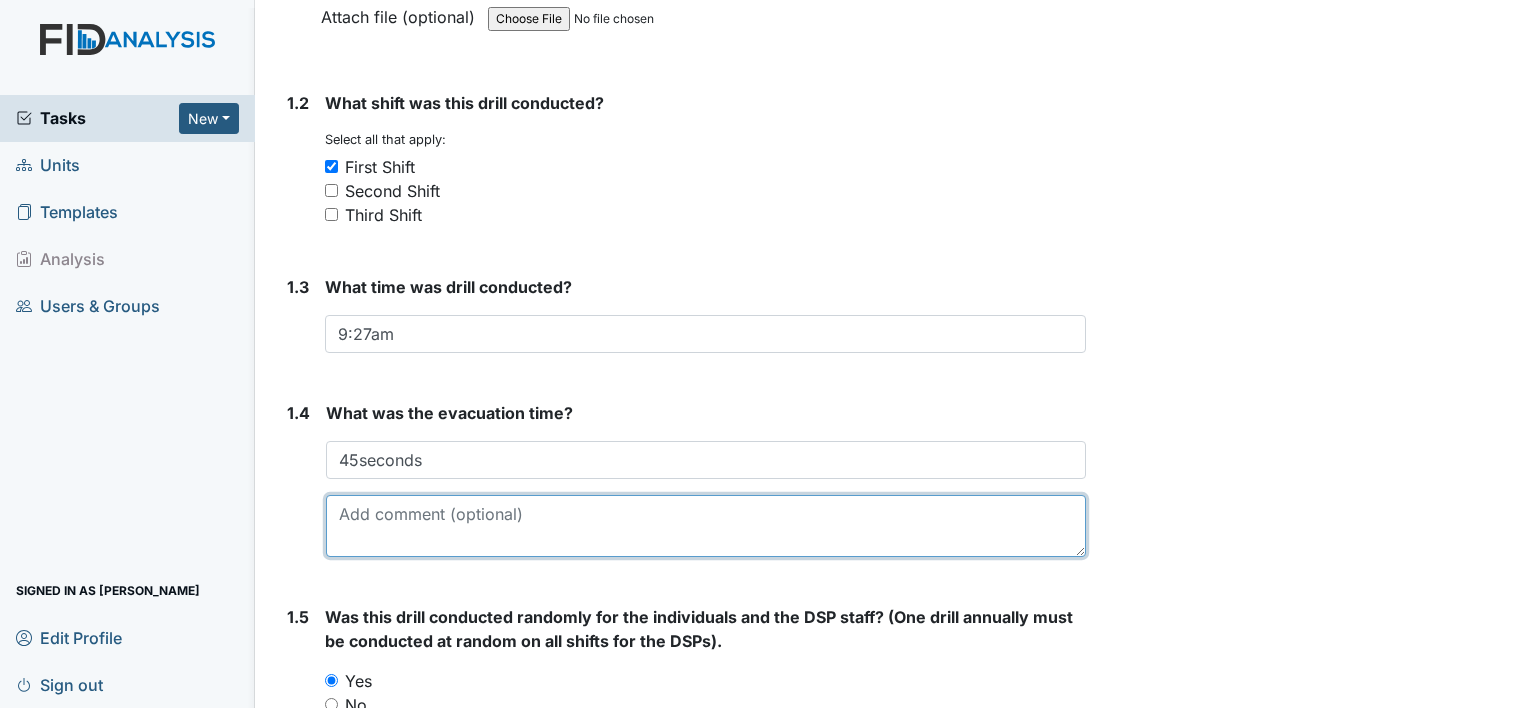click at bounding box center (706, 526) 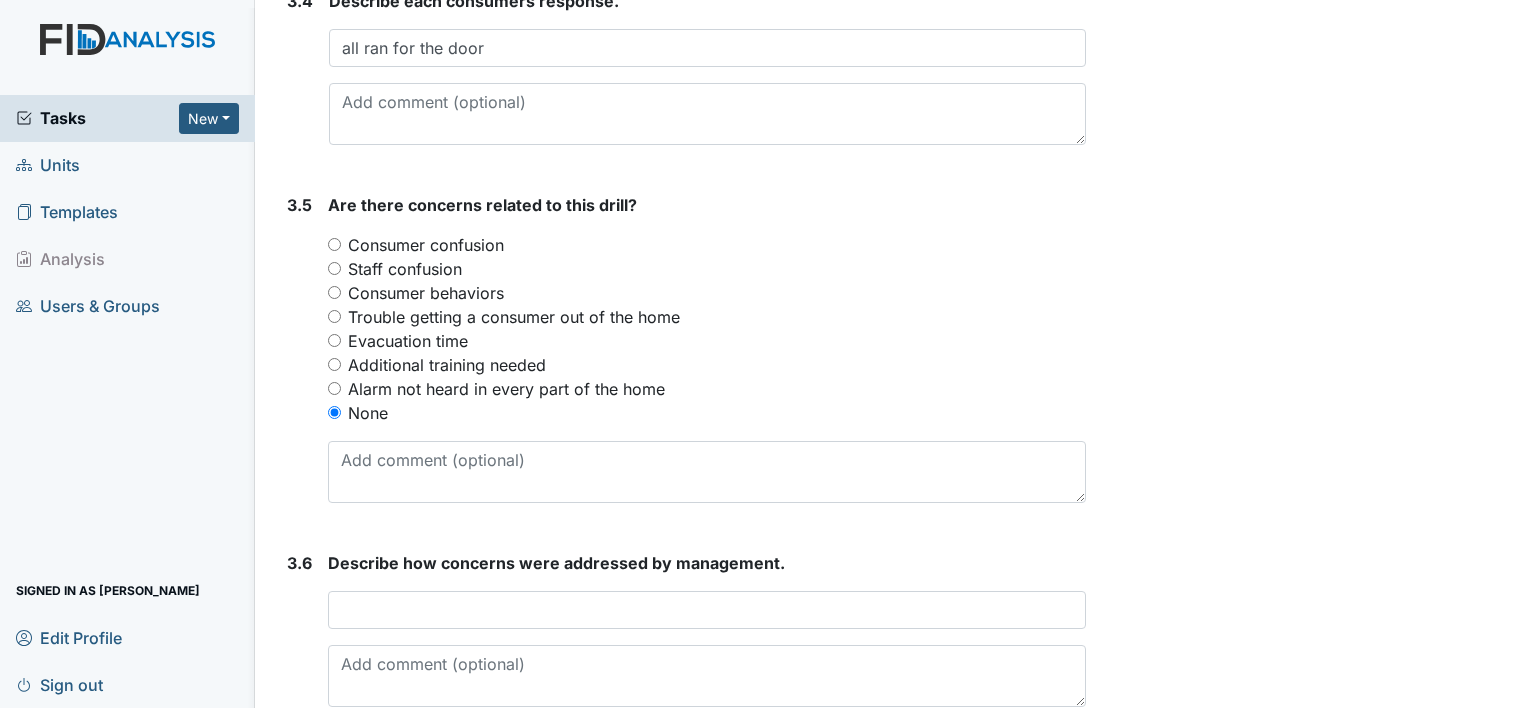 scroll, scrollTop: 2596, scrollLeft: 0, axis: vertical 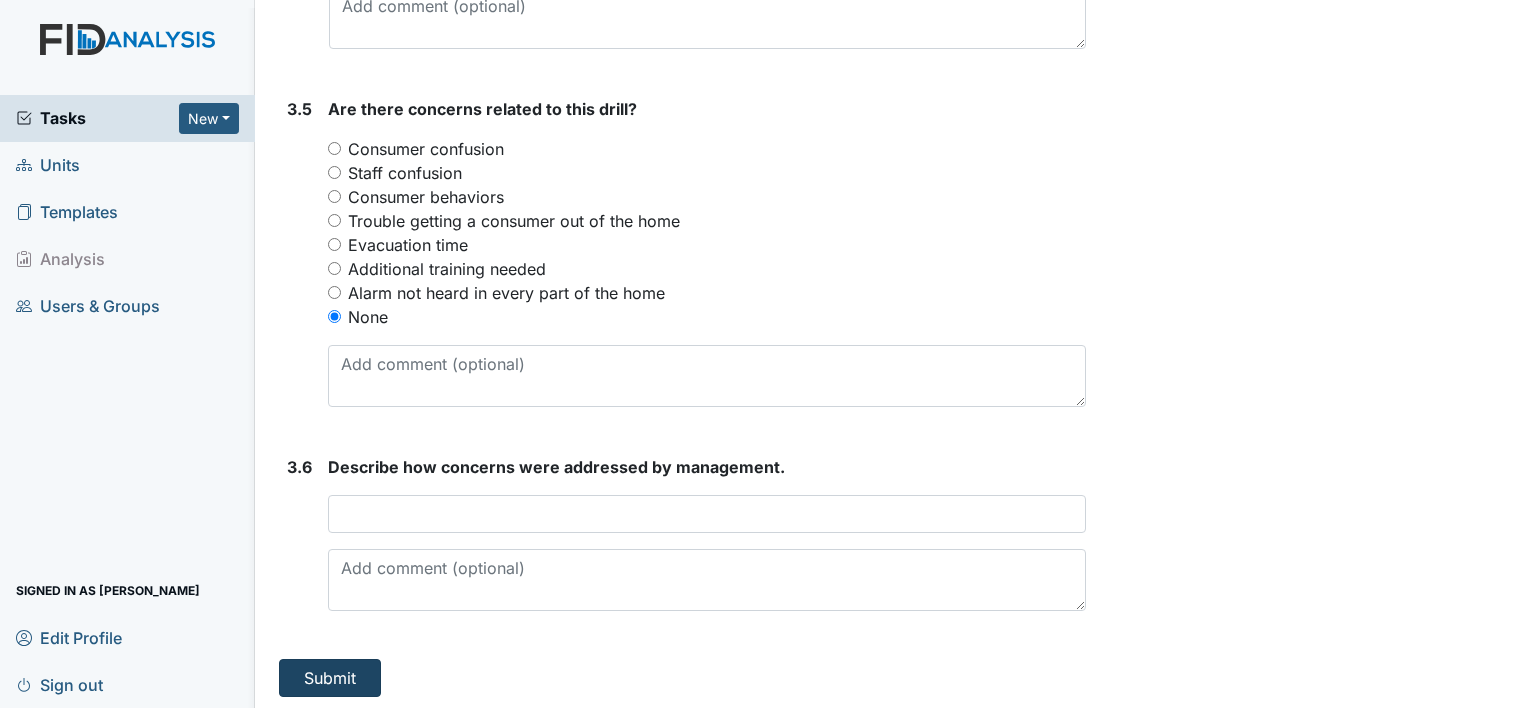 type on "the security system got the alarm at 9:28:59am" 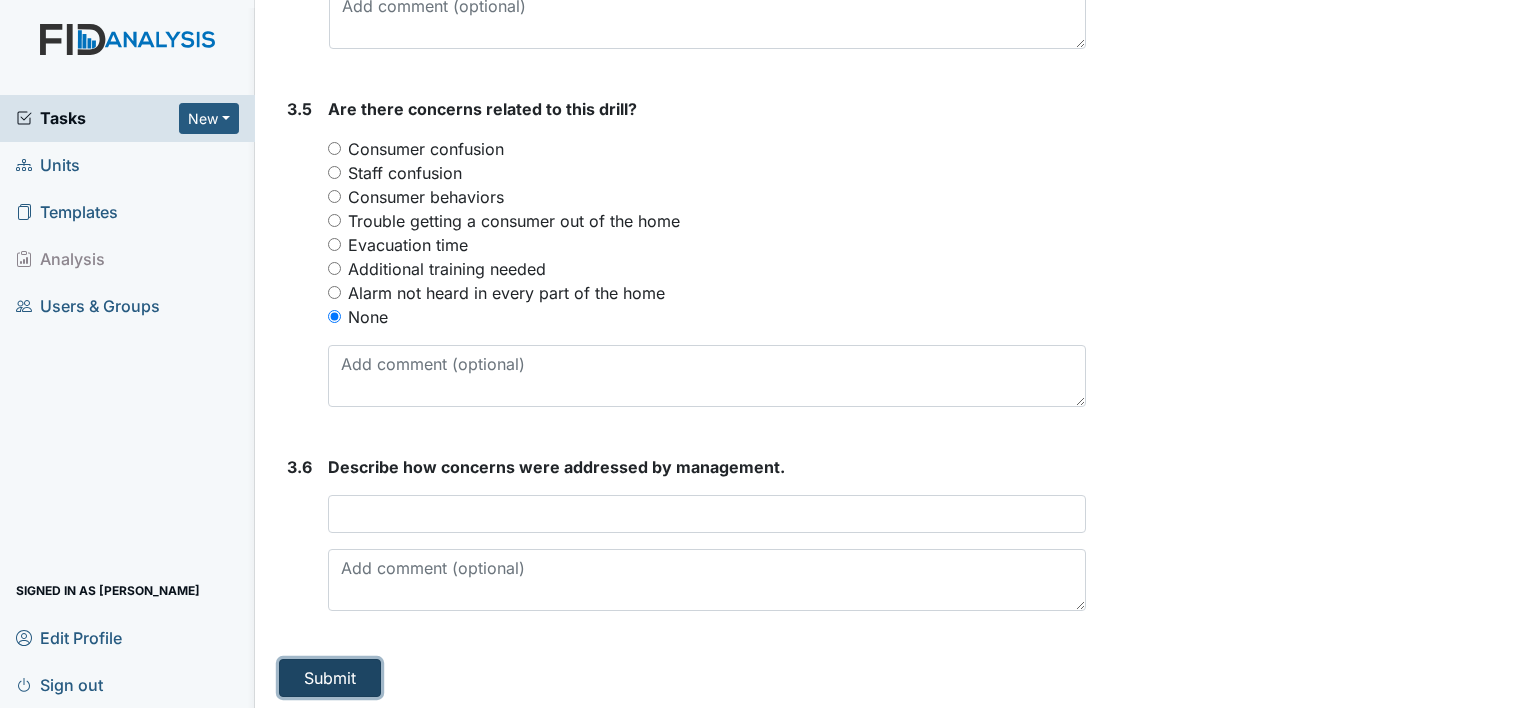 click on "Submit" at bounding box center [330, 678] 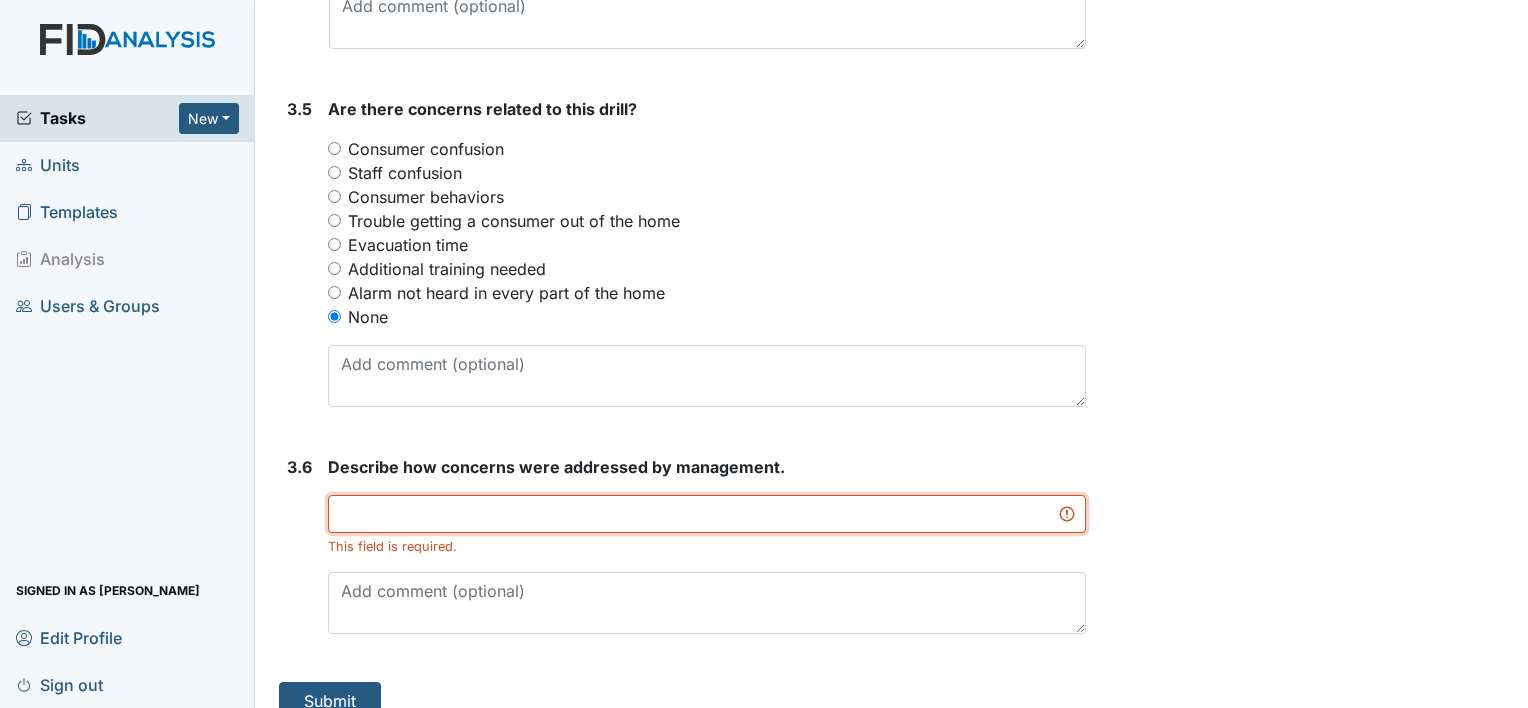 click at bounding box center [707, 514] 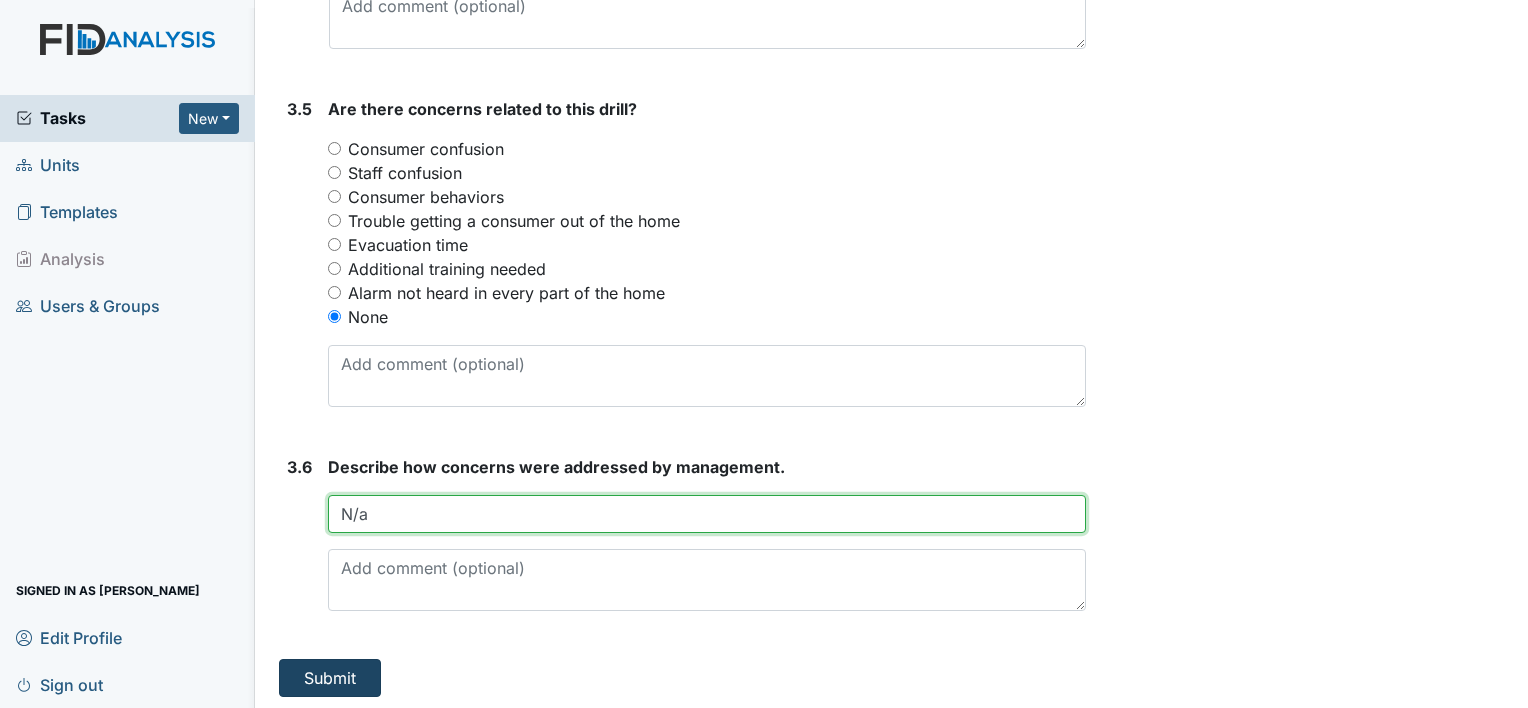 type on "N/a" 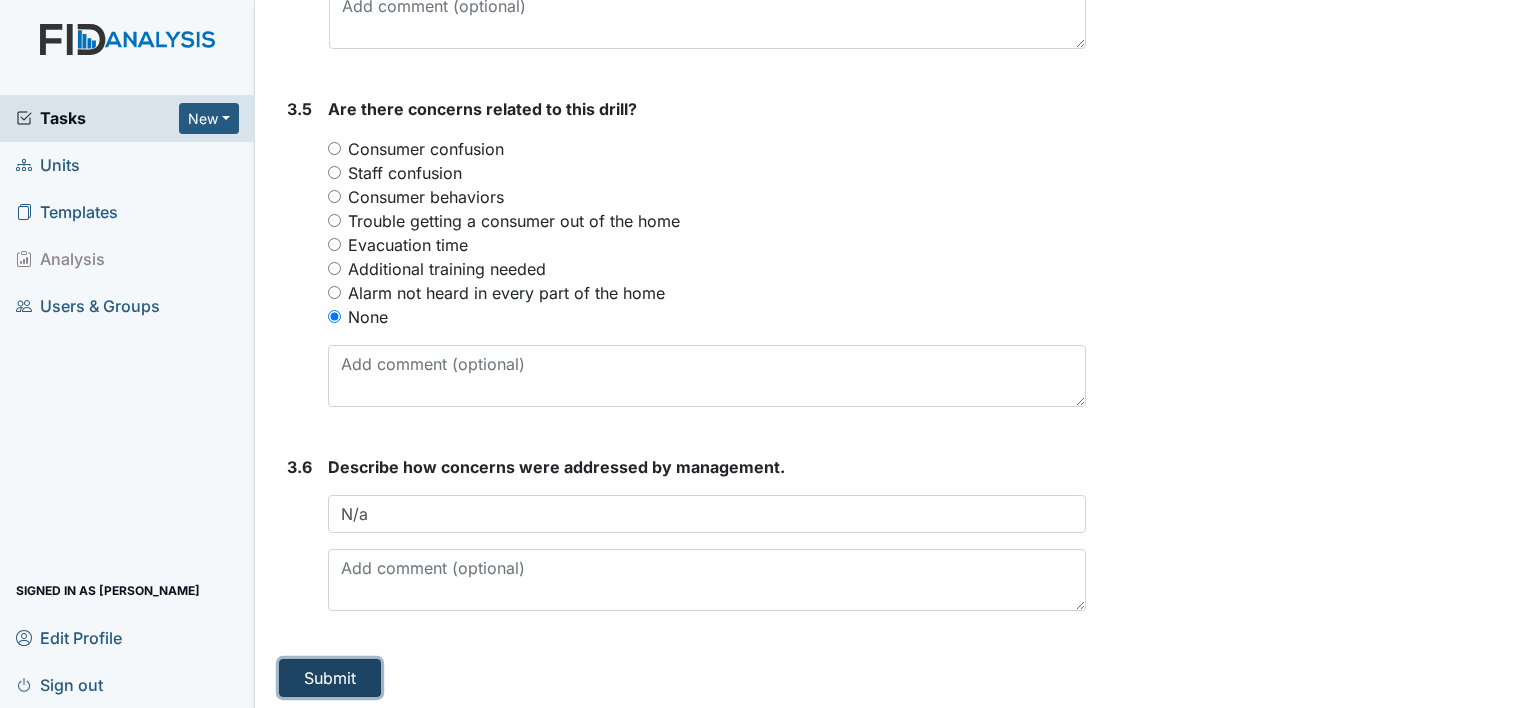 click on "Submit" at bounding box center [330, 678] 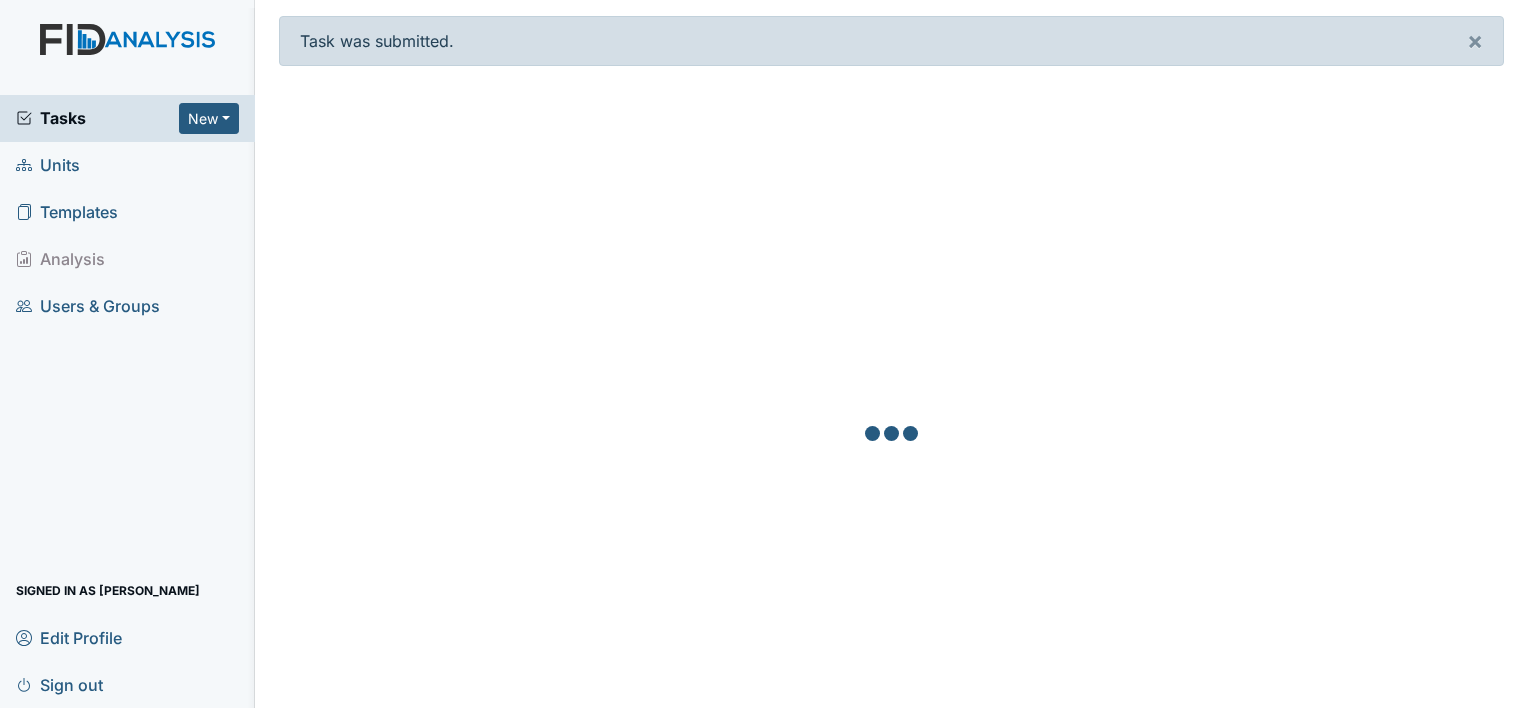 scroll, scrollTop: 0, scrollLeft: 0, axis: both 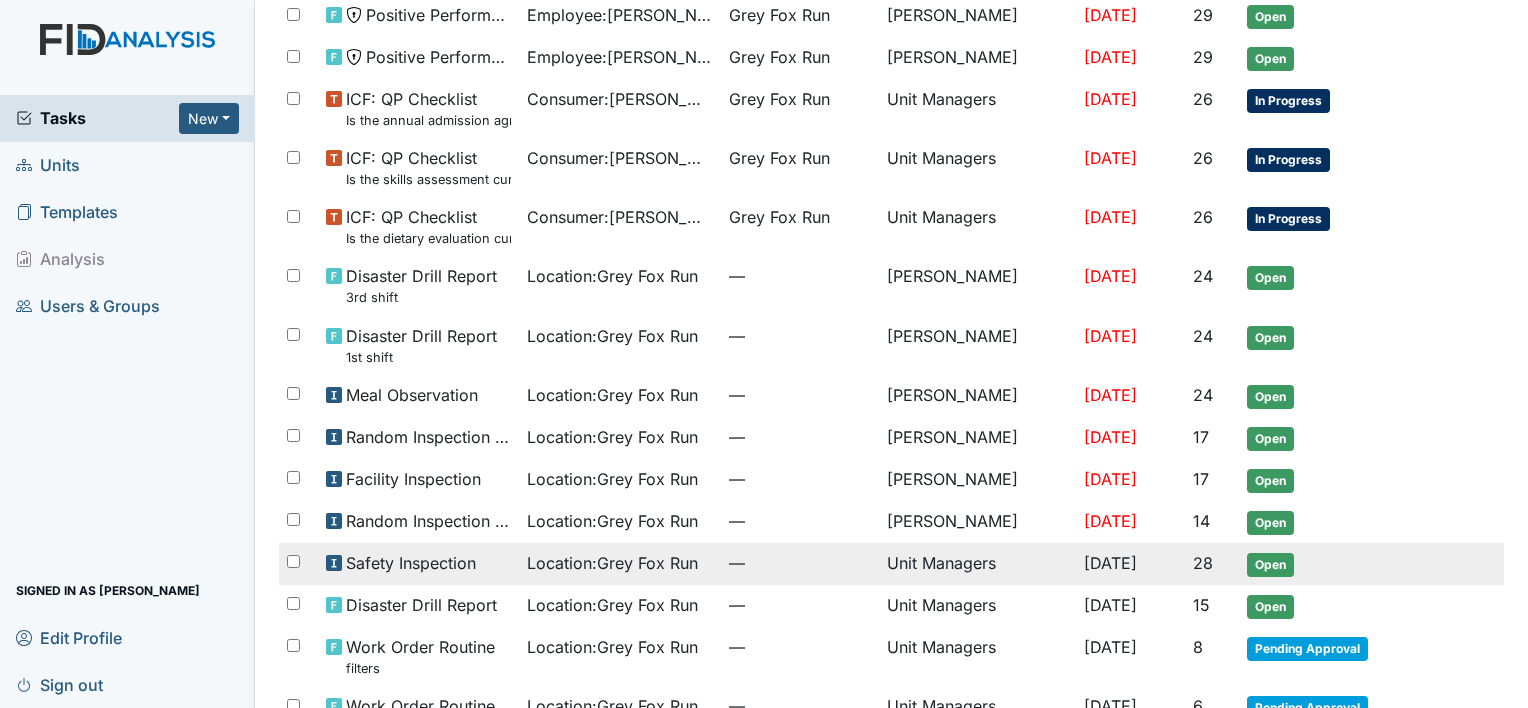 click on "Safety Inspection" at bounding box center [411, 563] 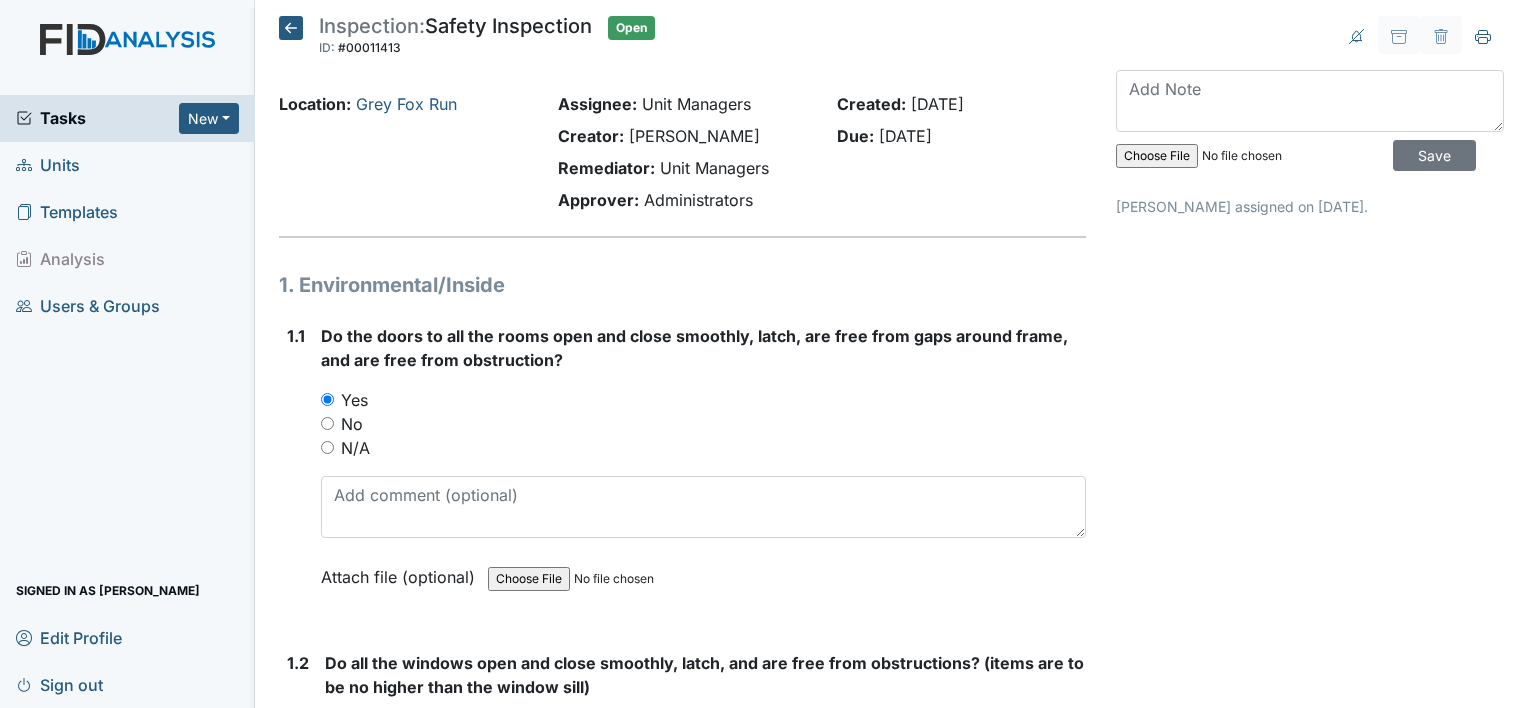 scroll, scrollTop: 0, scrollLeft: 0, axis: both 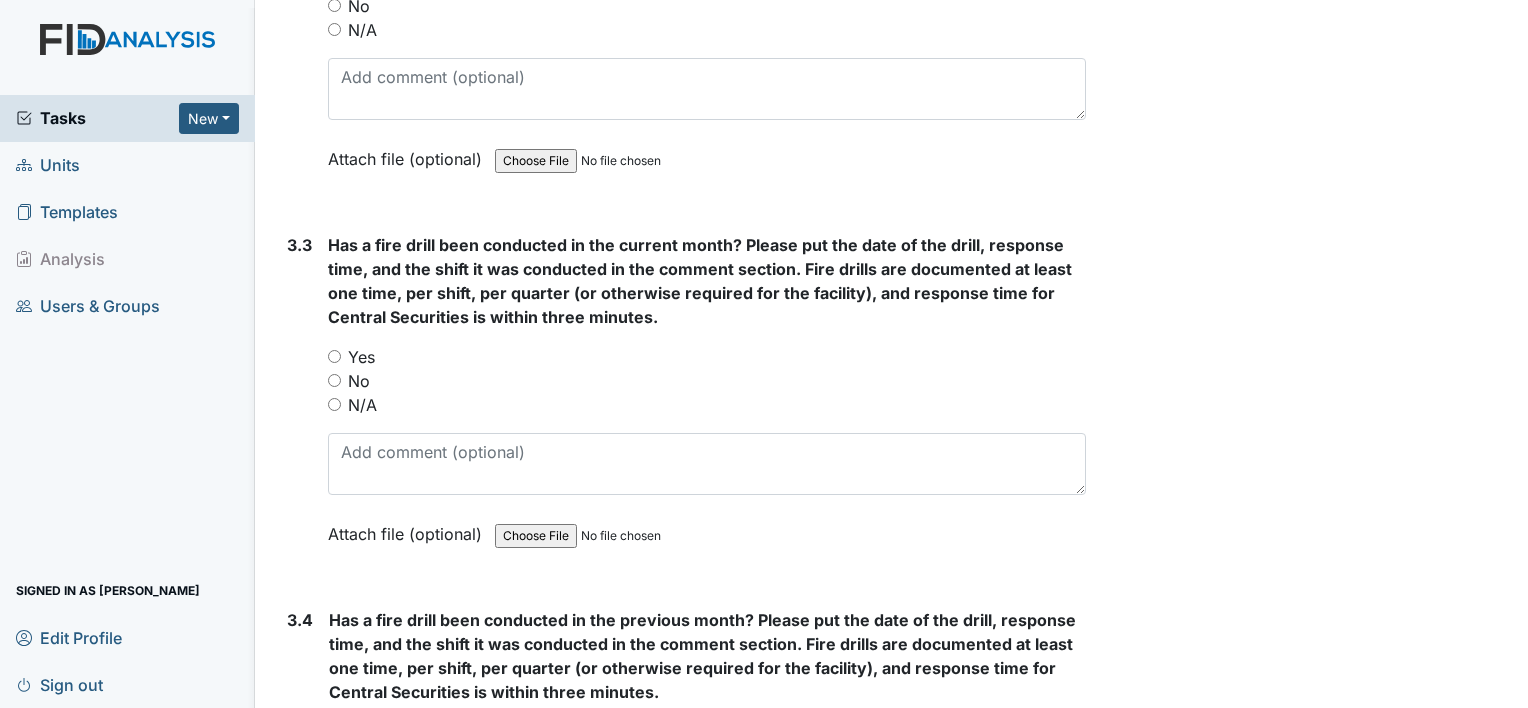 click on "Yes" at bounding box center (361, 357) 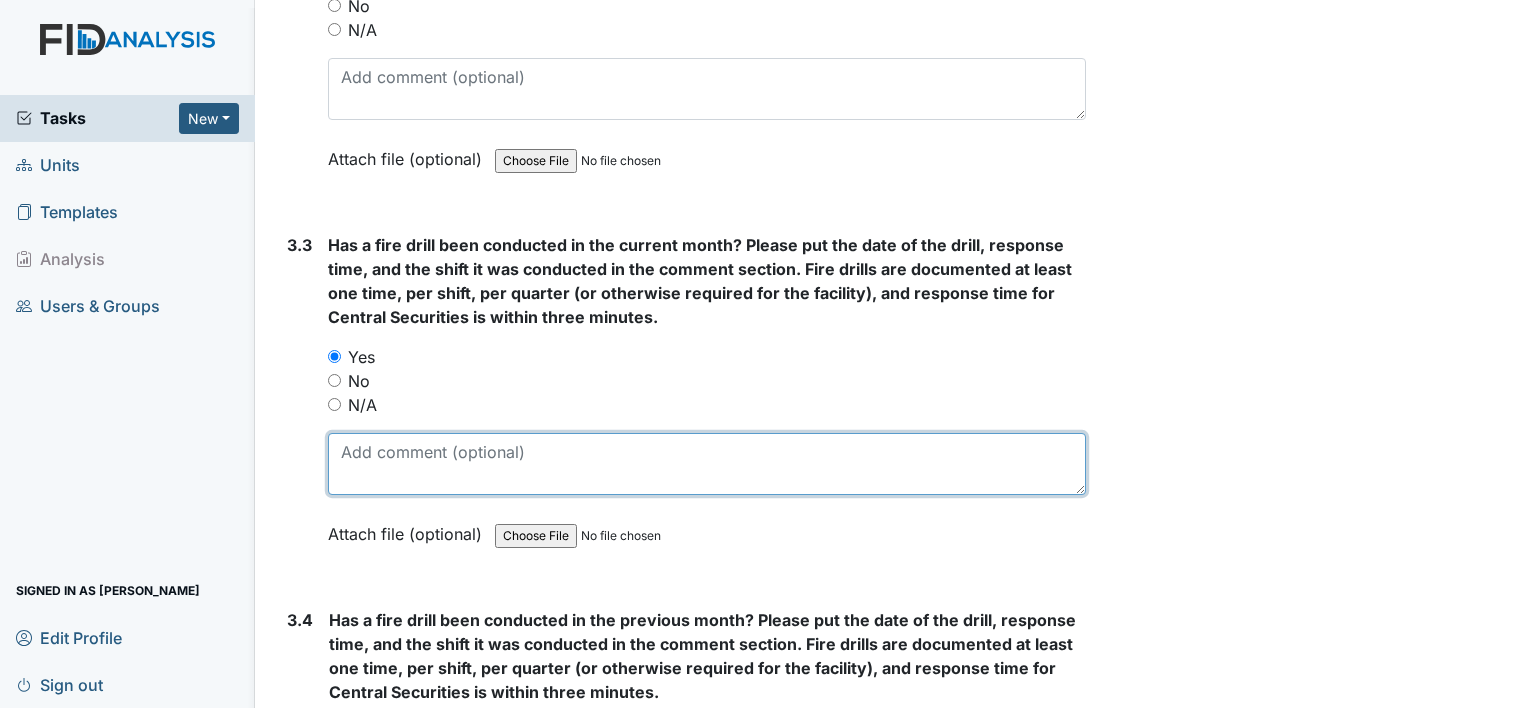 click at bounding box center [707, 464] 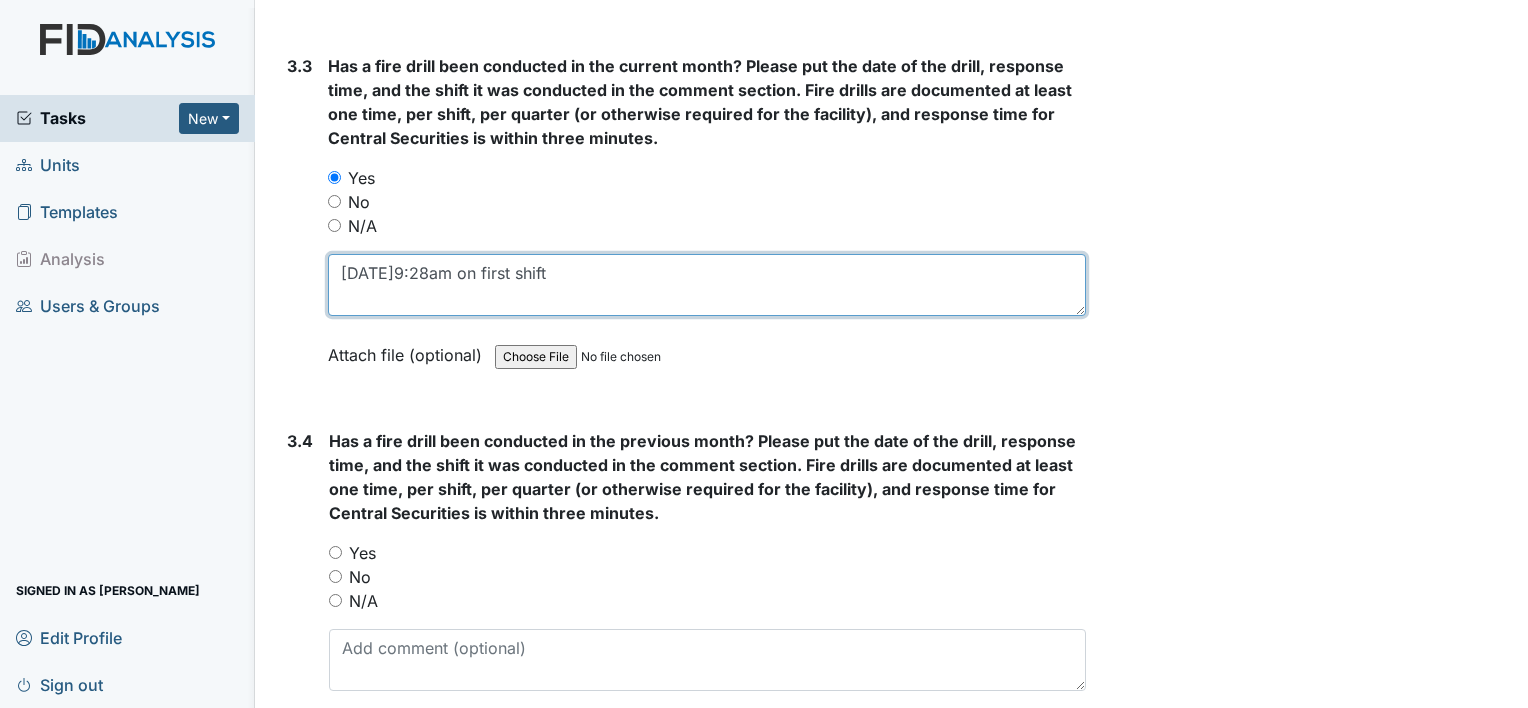scroll, scrollTop: 8700, scrollLeft: 0, axis: vertical 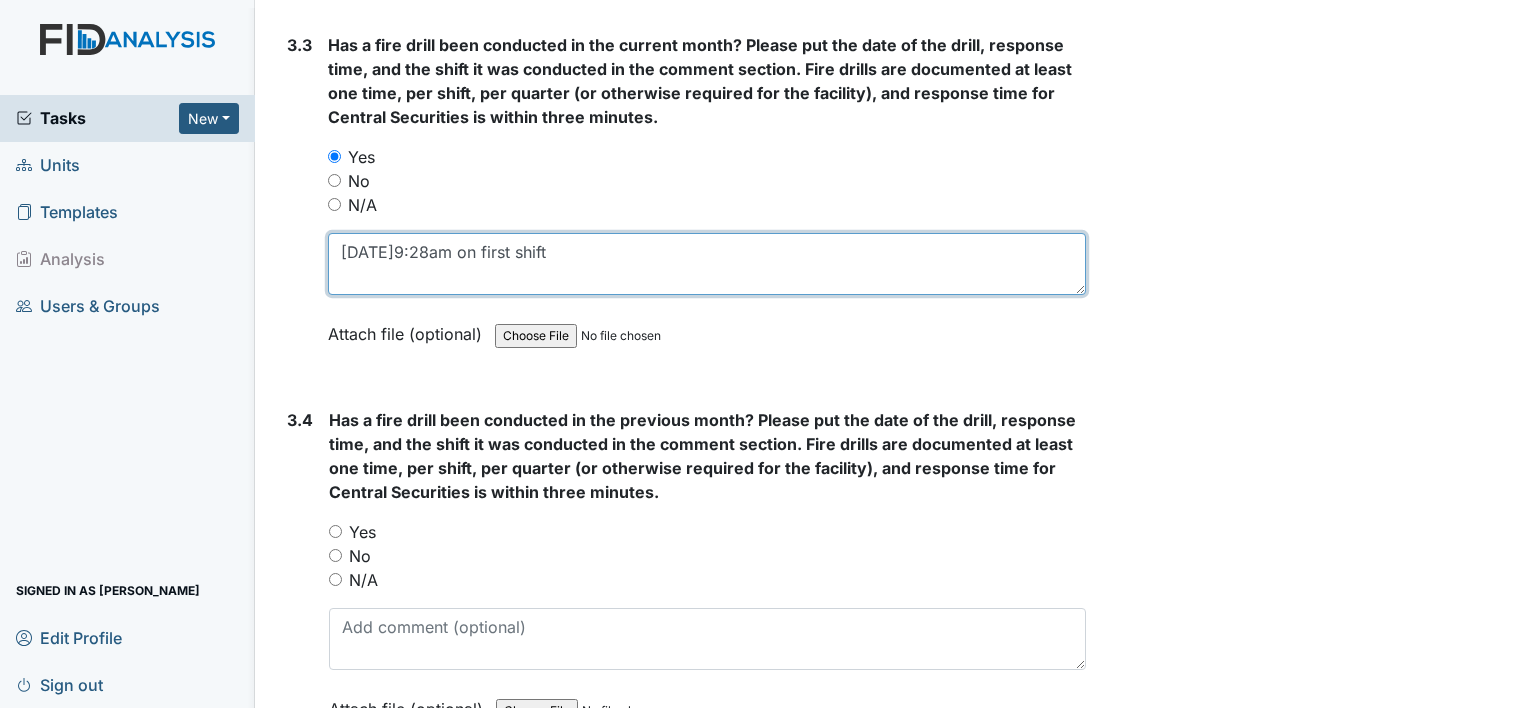 type on "7/26/2025 @9:28am on first shift" 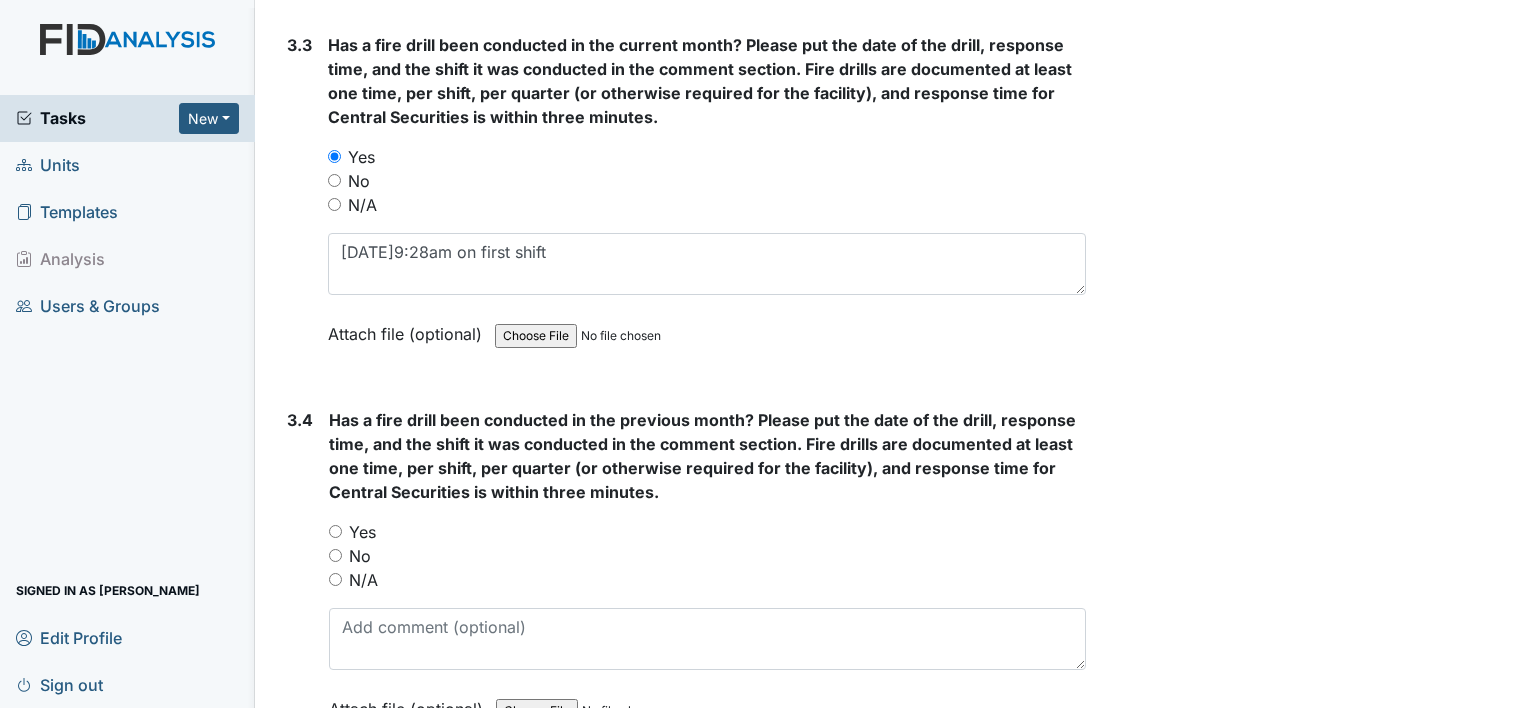click on "Has a fire drill been conducted in the previous month? Please put the date of the drill, response time, and the shift it was conducted in the comment section. Fire drills are documented at least one time, per shift, per quarter (or otherwise required for the facility), and response time for Central Securities is within three minutes.
You must select one of the below options.
Yes
No
N/A
Attach file (optional)
You can upload .pdf, .txt, .jpg, .jpeg, .png, .csv, .xls, or .doc files under 100MB." at bounding box center (707, 571) 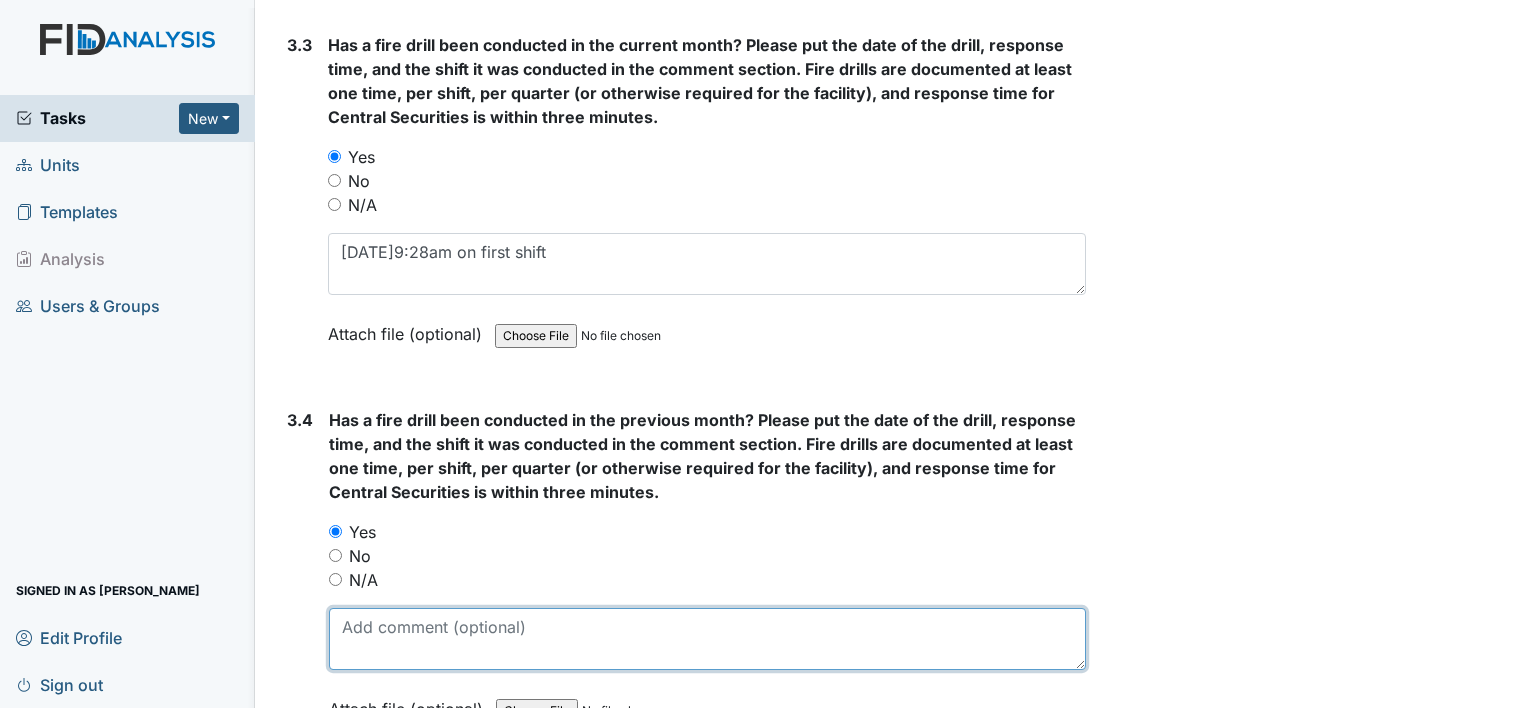click at bounding box center (707, 639) 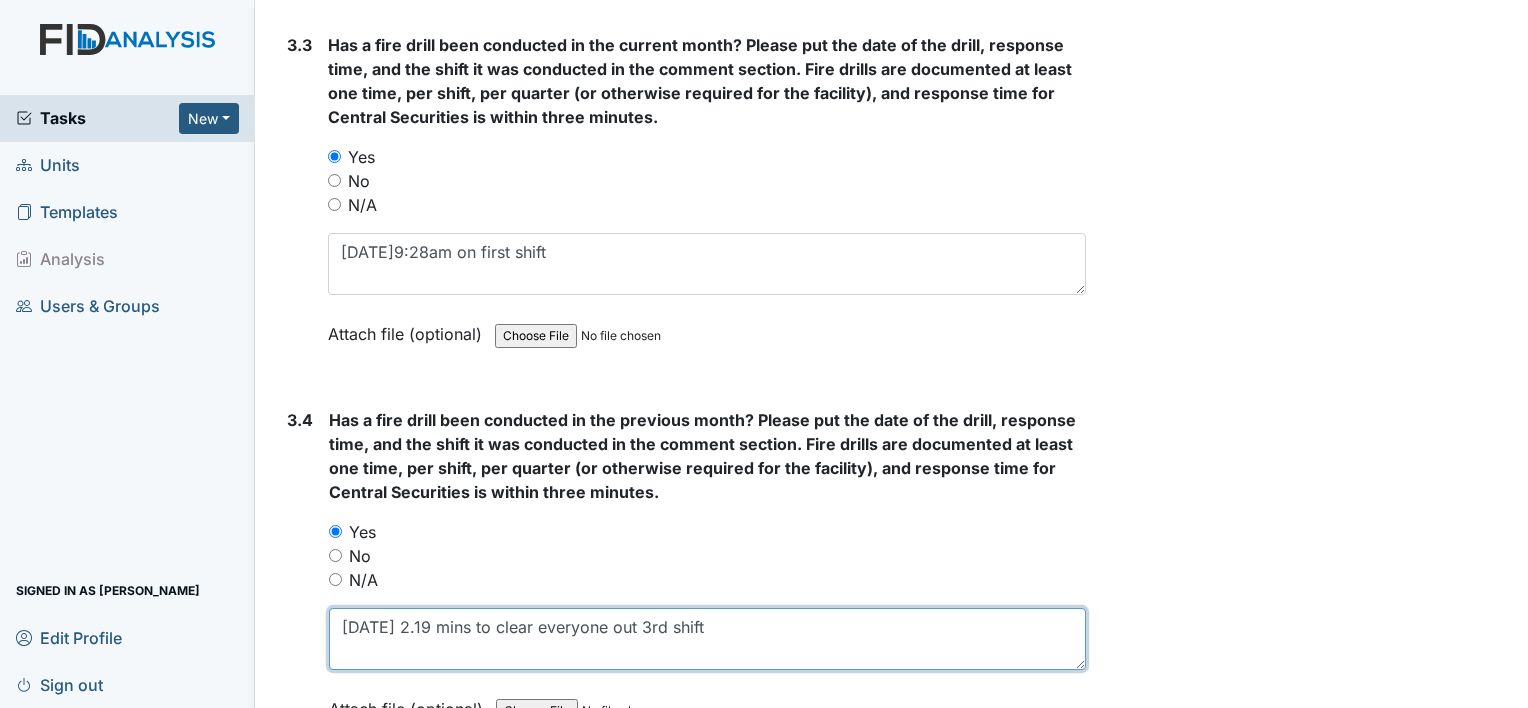type on "6/20/25 2.19 mins to clear everyone out 3rd shift" 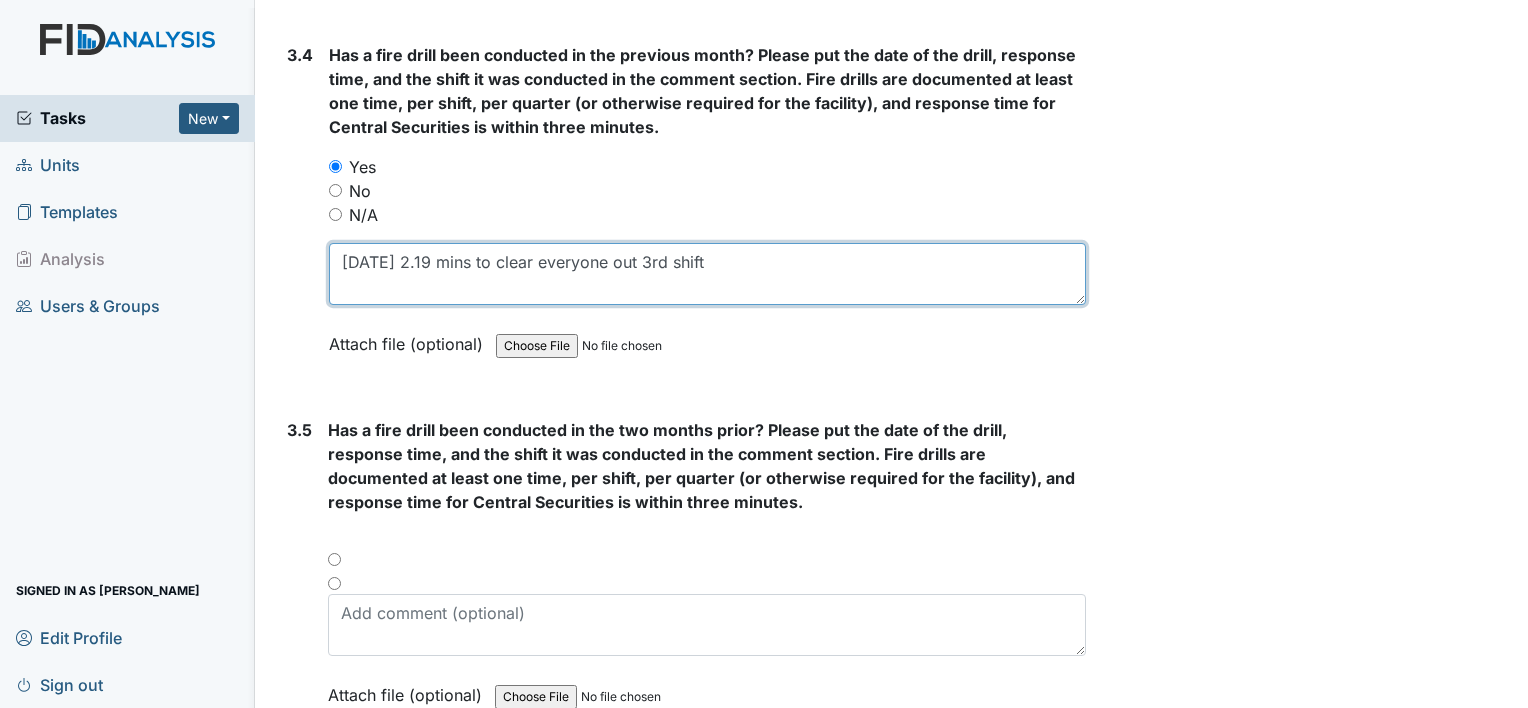 scroll, scrollTop: 9100, scrollLeft: 0, axis: vertical 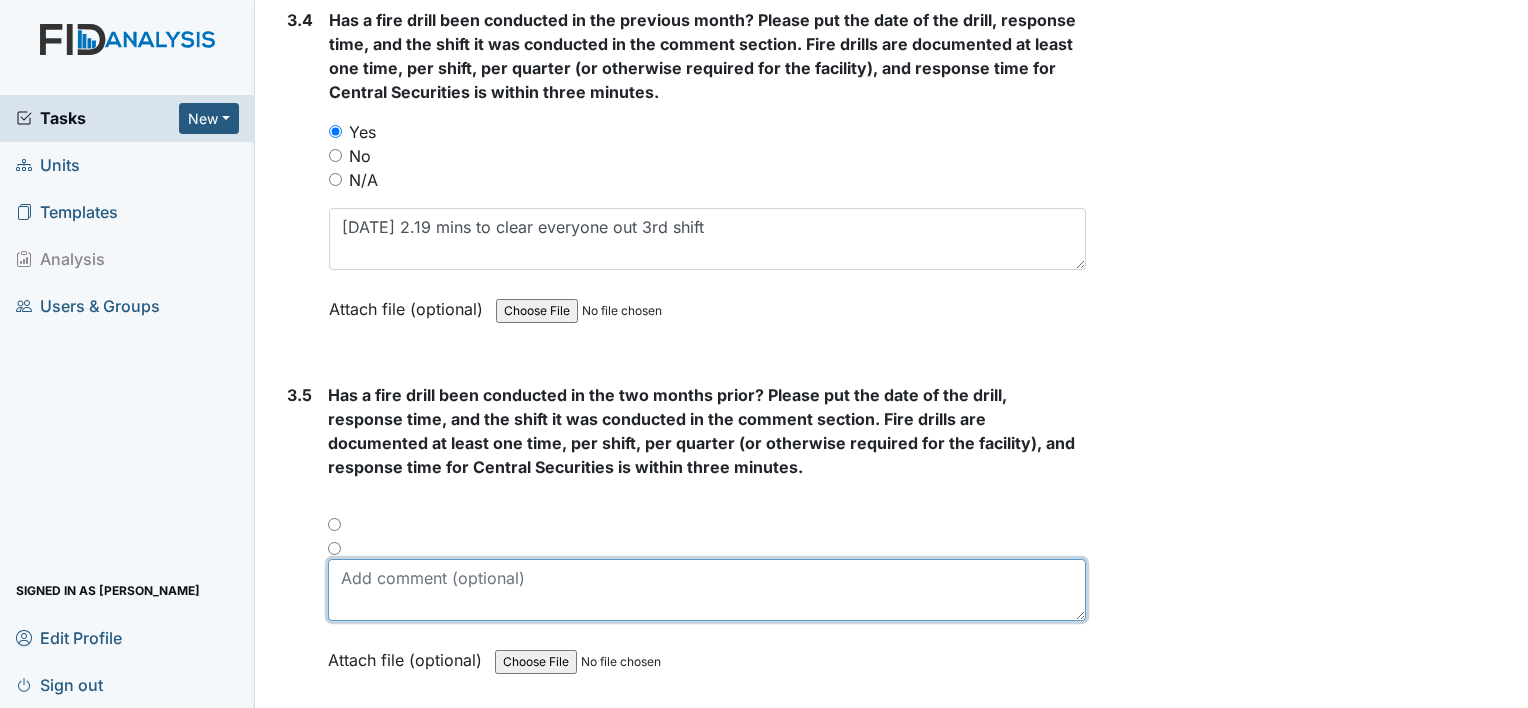 click at bounding box center [707, 590] 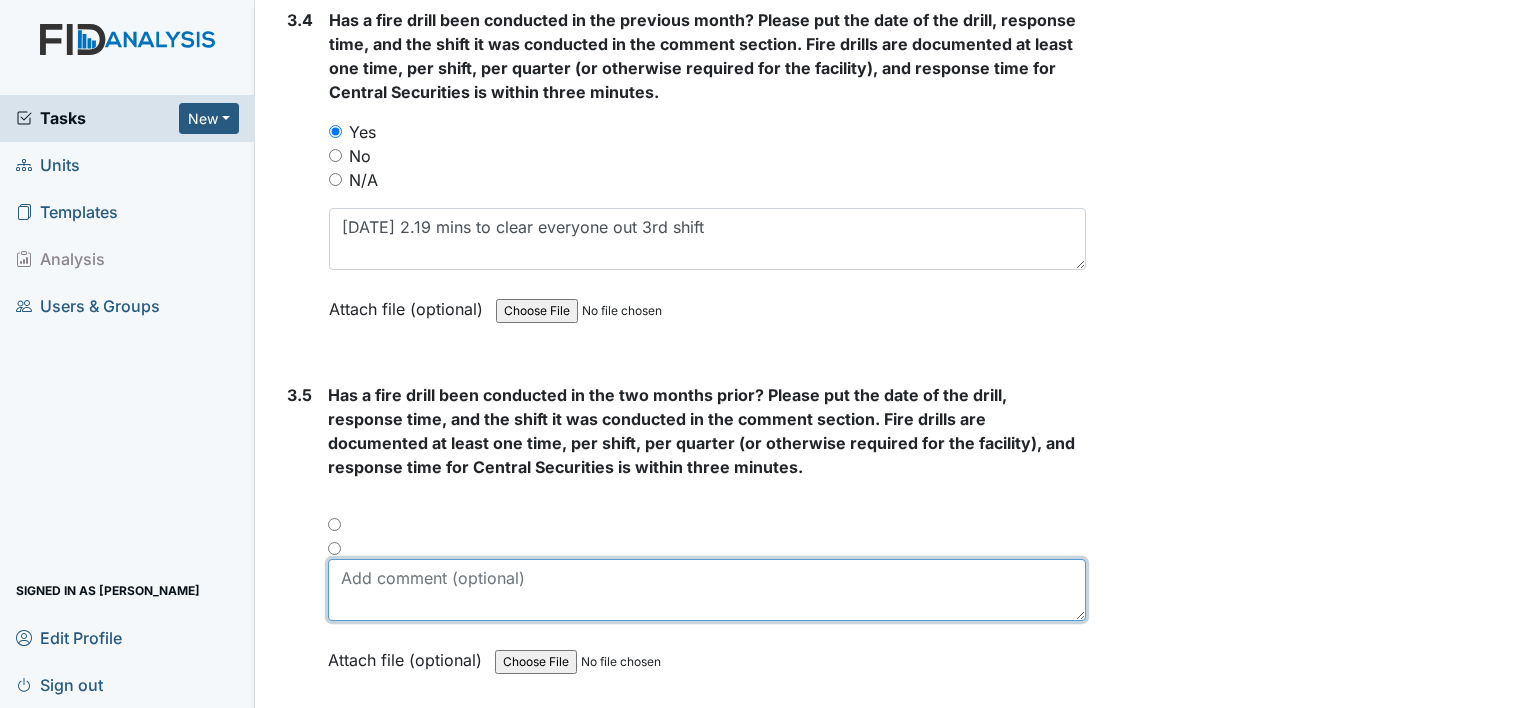 paste on "5/28/25 3min 2nd shift" 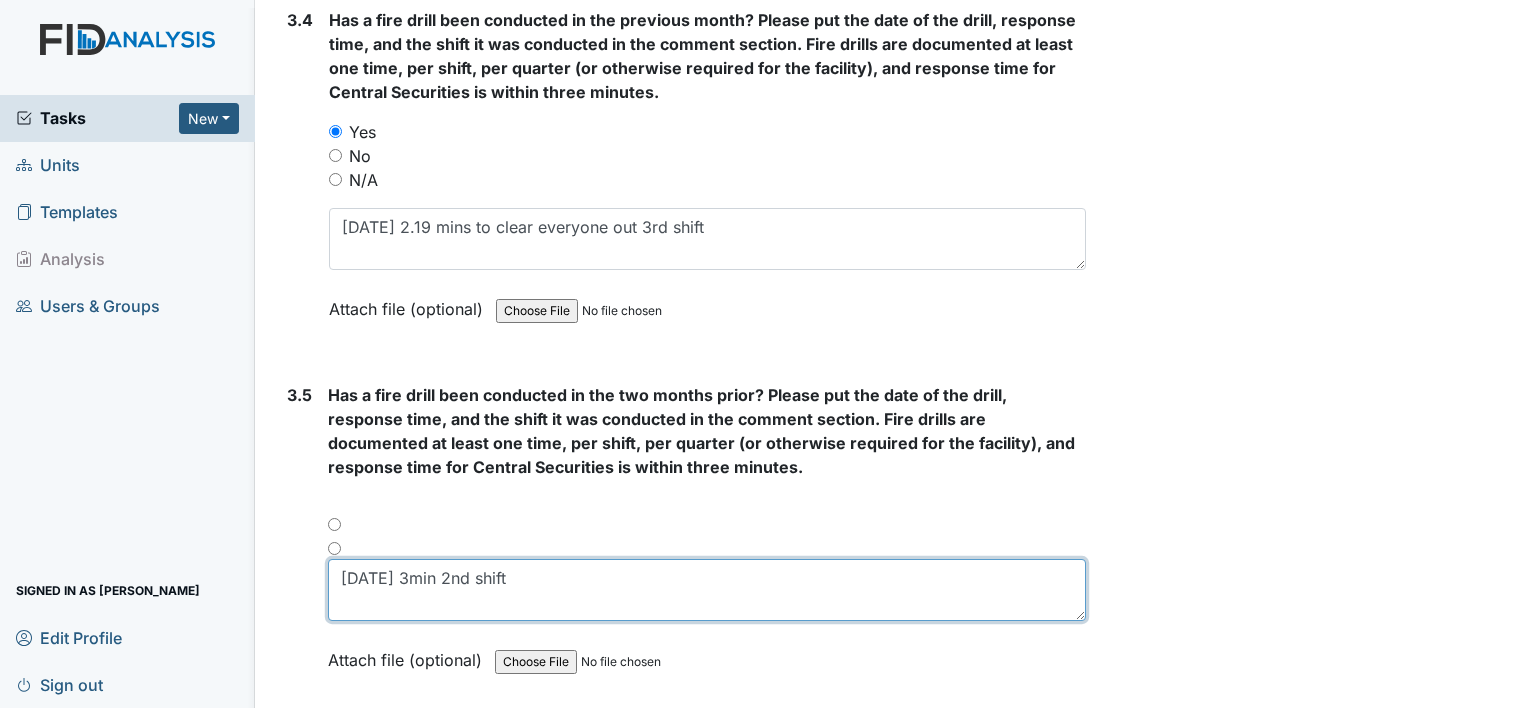 type on "5/28/25 3min 2nd shift" 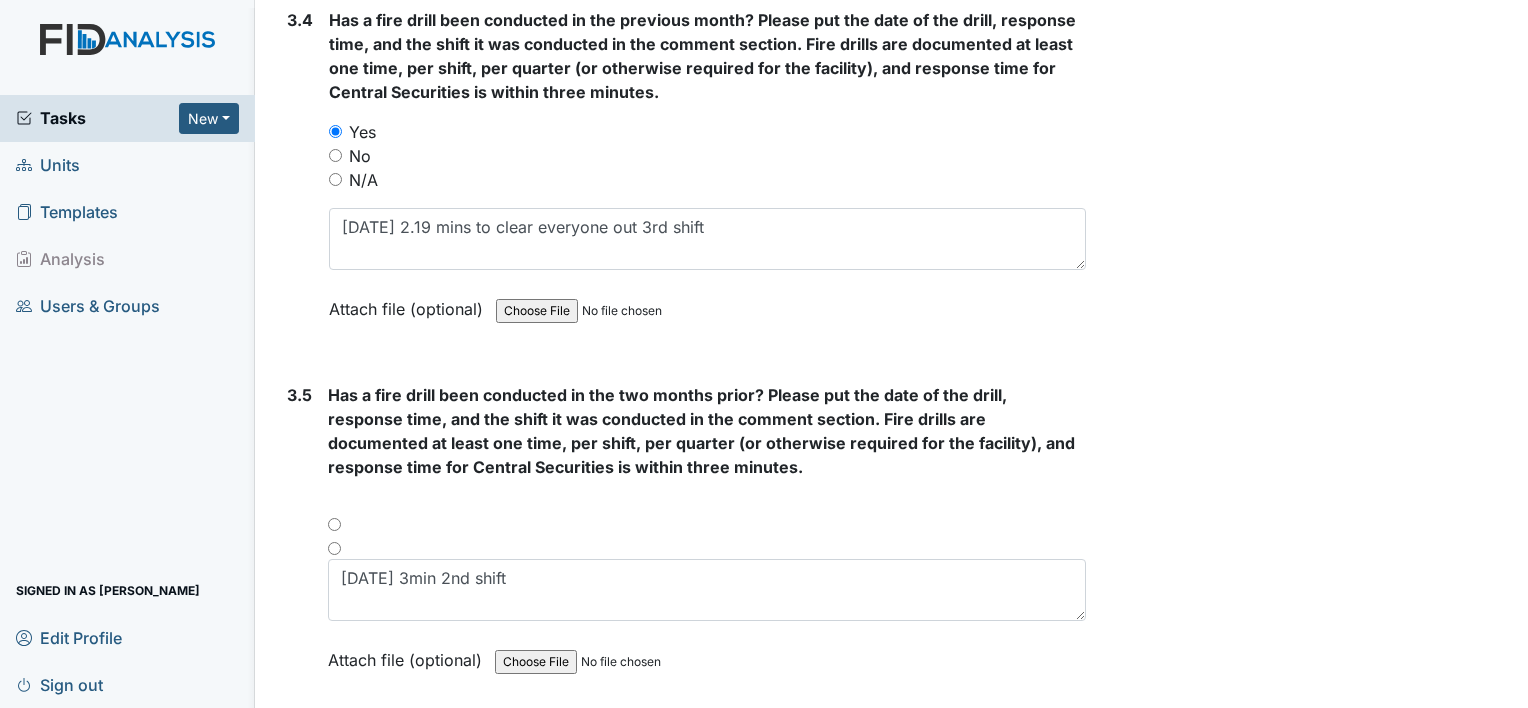 click at bounding box center (707, 531) 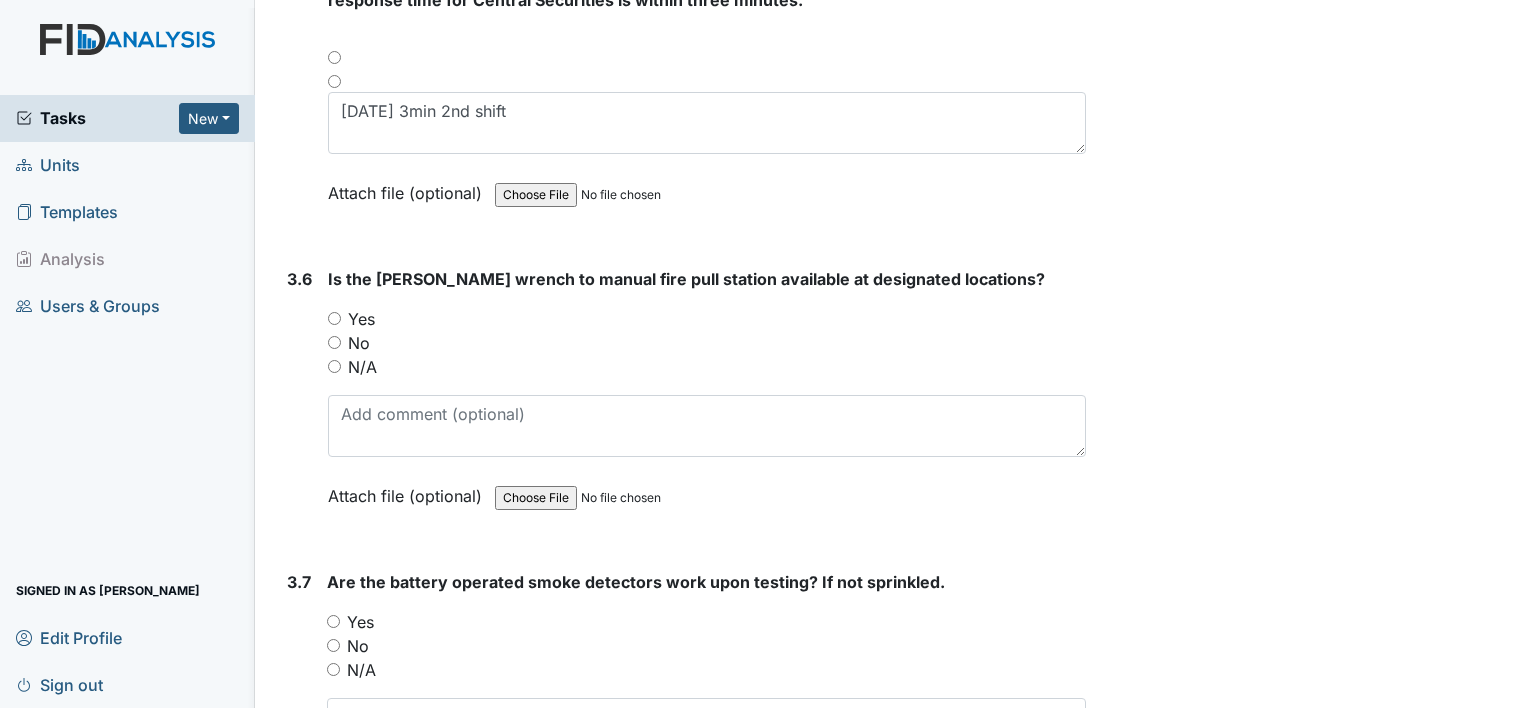 scroll, scrollTop: 9800, scrollLeft: 0, axis: vertical 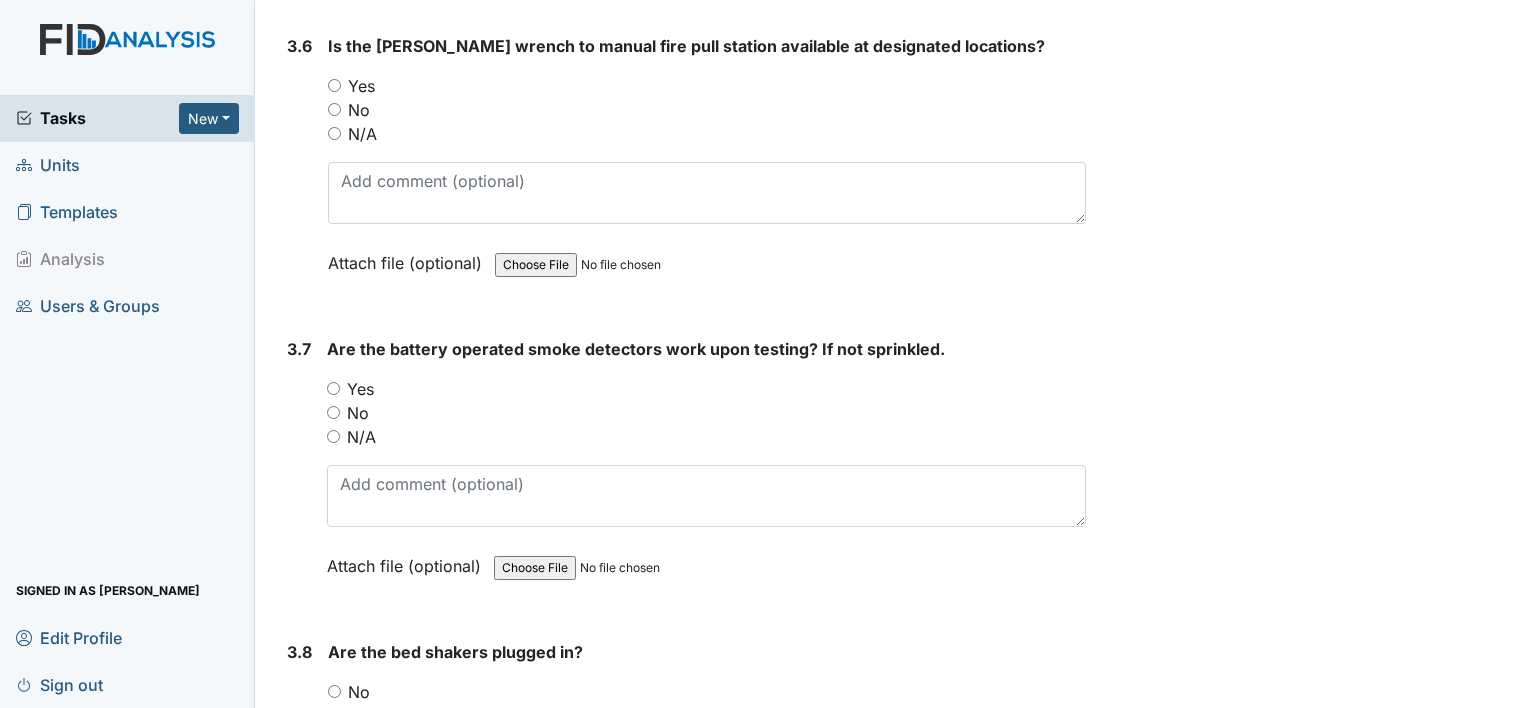click on "N/A" at bounding box center [706, 437] 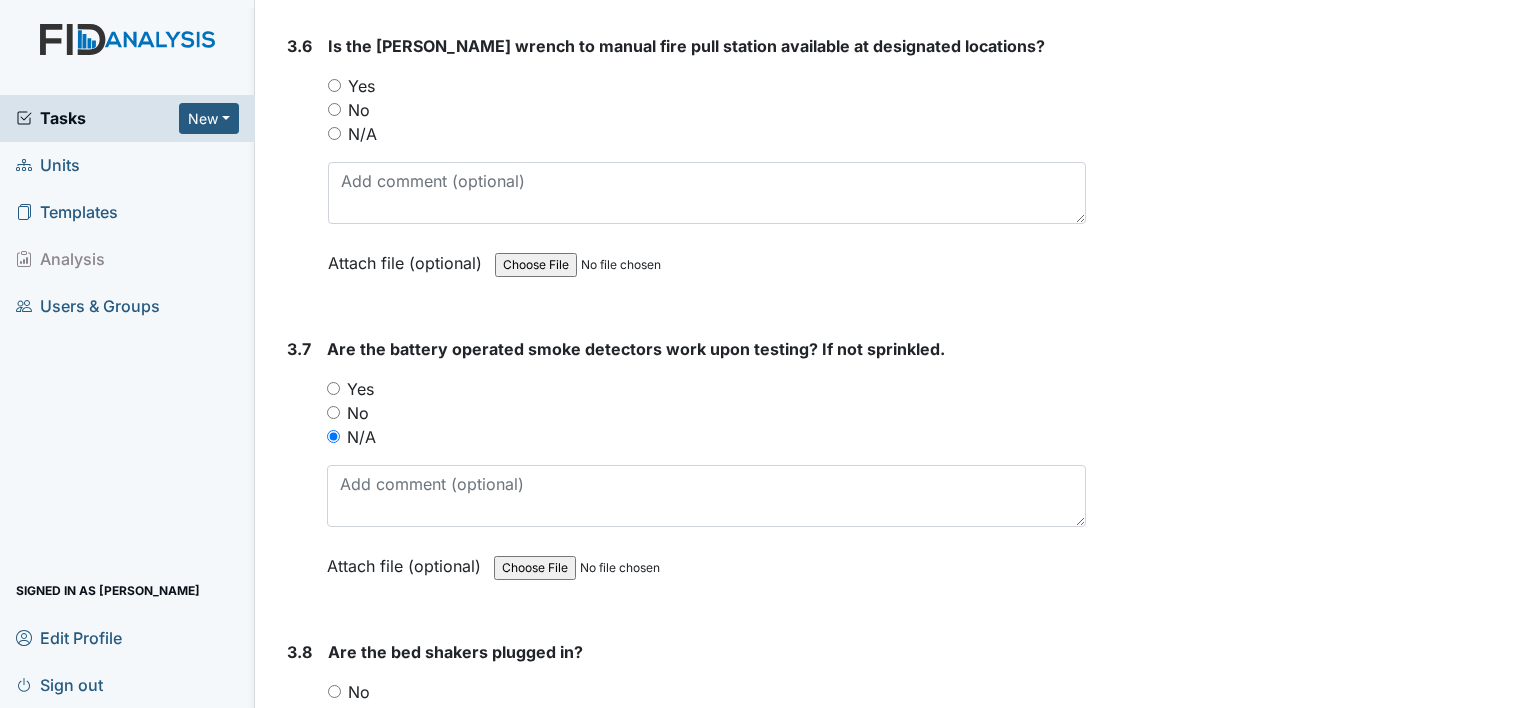 click on "Is the allen wrench to manual fire pull station available at designated locations?
You must select one of the below options.
Yes
No
N/A
Attach file (optional)
You can upload .pdf, .txt, .jpg, .jpeg, .png, .csv, .xls, or .doc files under 100MB." at bounding box center (707, 161) 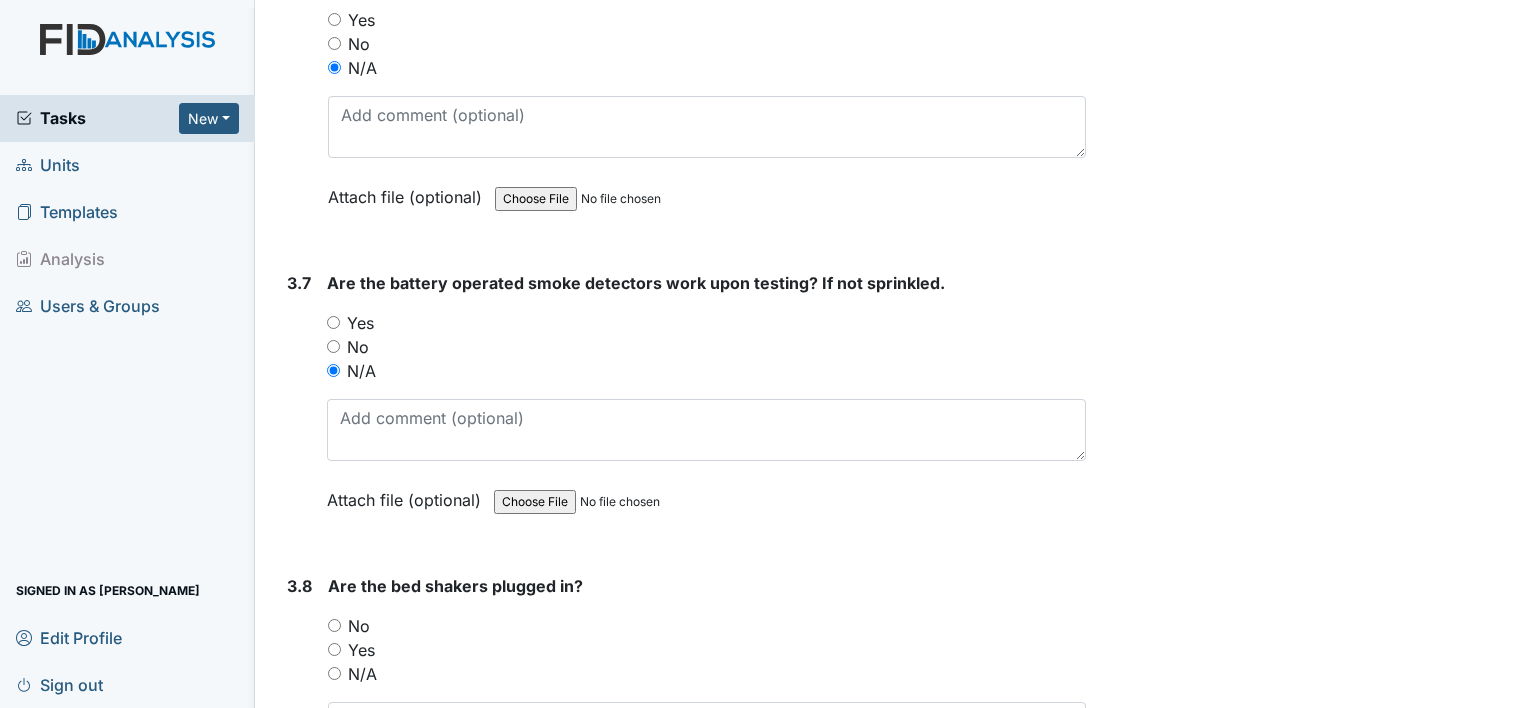 scroll, scrollTop: 9900, scrollLeft: 0, axis: vertical 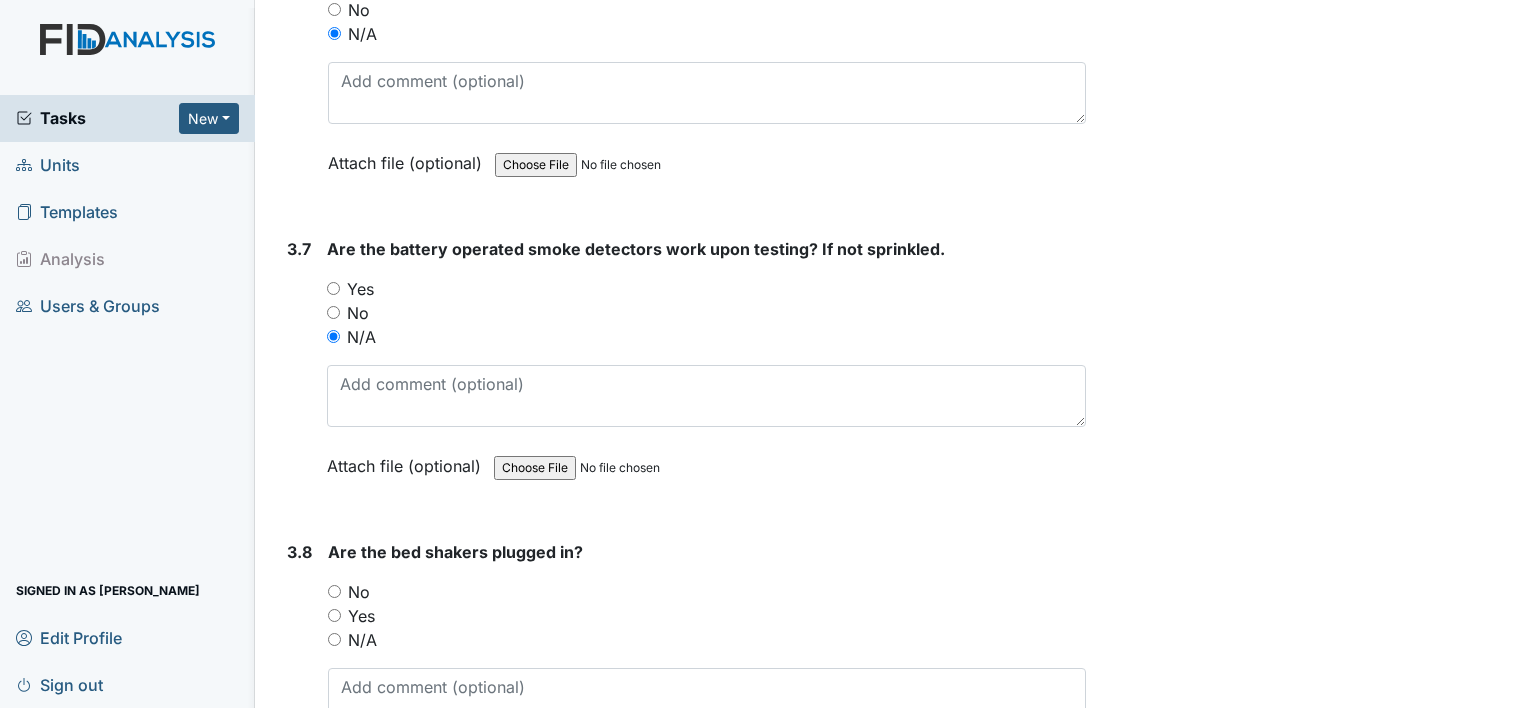 click on "N/A" at bounding box center [362, 640] 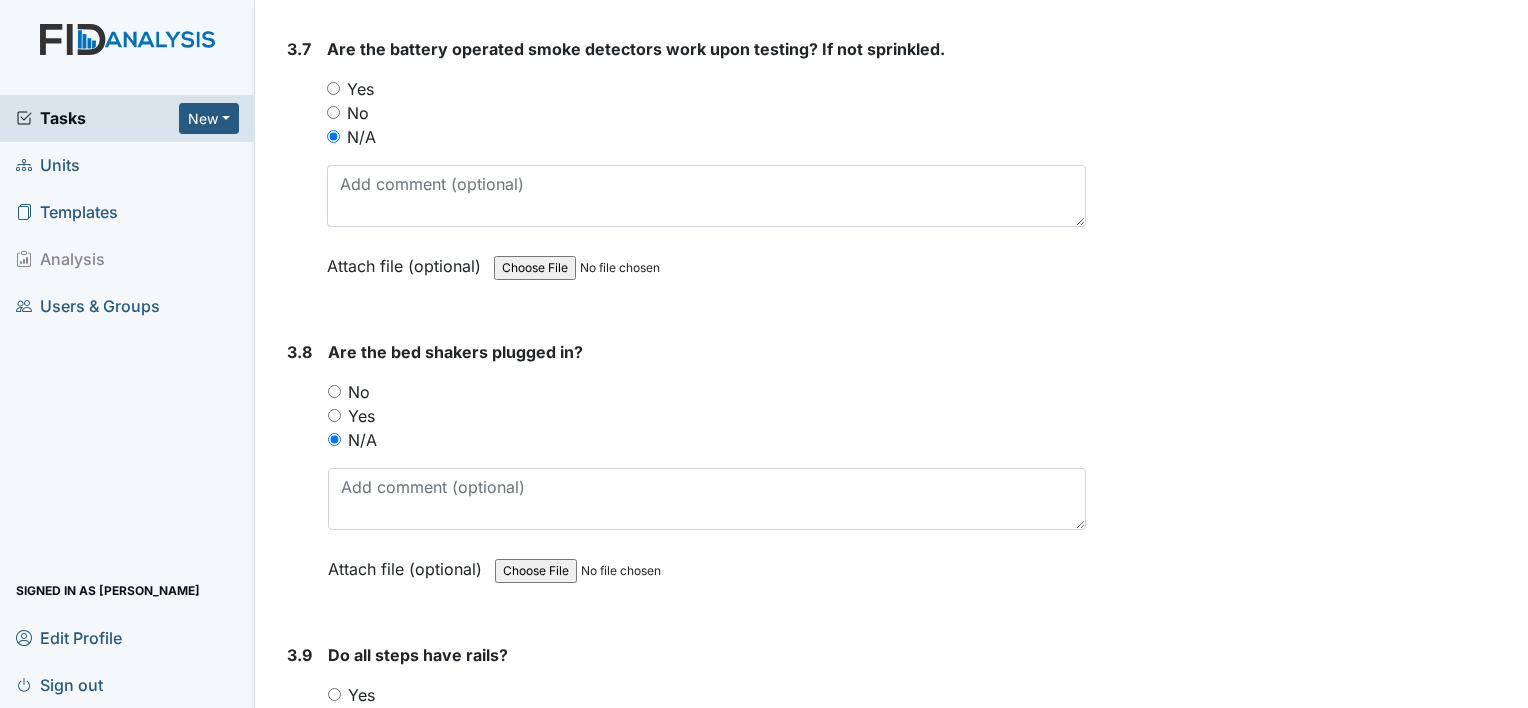 scroll, scrollTop: 10200, scrollLeft: 0, axis: vertical 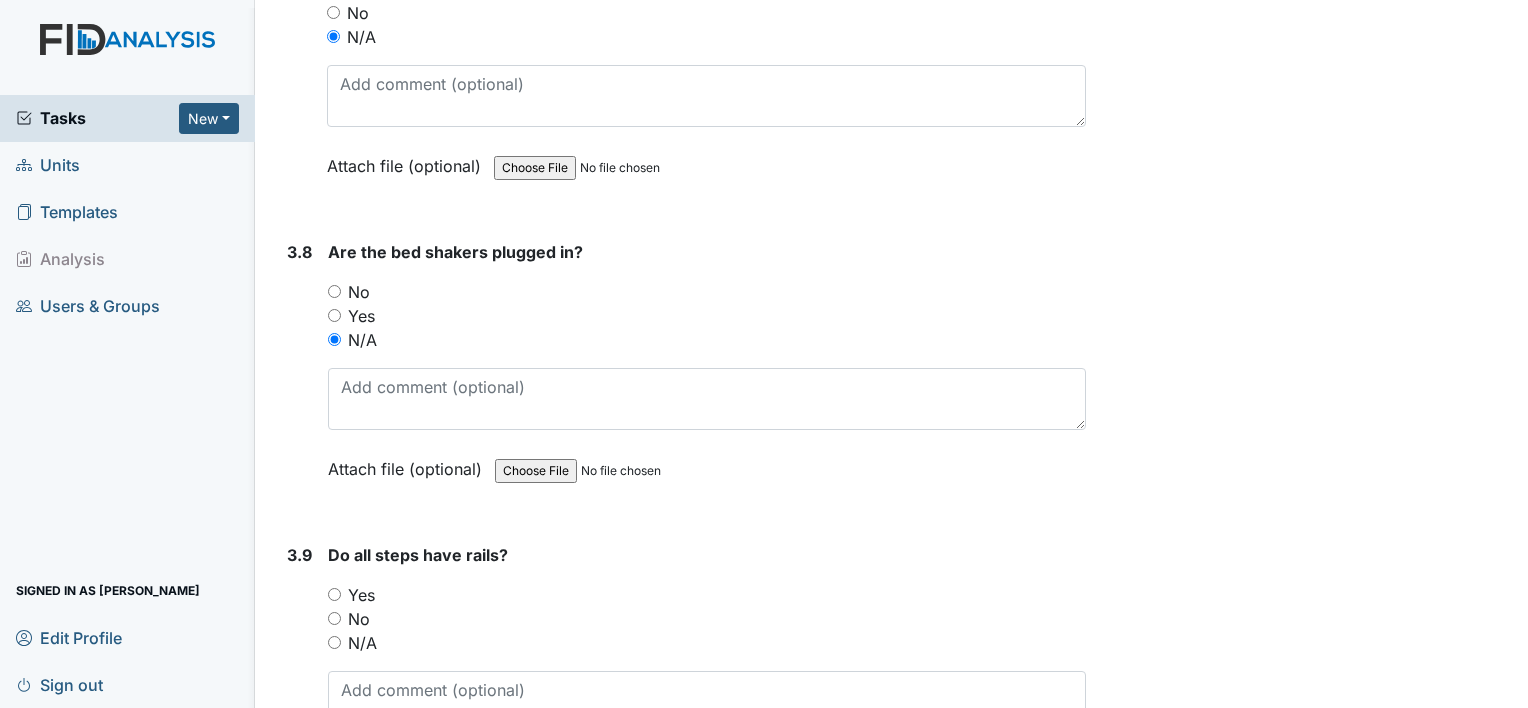 click on "N/A" at bounding box center [362, 643] 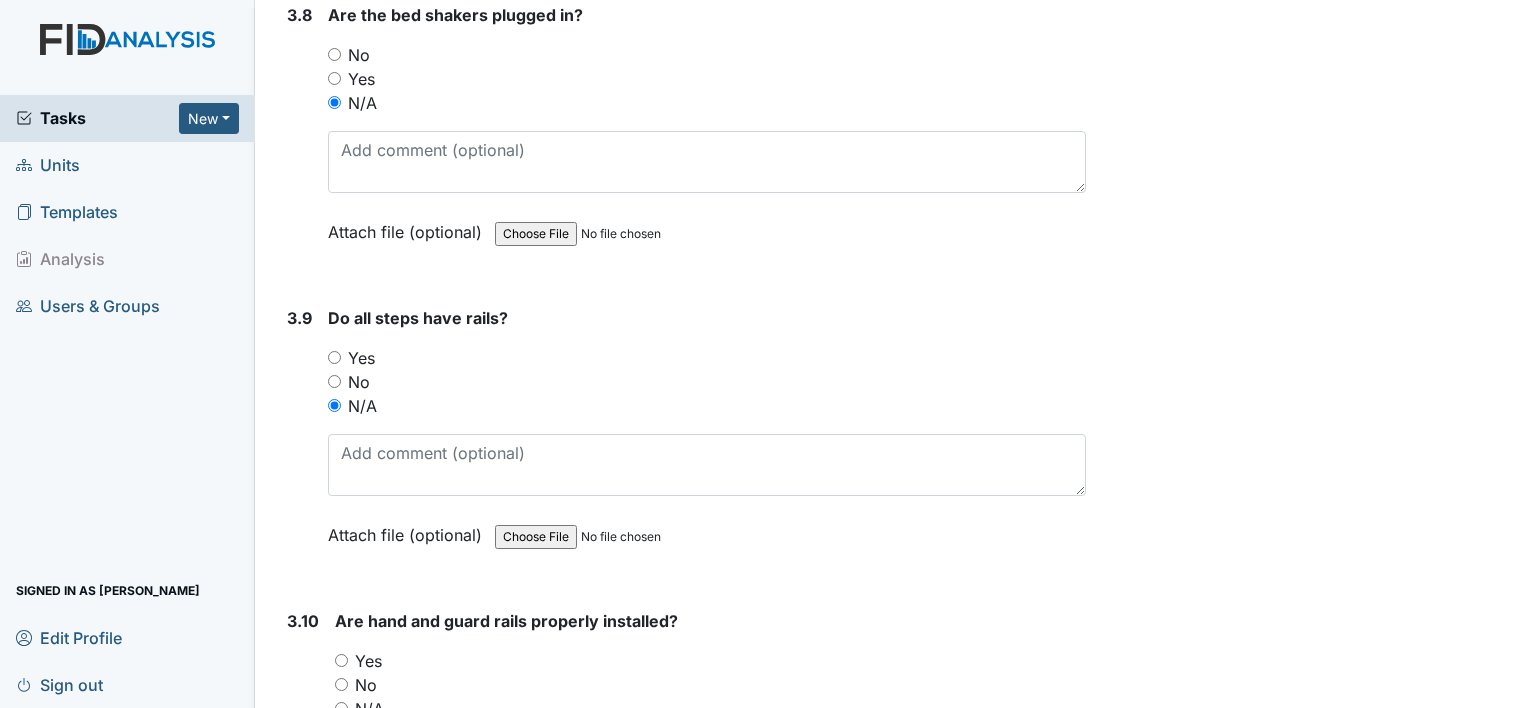 scroll, scrollTop: 10500, scrollLeft: 0, axis: vertical 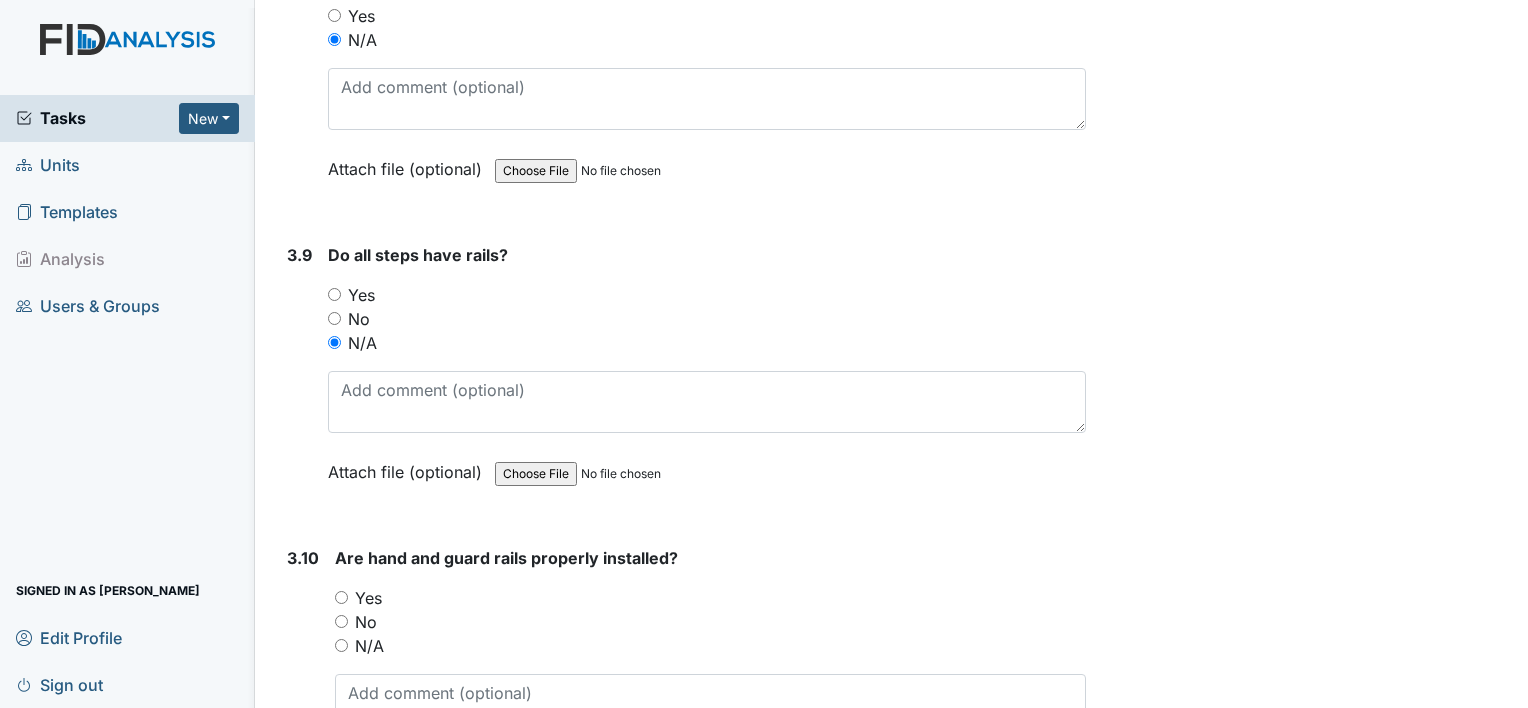 click on "Yes" at bounding box center [368, 598] 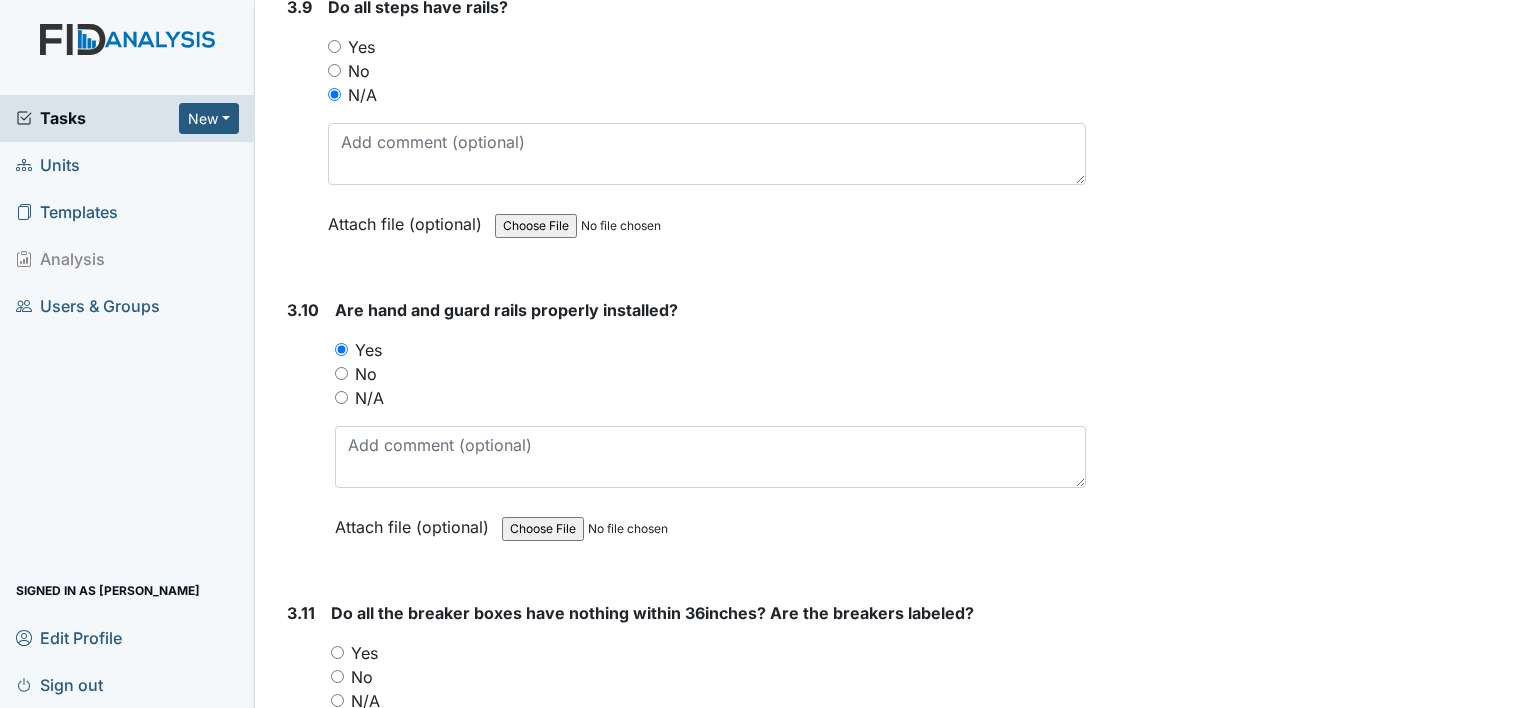 scroll, scrollTop: 10800, scrollLeft: 0, axis: vertical 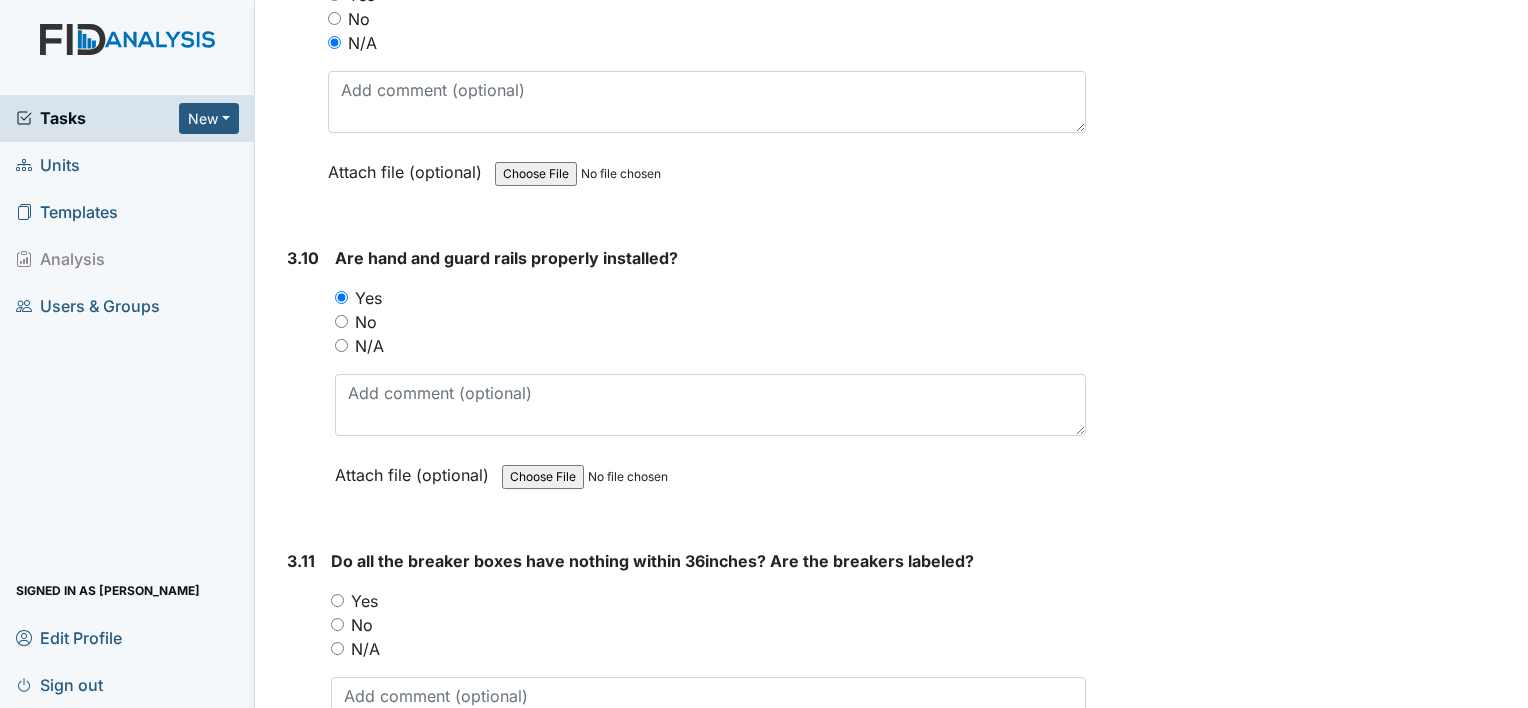 click on "Yes" at bounding box center [364, 601] 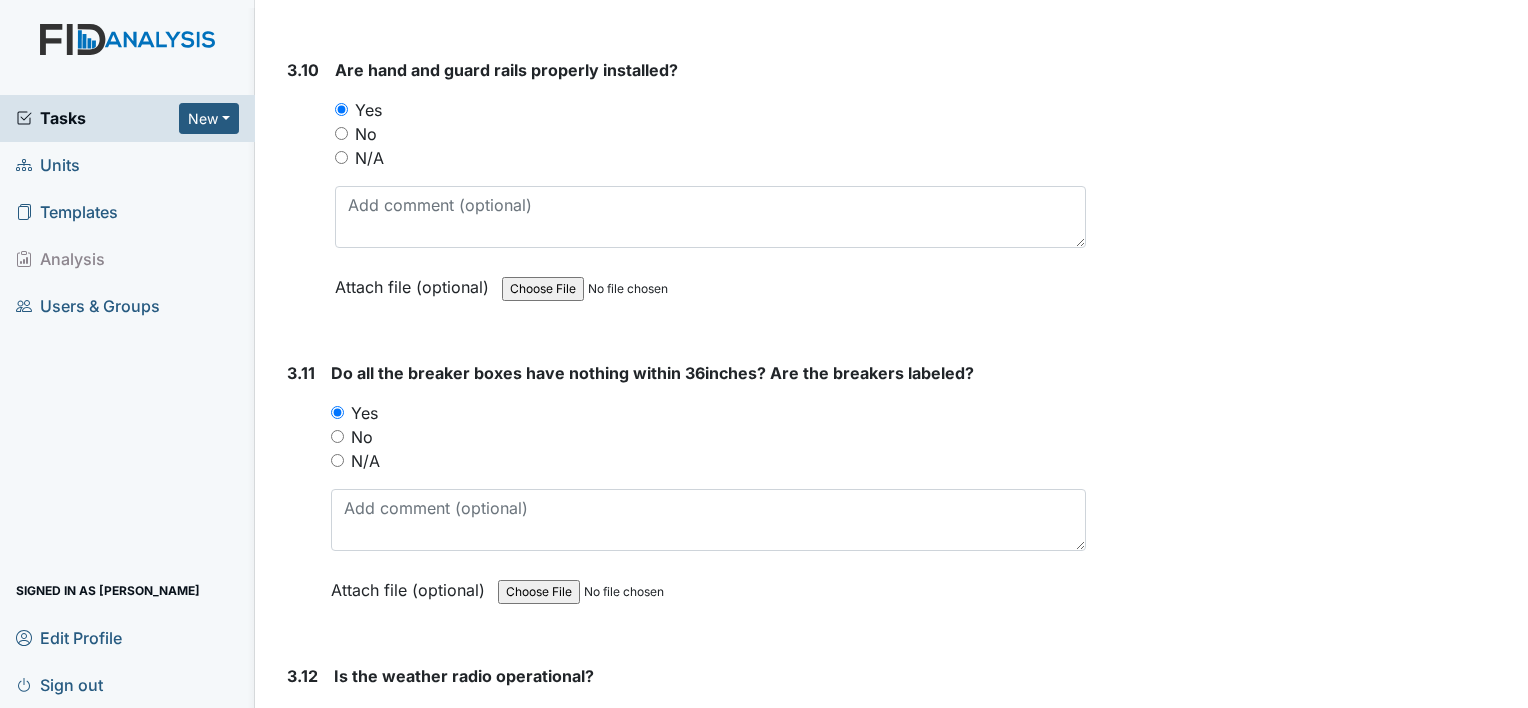 scroll, scrollTop: 11100, scrollLeft: 0, axis: vertical 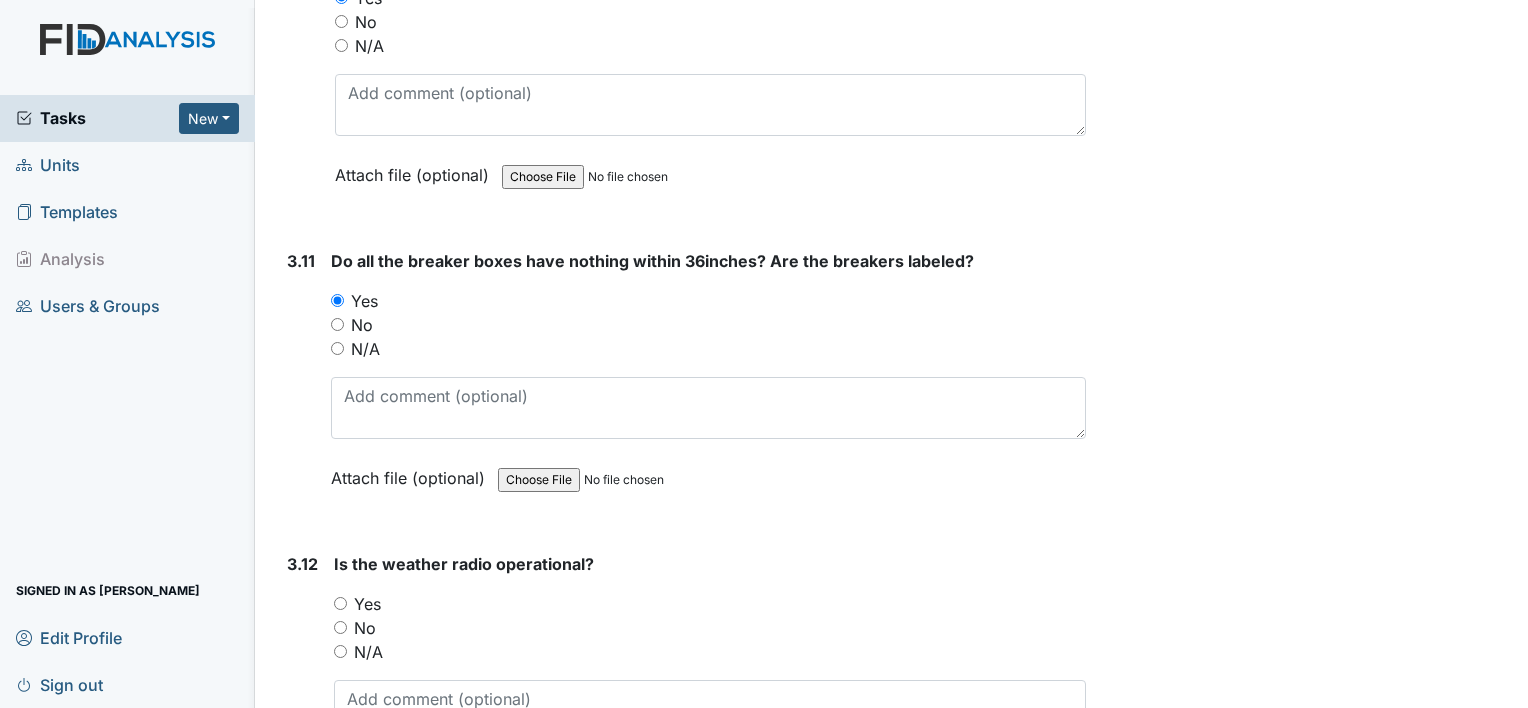 click on "Yes" at bounding box center (367, 604) 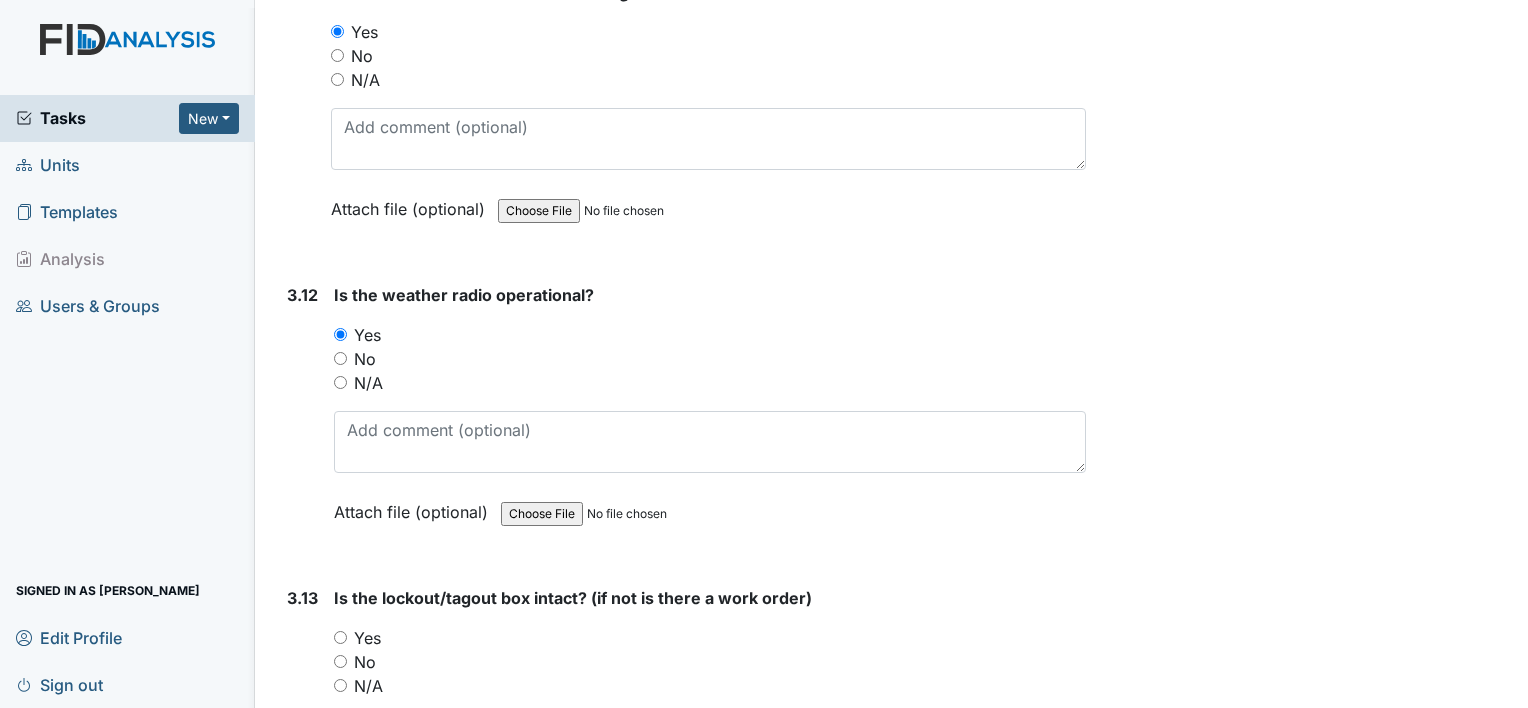 scroll, scrollTop: 11400, scrollLeft: 0, axis: vertical 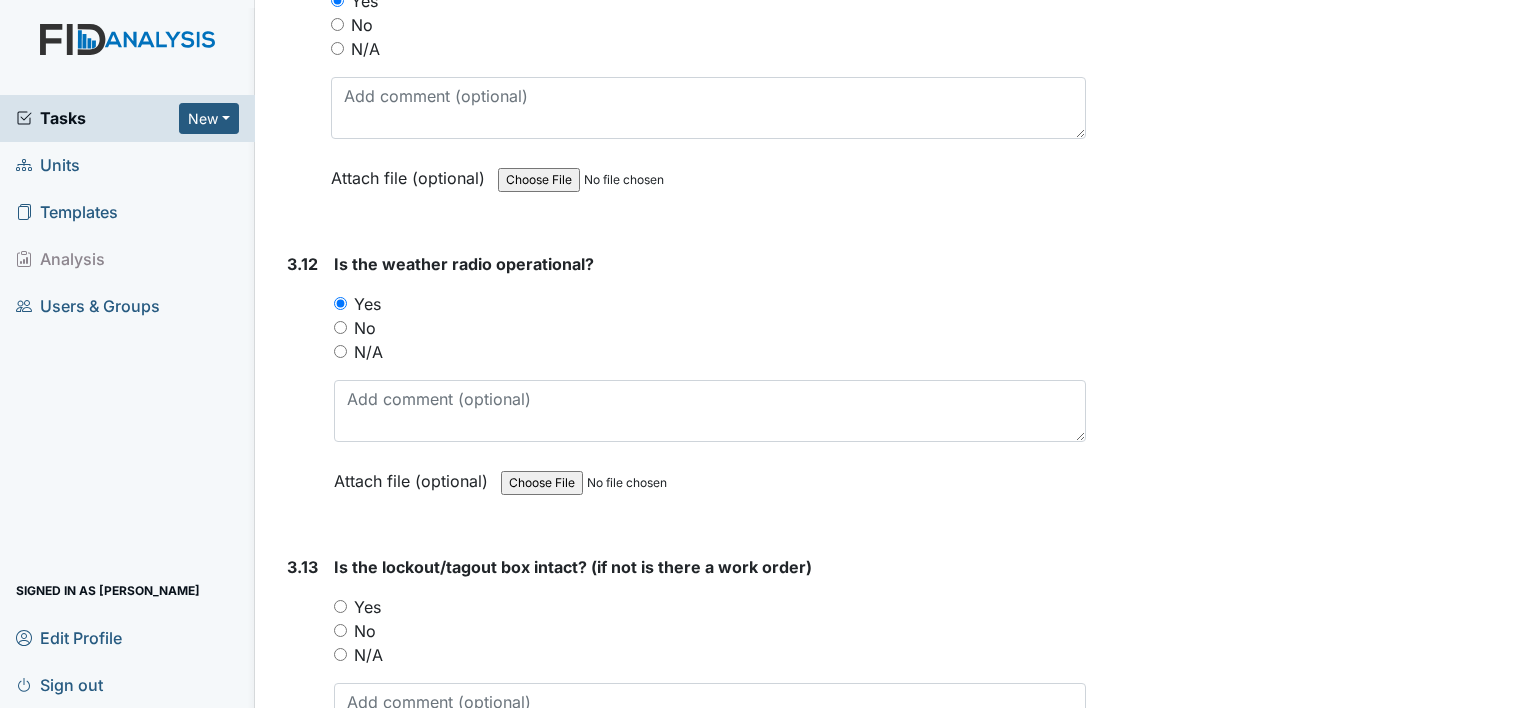 click on "Yes" at bounding box center [367, 607] 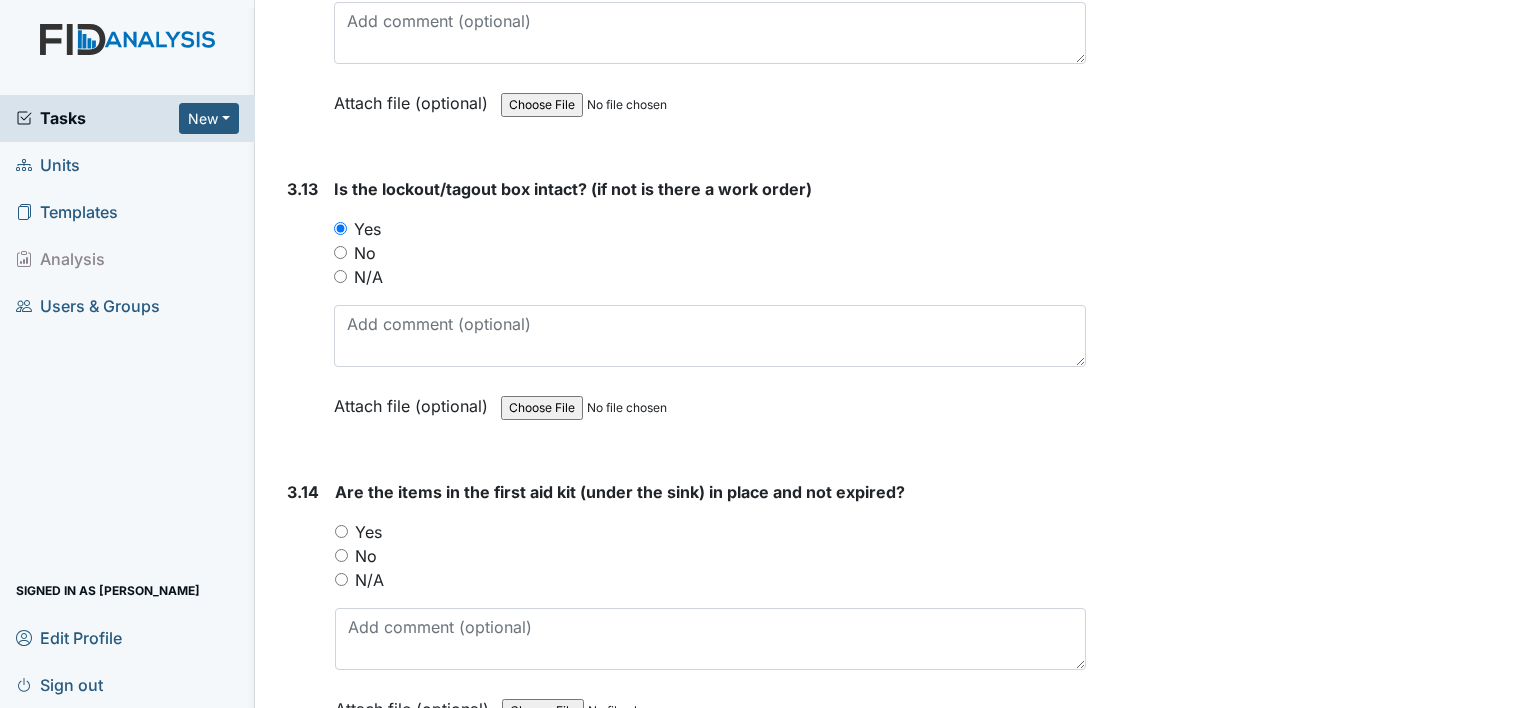 scroll, scrollTop: 11800, scrollLeft: 0, axis: vertical 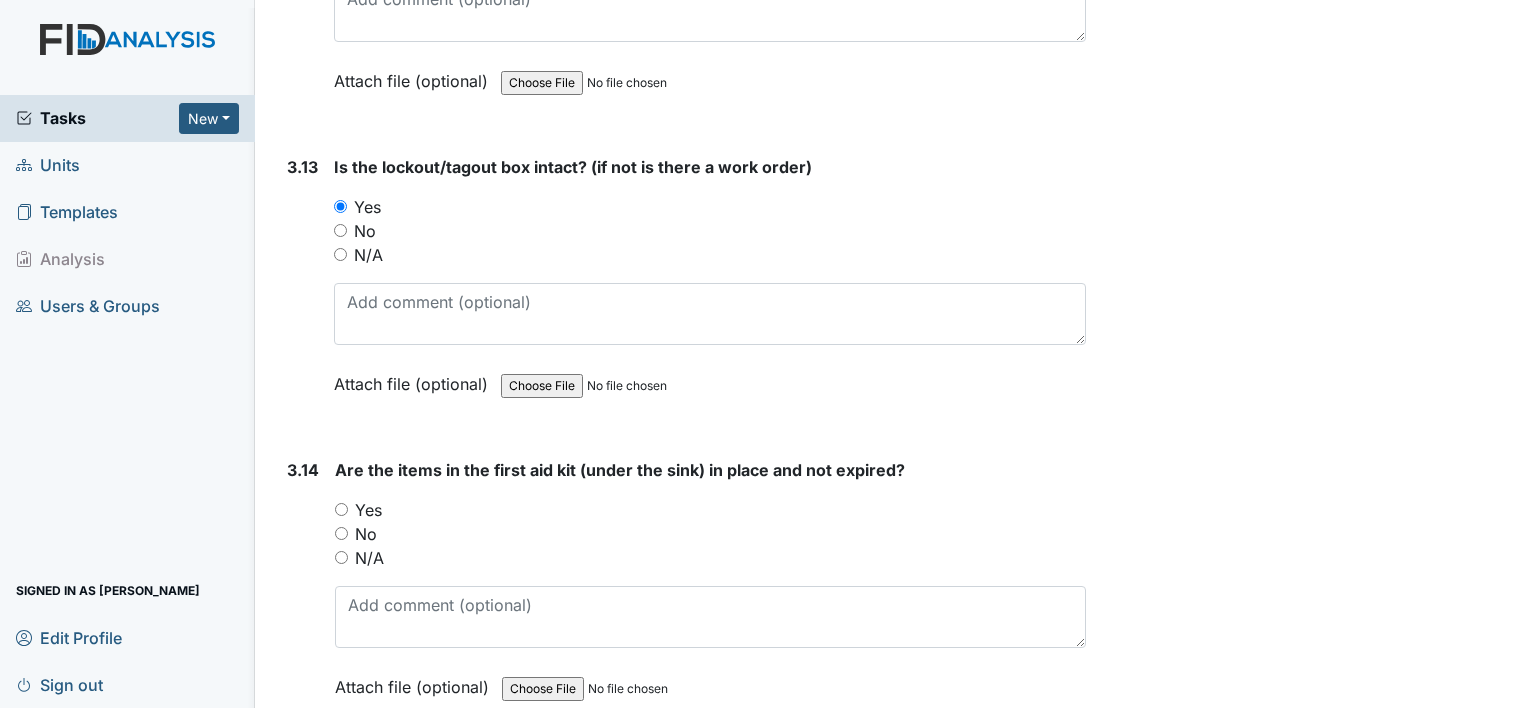 click on "Yes" at bounding box center [368, 510] 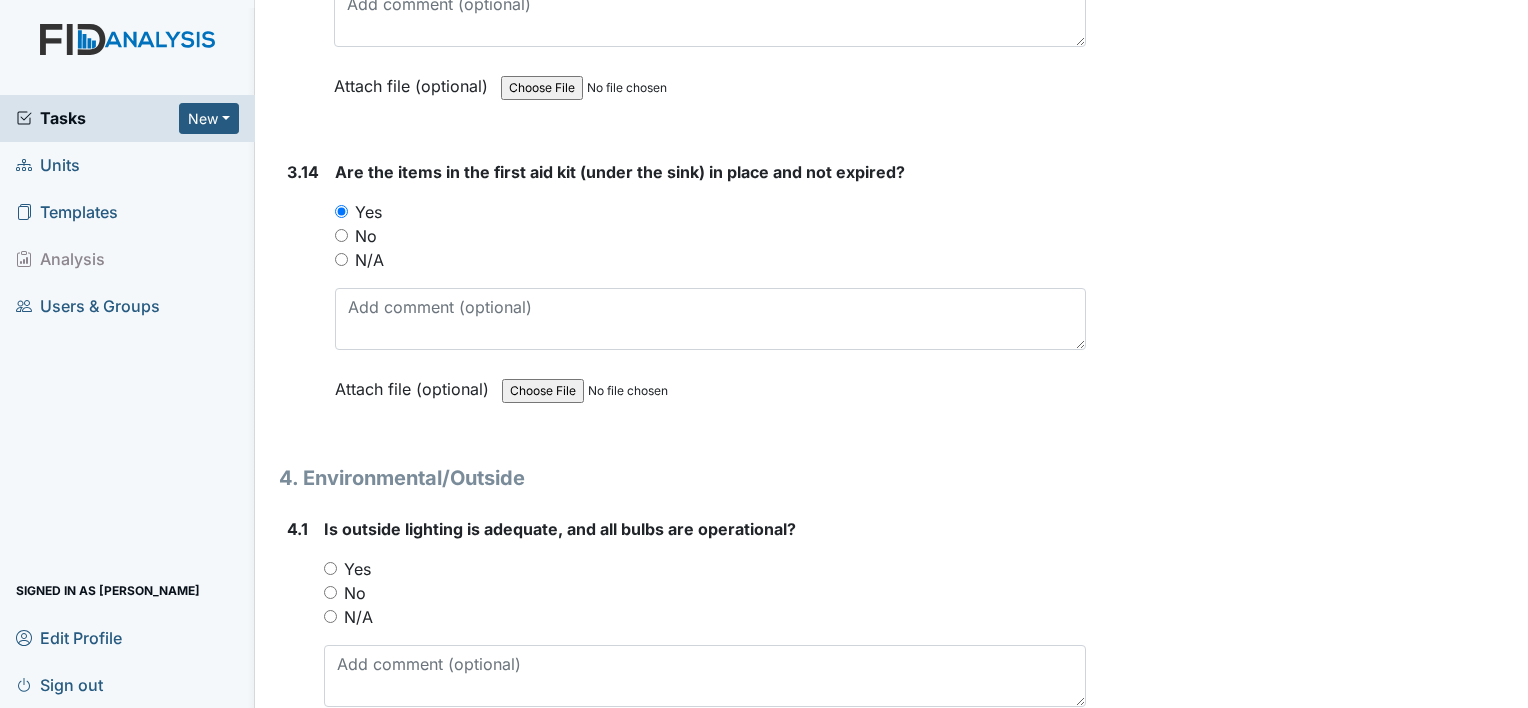 scroll, scrollTop: 12100, scrollLeft: 0, axis: vertical 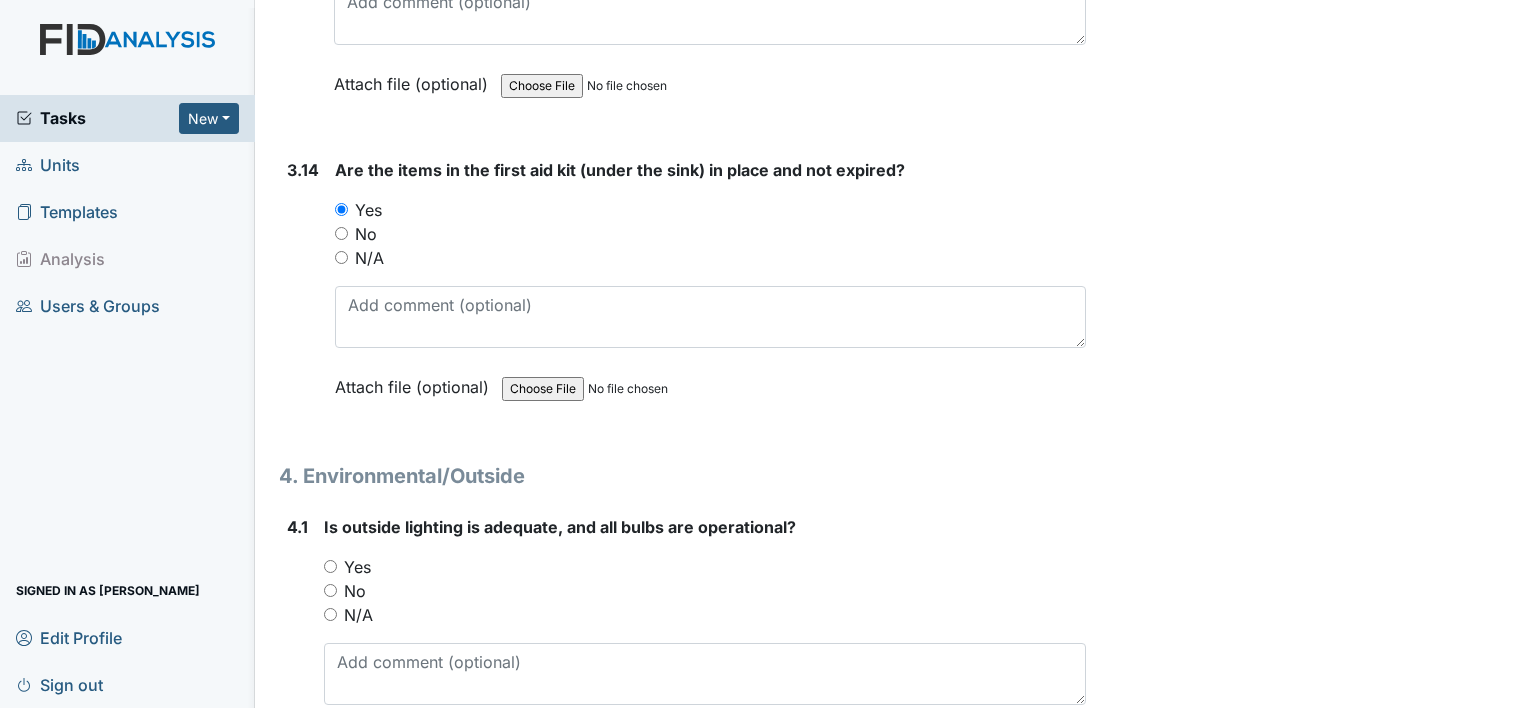 click on "Yes" at bounding box center [357, 567] 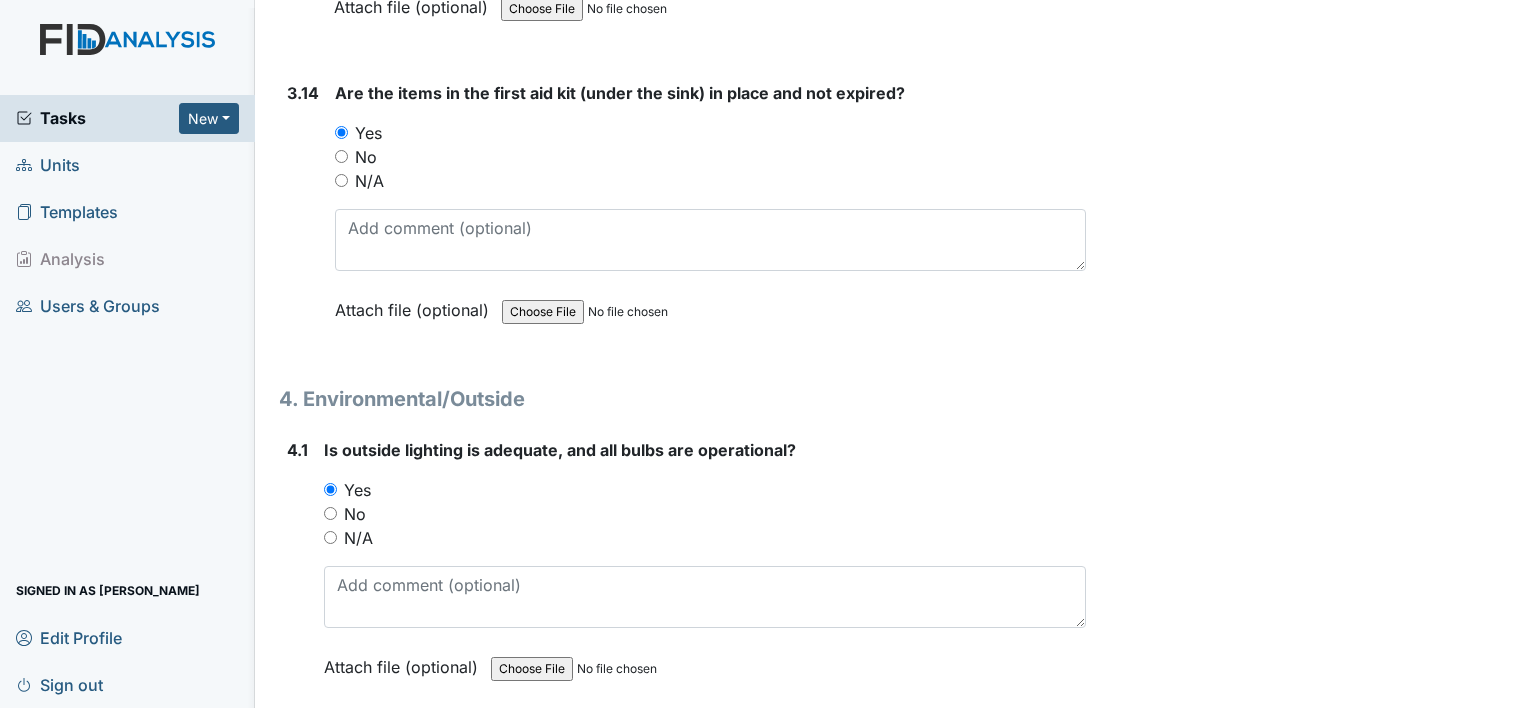 scroll, scrollTop: 12300, scrollLeft: 0, axis: vertical 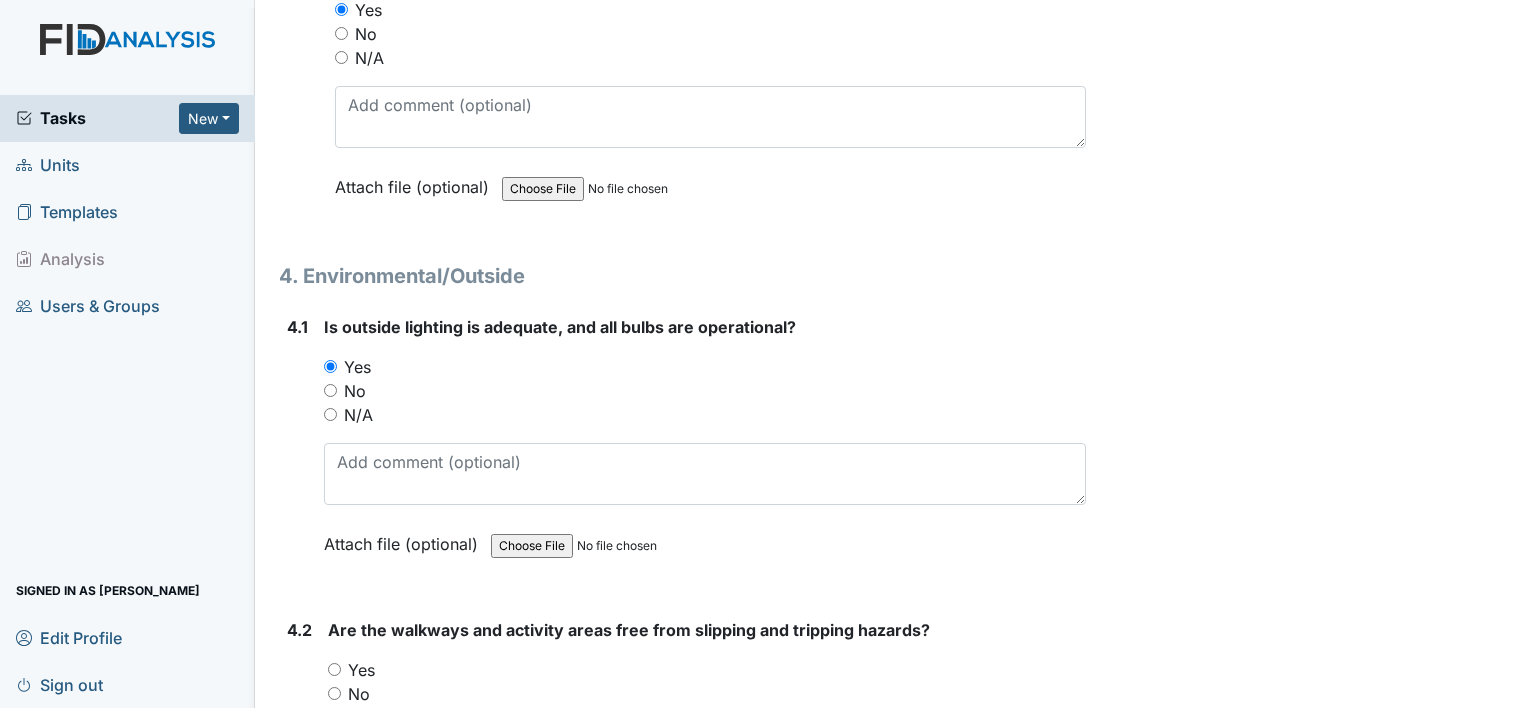 click on "Yes" at bounding box center [707, 670] 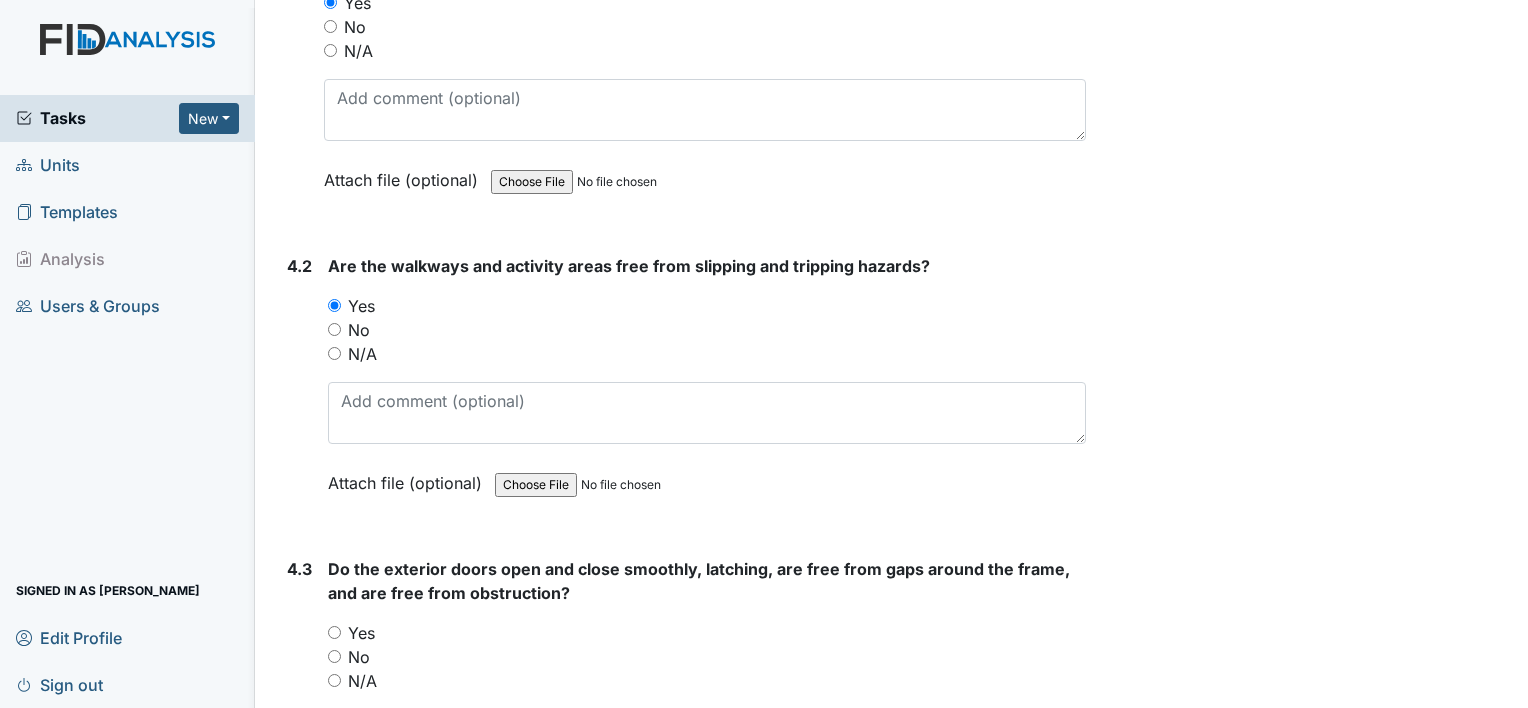scroll, scrollTop: 12700, scrollLeft: 0, axis: vertical 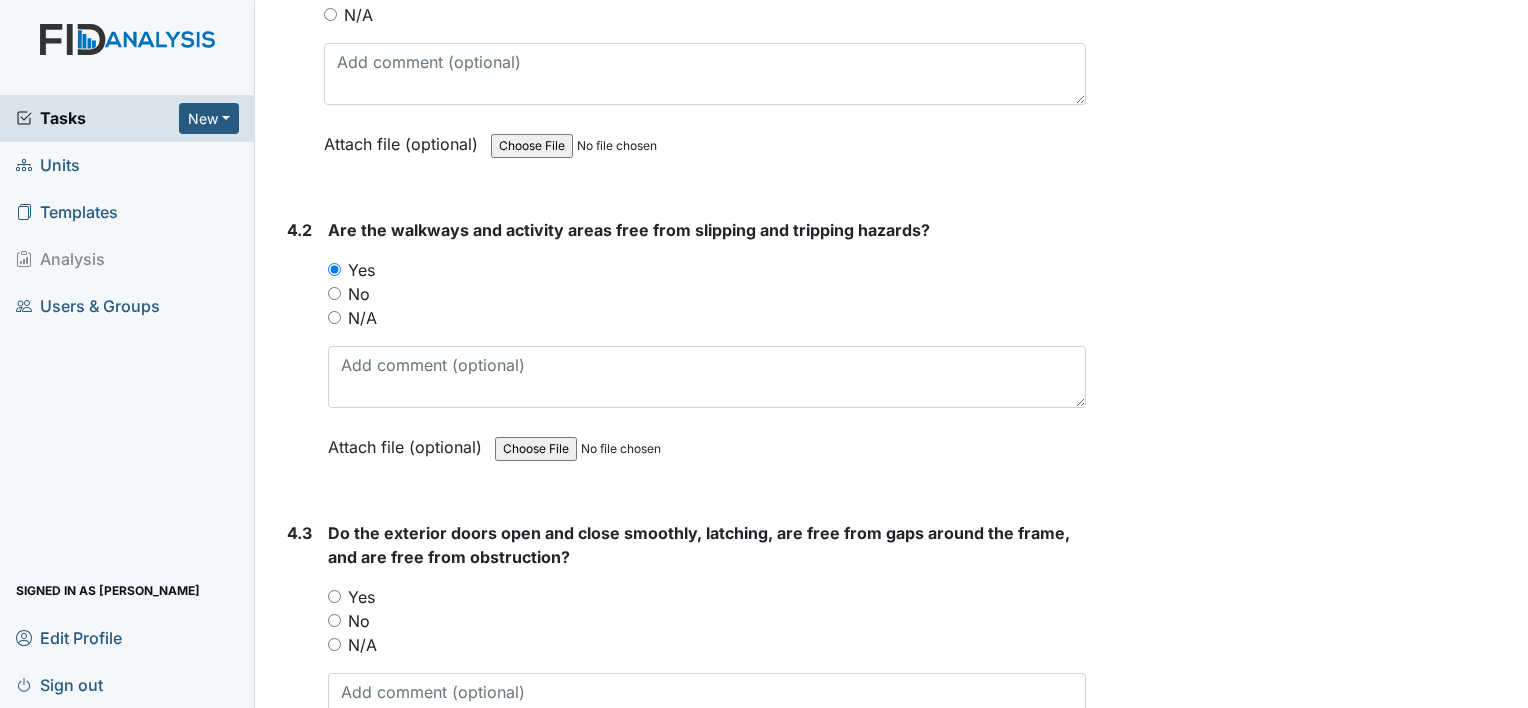 click on "Yes" at bounding box center [361, 597] 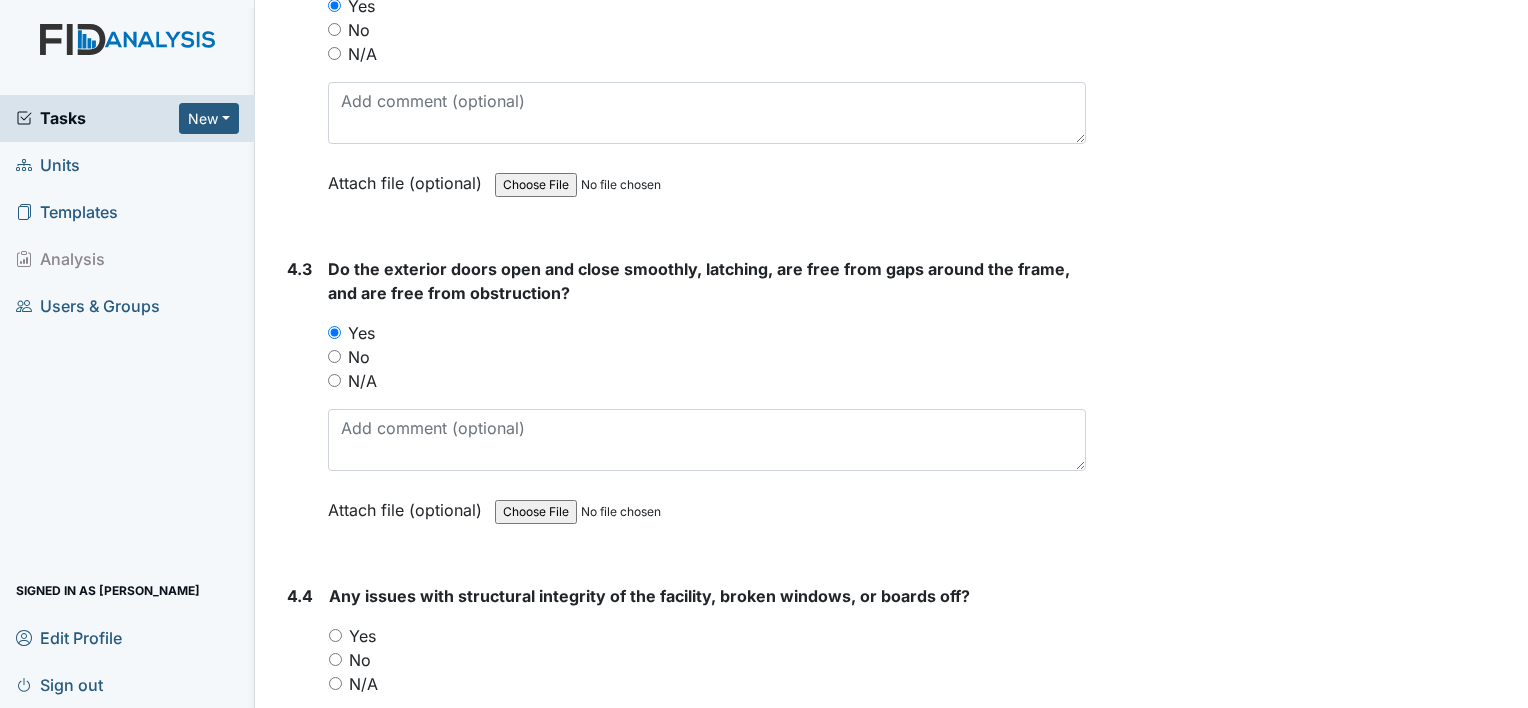 scroll, scrollTop: 13000, scrollLeft: 0, axis: vertical 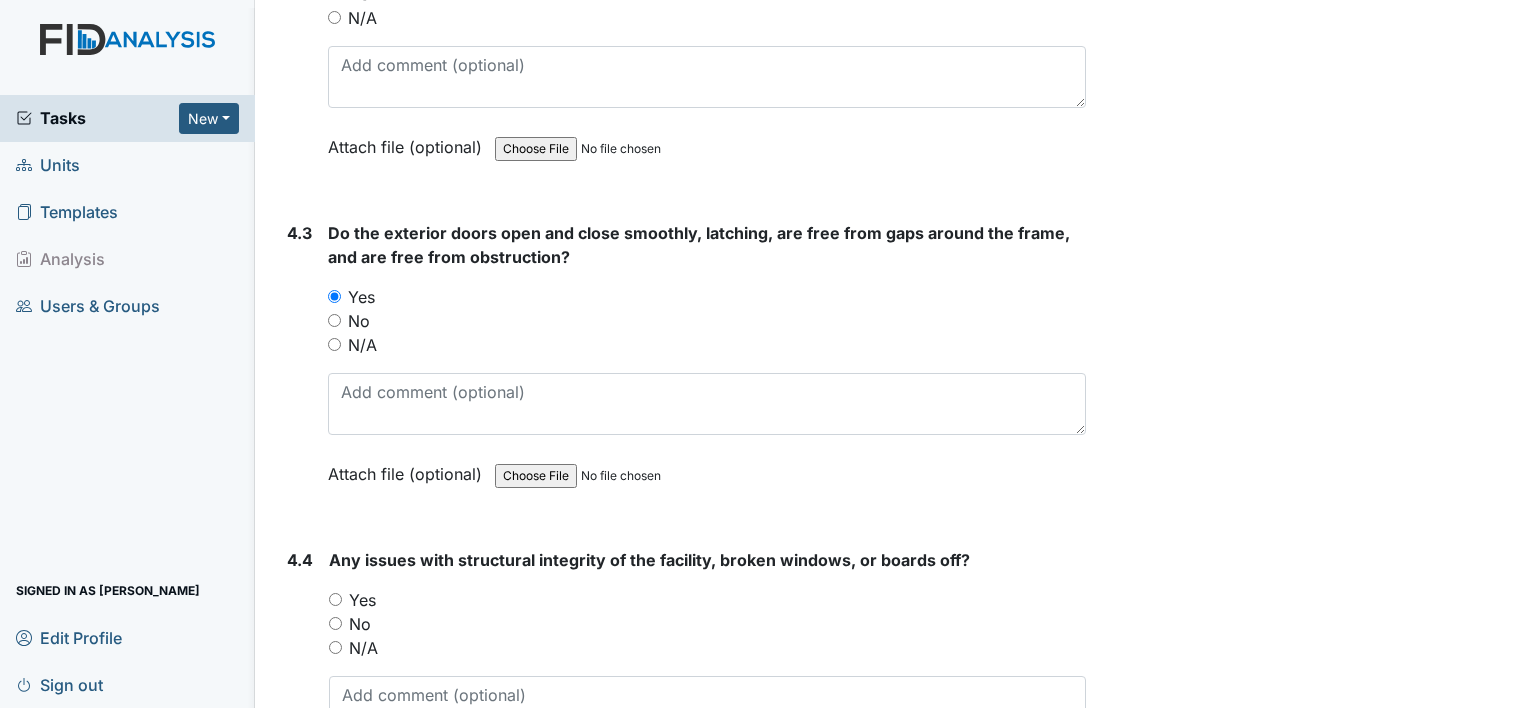 click on "Yes" at bounding box center [362, 600] 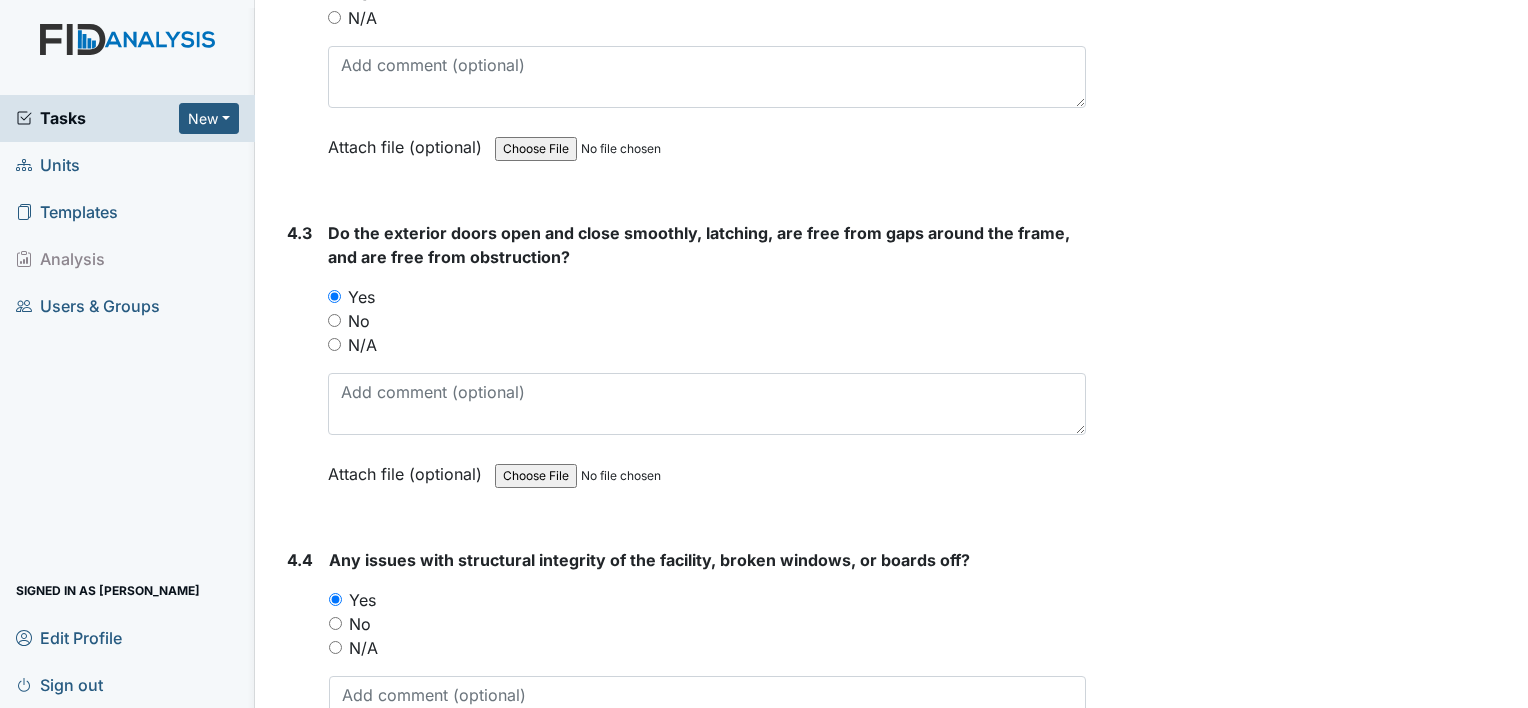 click on "N/A" at bounding box center (363, 648) 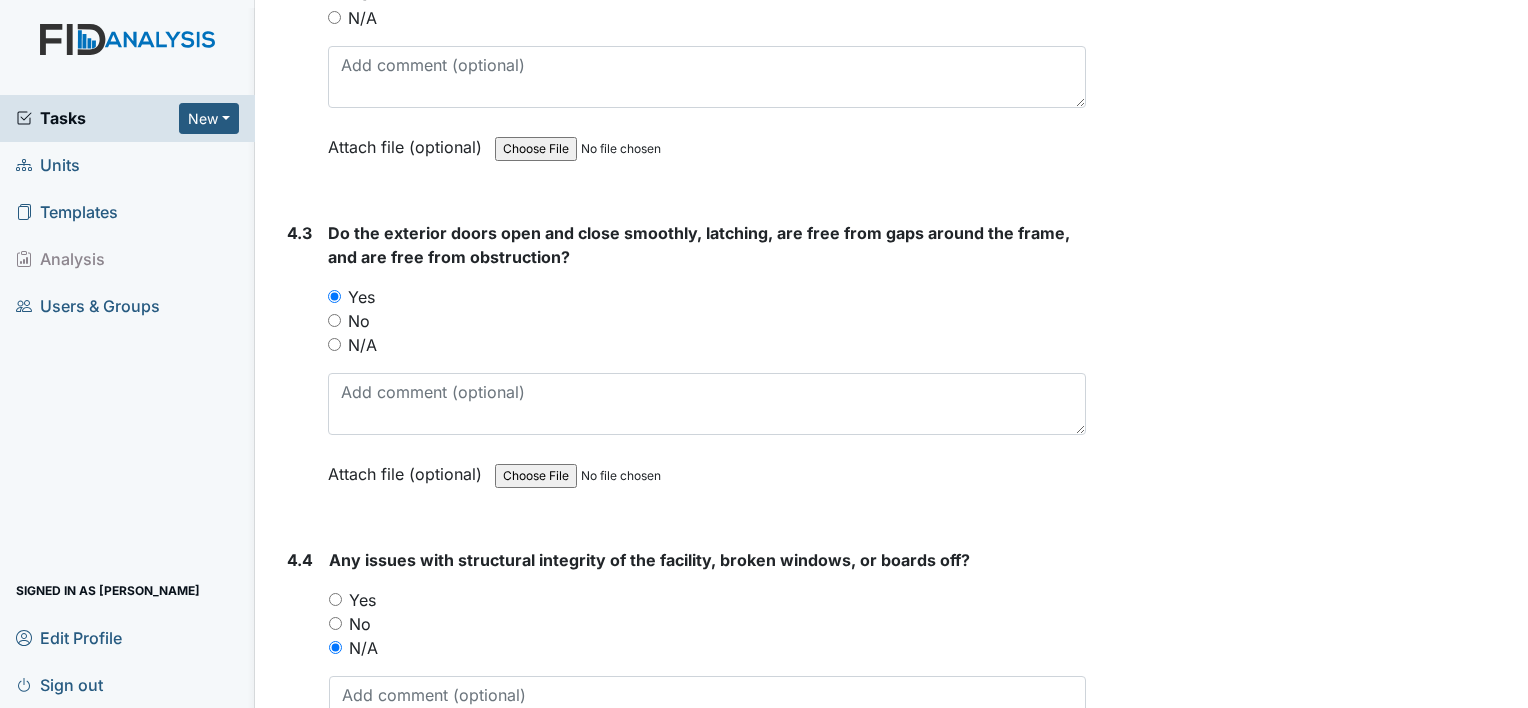 click on "No" at bounding box center [360, 624] 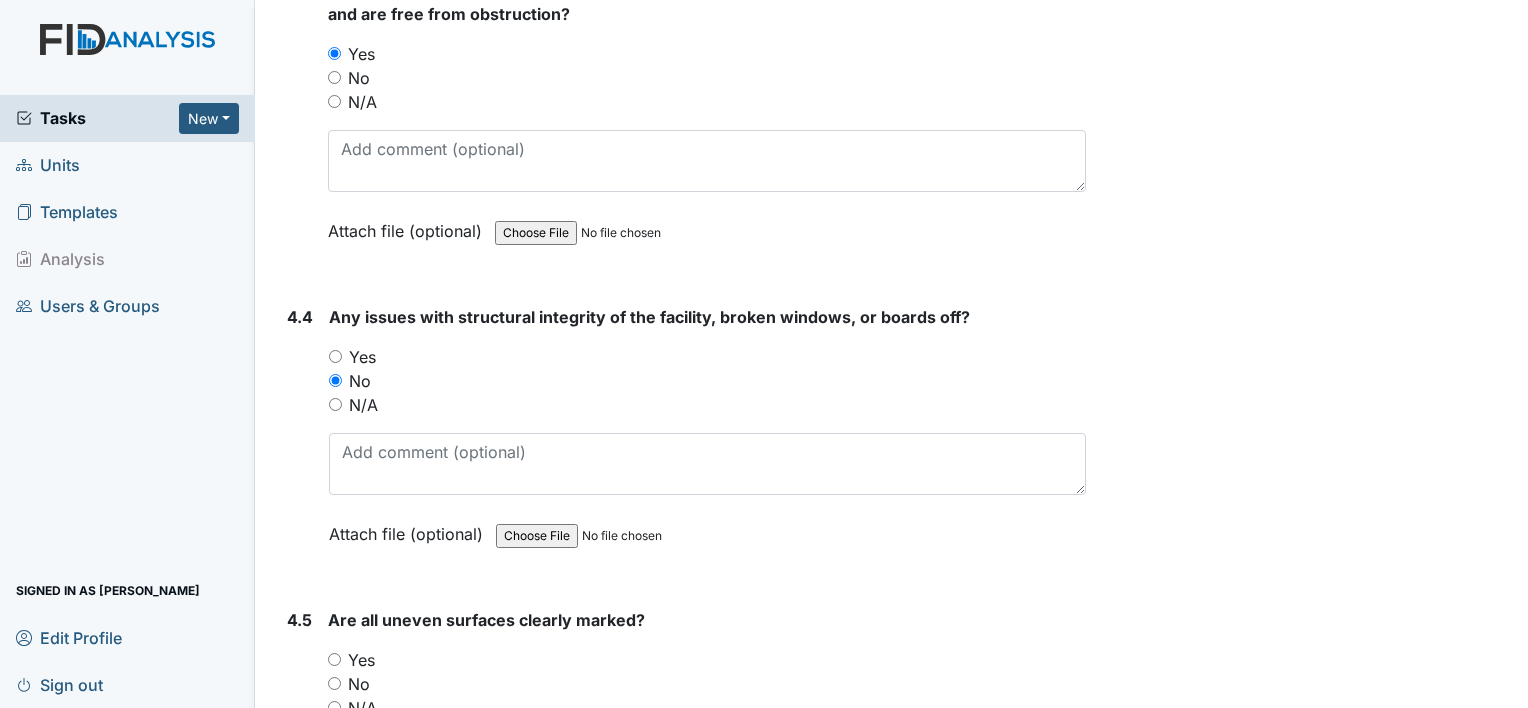 scroll, scrollTop: 13300, scrollLeft: 0, axis: vertical 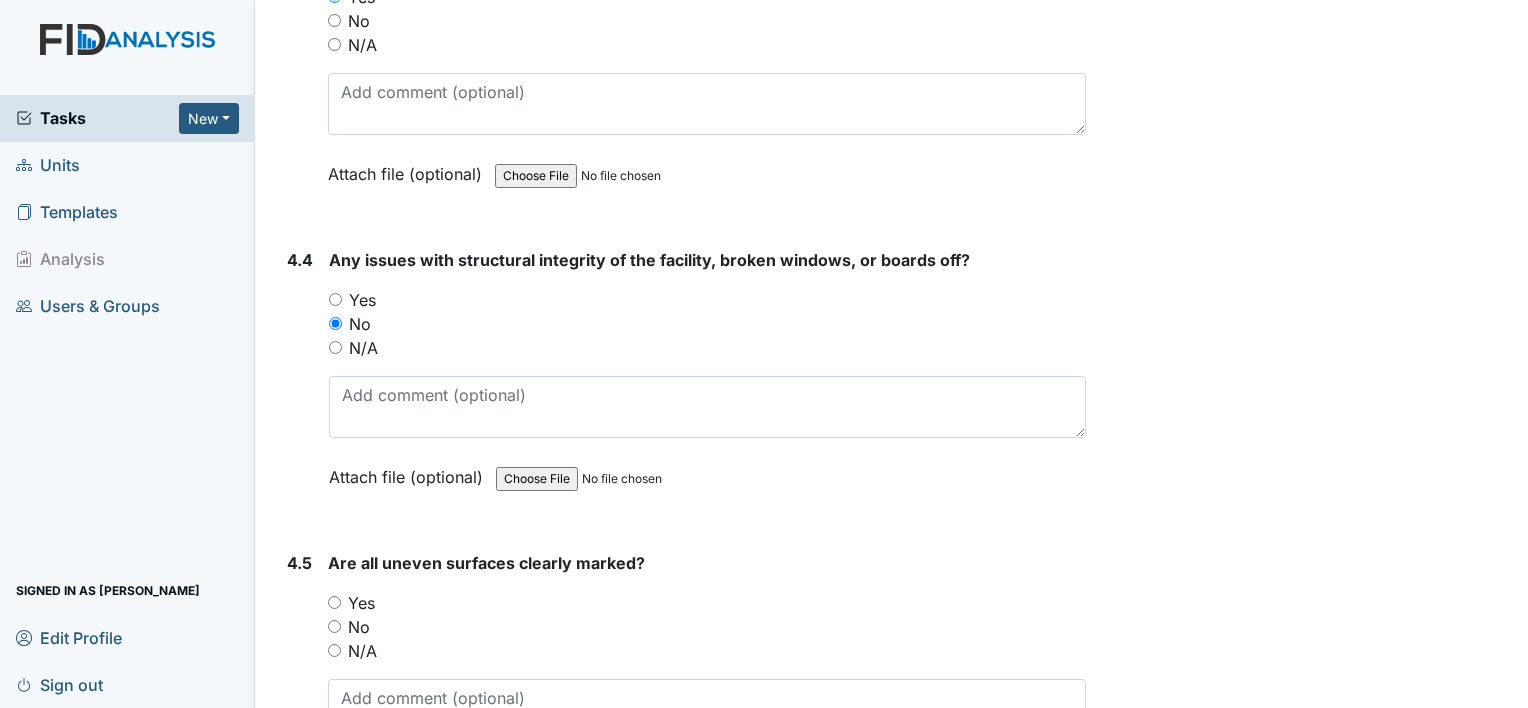 click on "N/A" at bounding box center (362, 651) 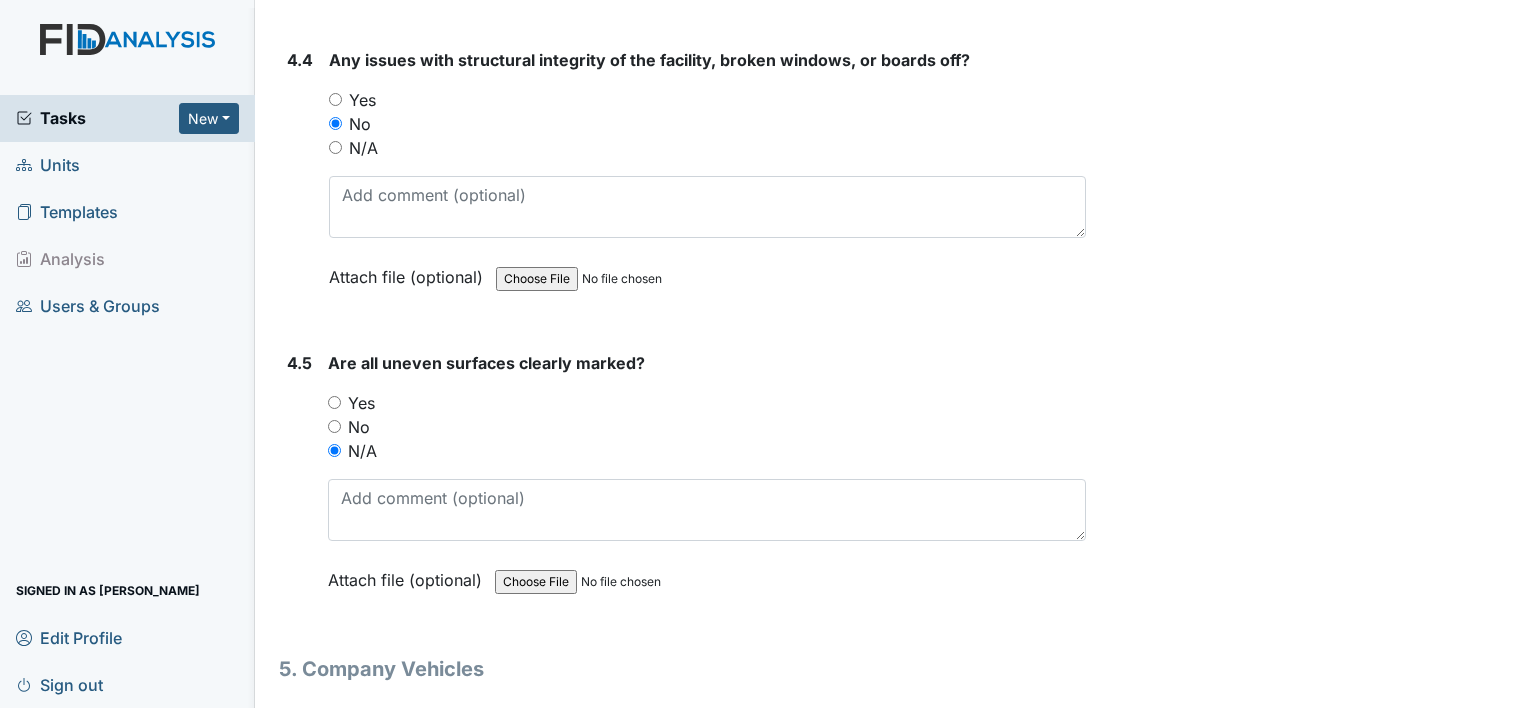 scroll, scrollTop: 13600, scrollLeft: 0, axis: vertical 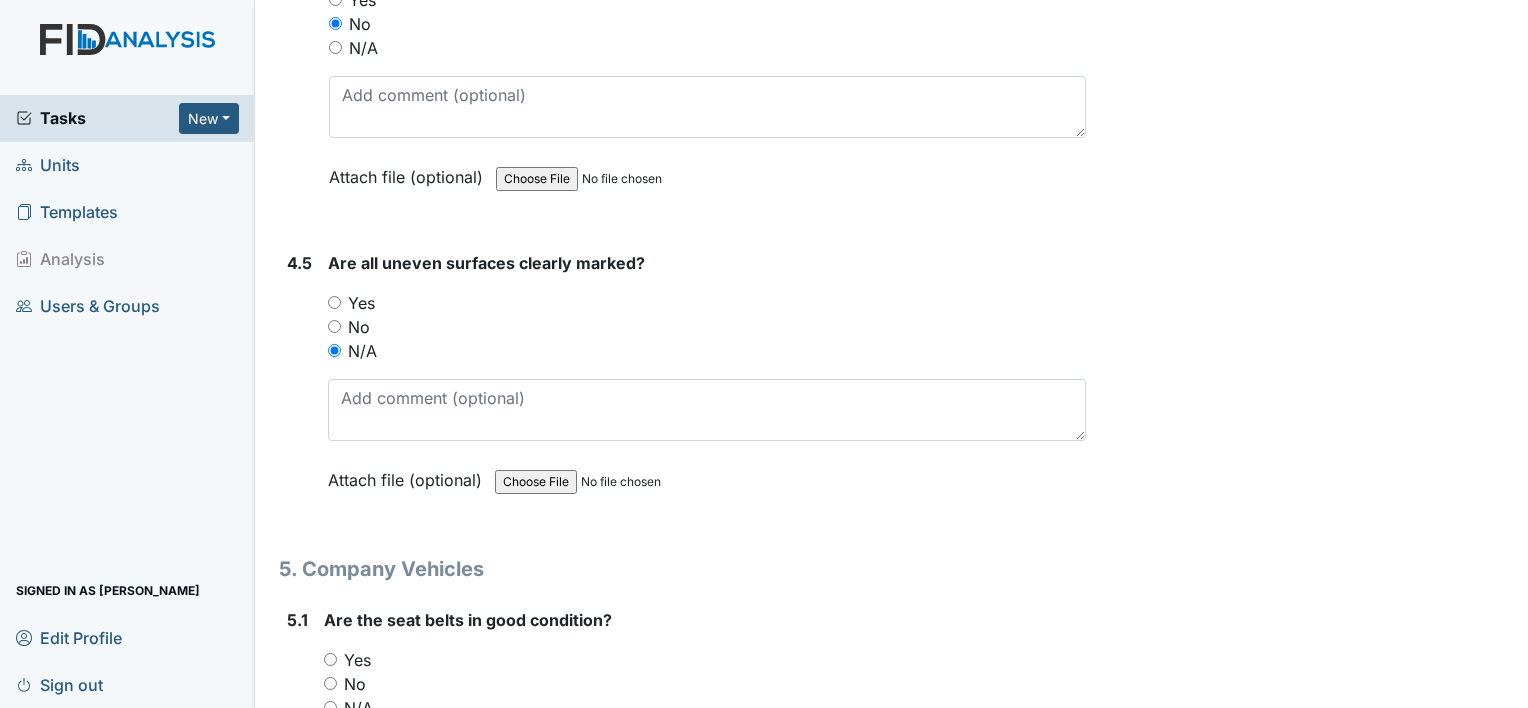 click on "Yes" at bounding box center [357, 660] 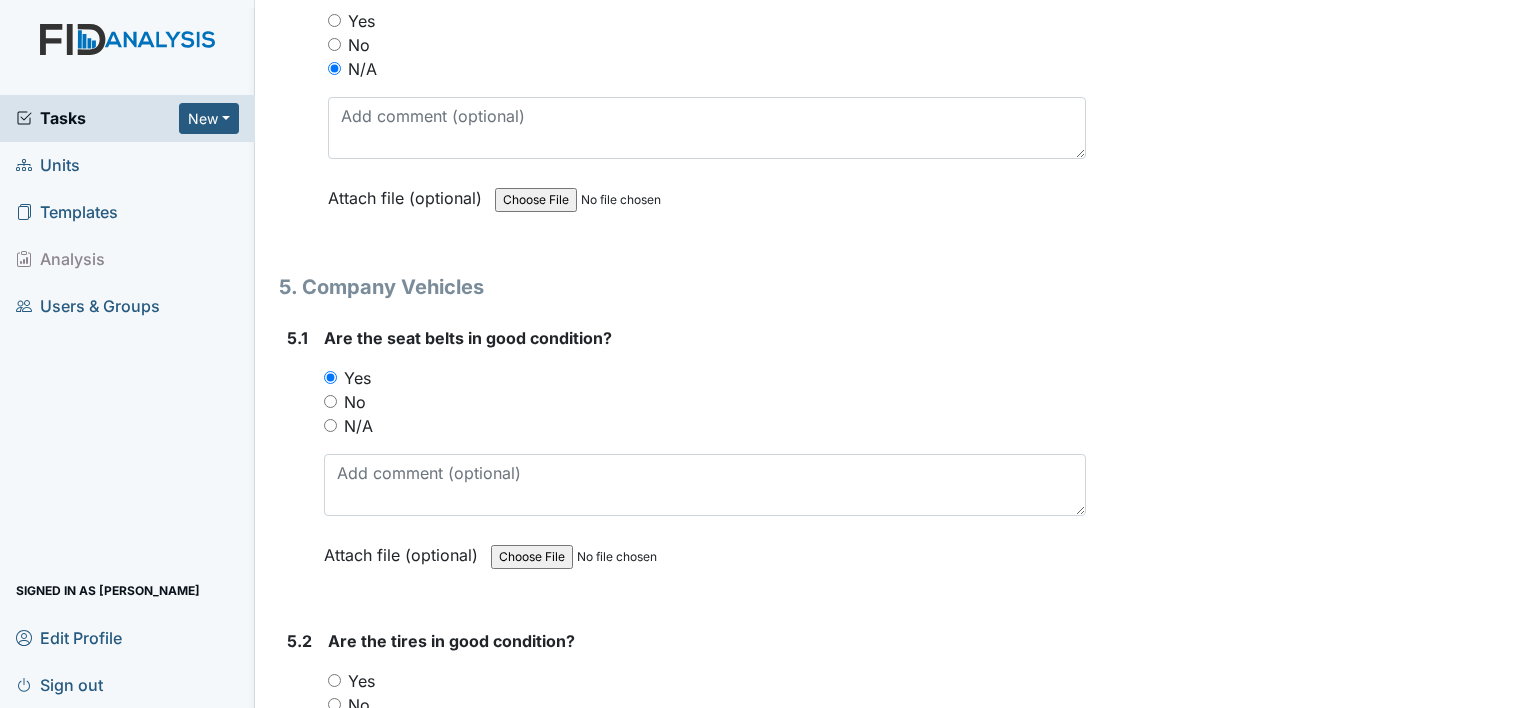 scroll, scrollTop: 14000, scrollLeft: 0, axis: vertical 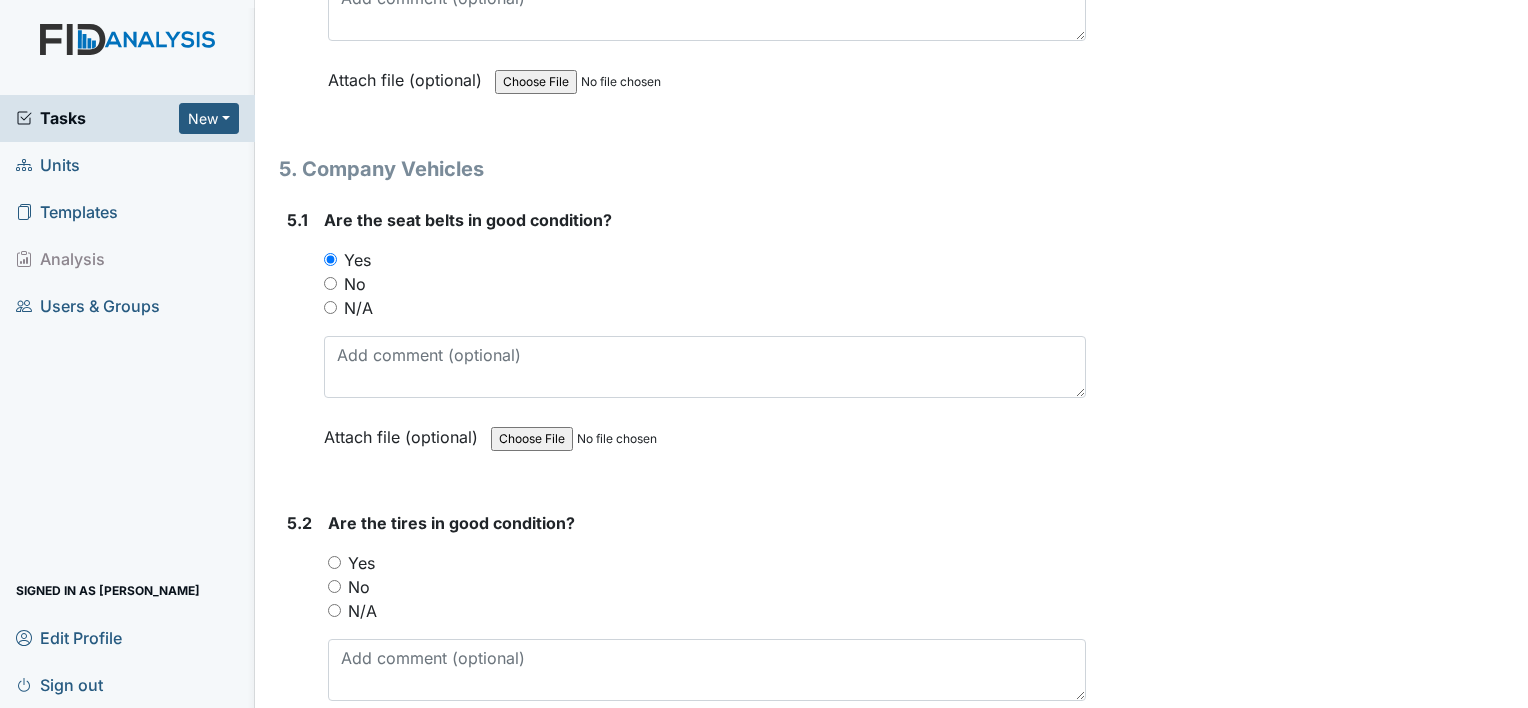 click on "Yes" at bounding box center (361, 563) 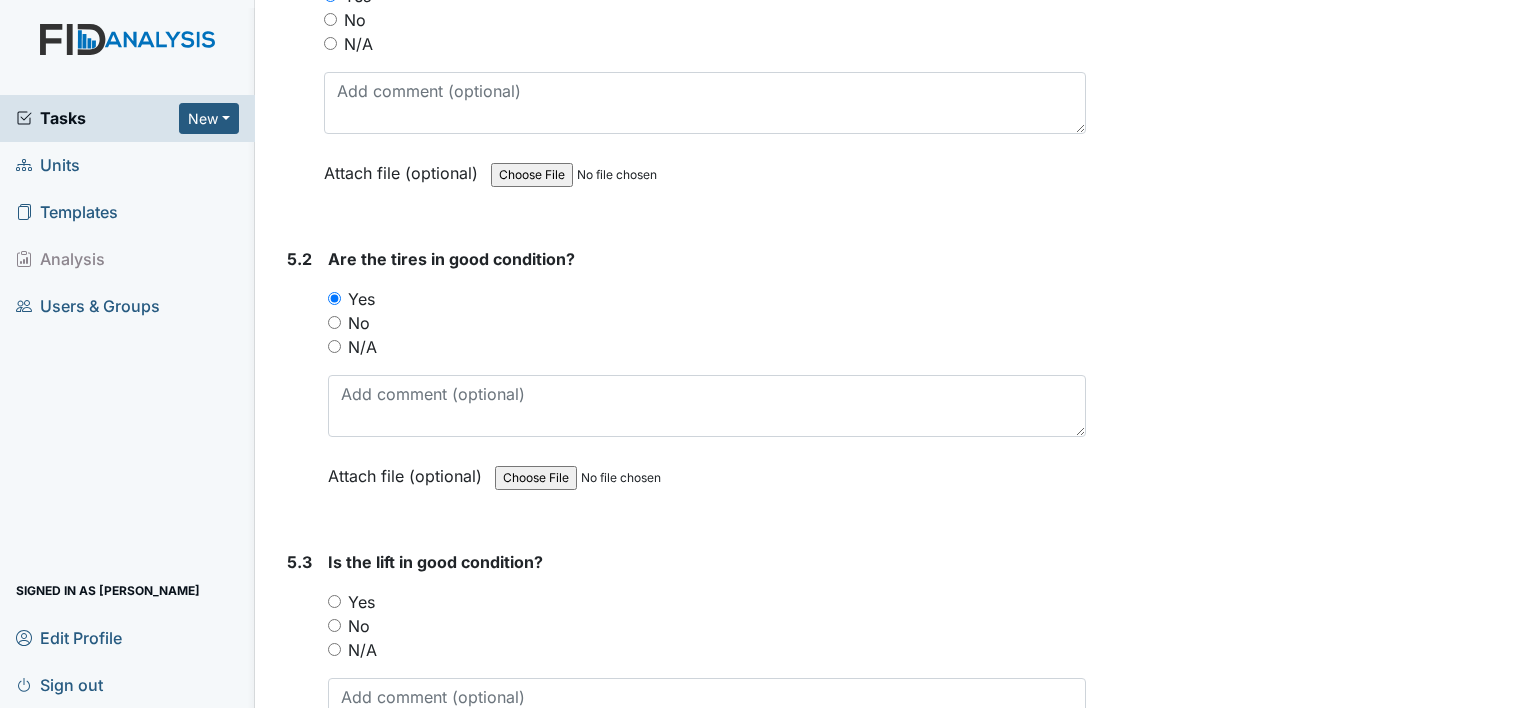scroll, scrollTop: 14300, scrollLeft: 0, axis: vertical 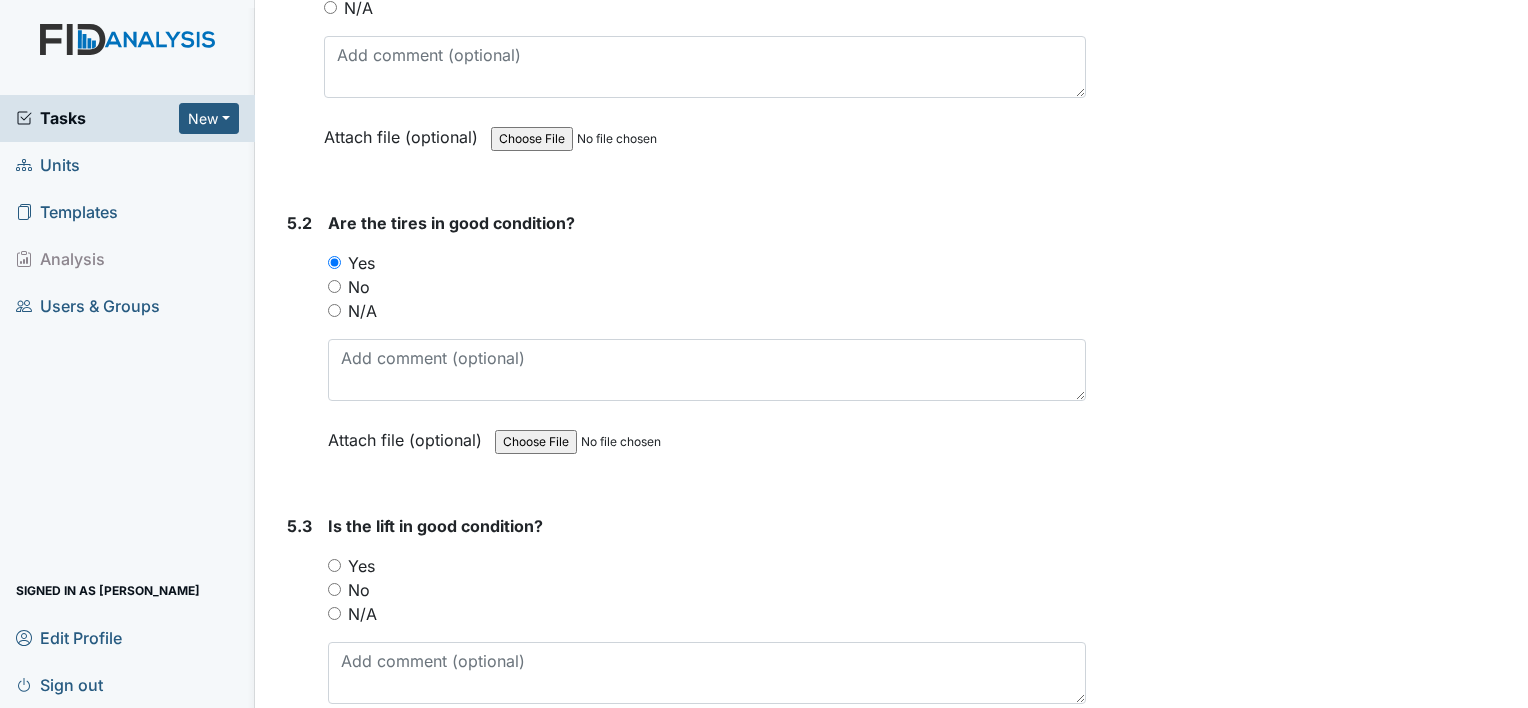 click on "N/A" at bounding box center (362, 614) 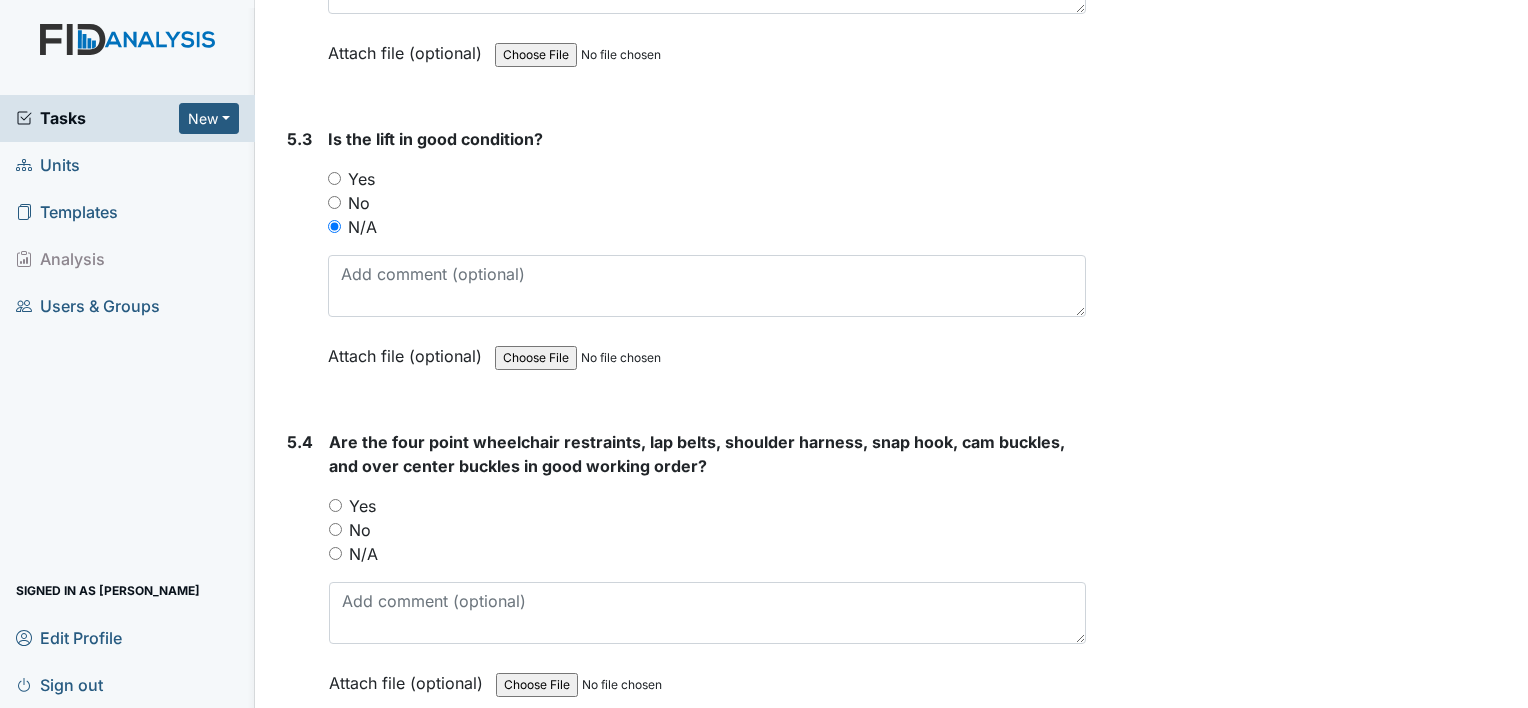 scroll, scrollTop: 14700, scrollLeft: 0, axis: vertical 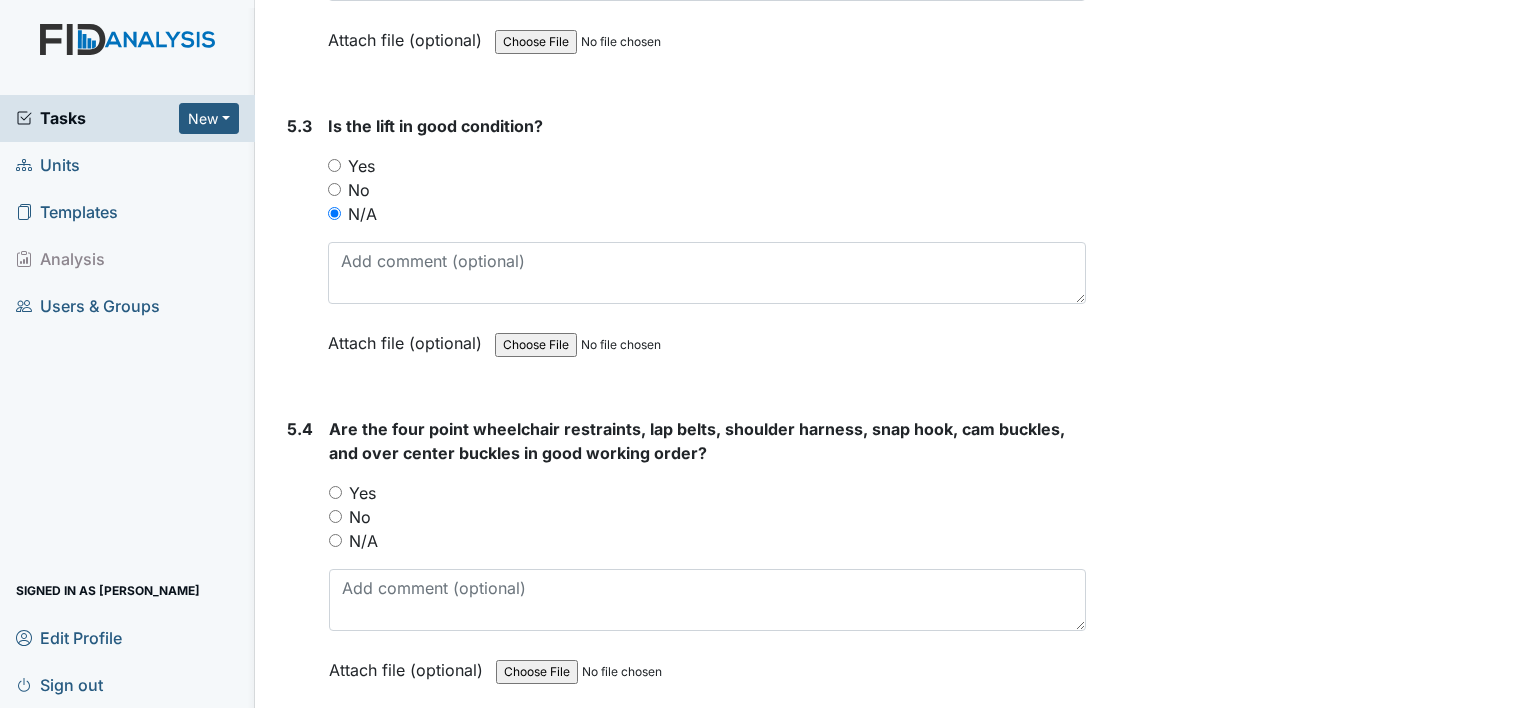 click on "N/A" at bounding box center [363, 541] 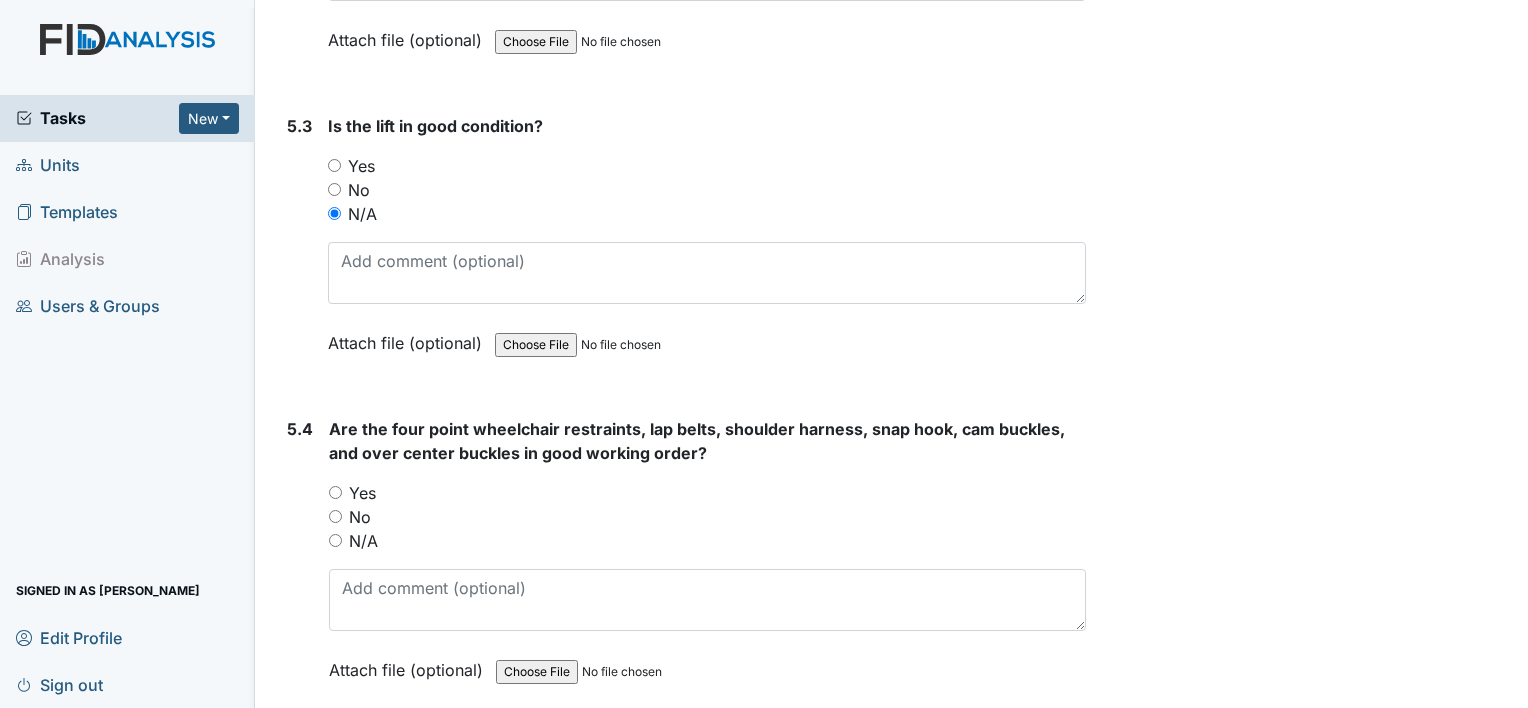 click on "N/A" at bounding box center (335, 540) 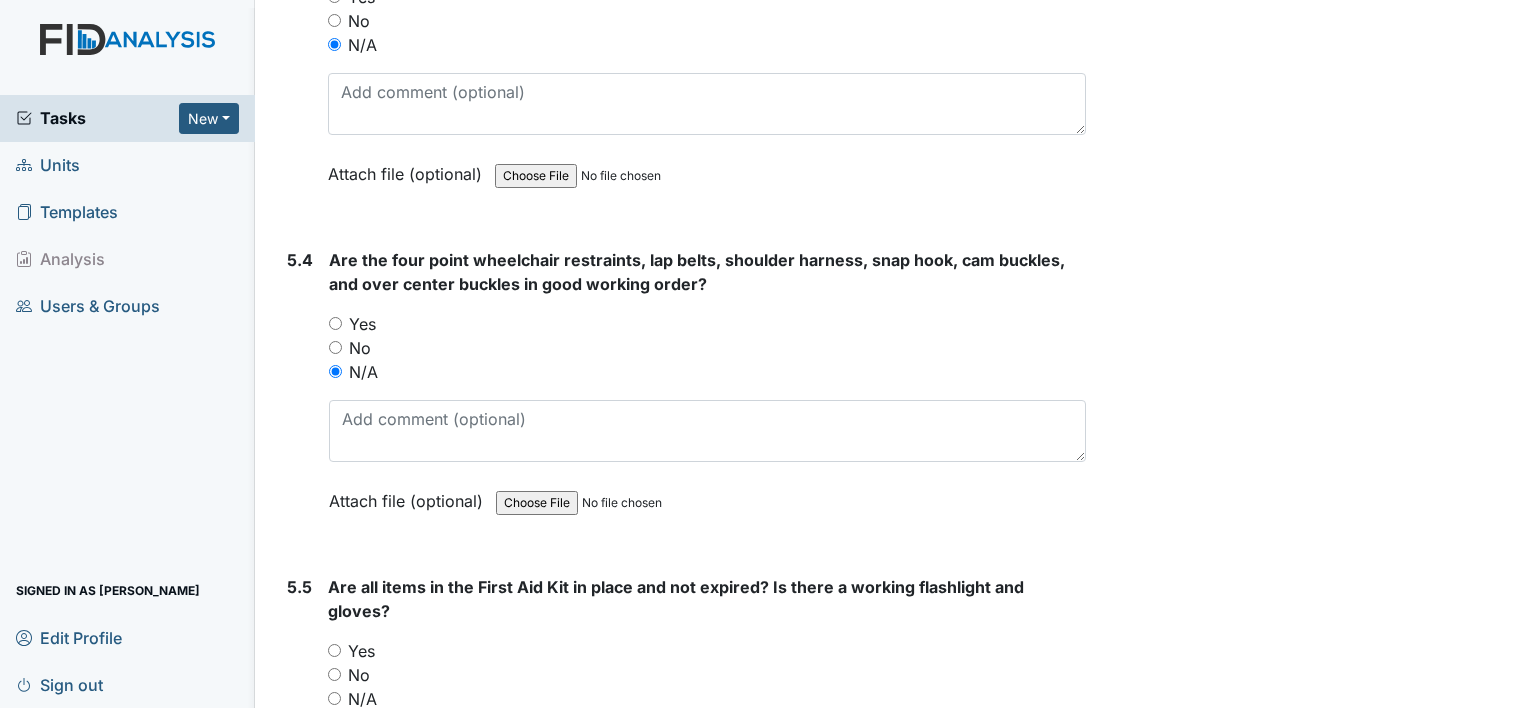scroll, scrollTop: 14900, scrollLeft: 0, axis: vertical 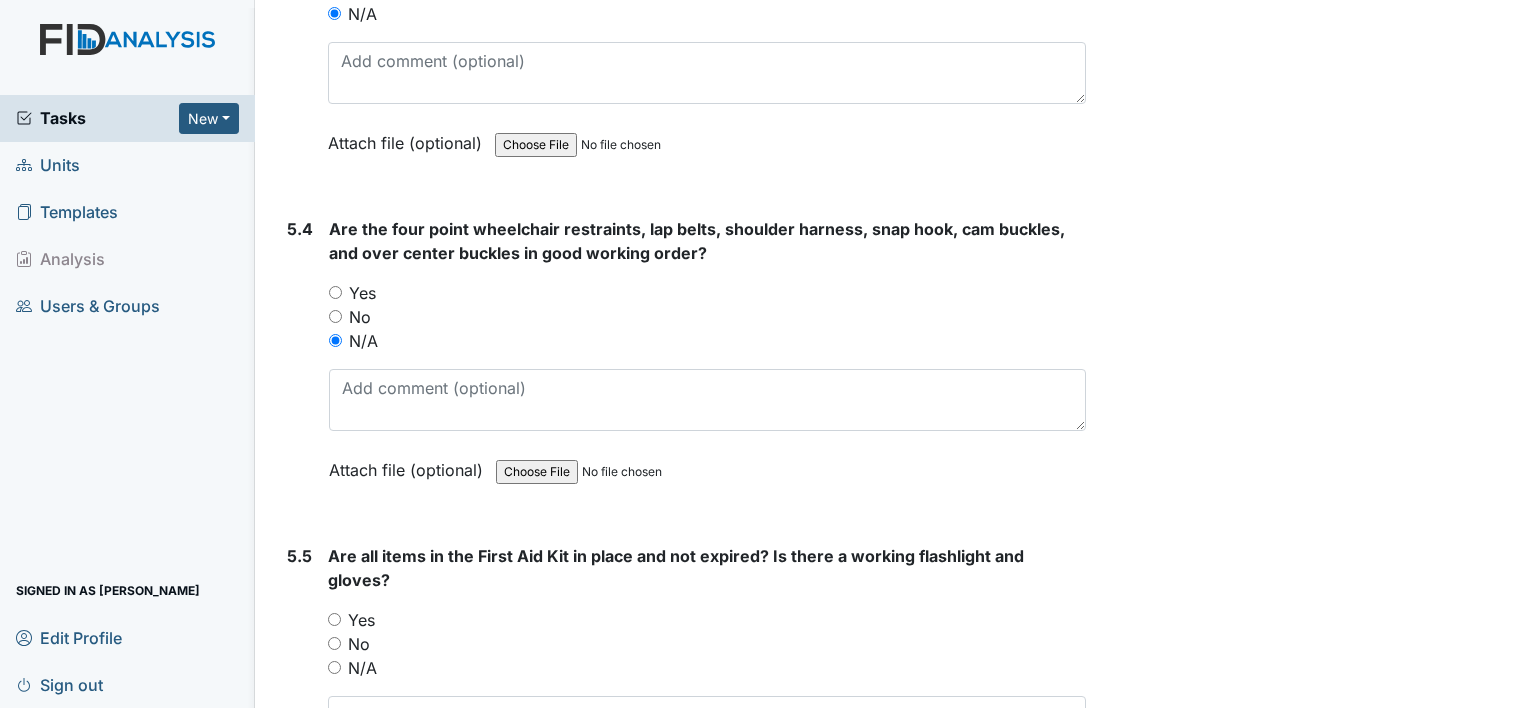 click on "Yes" at bounding box center (361, 620) 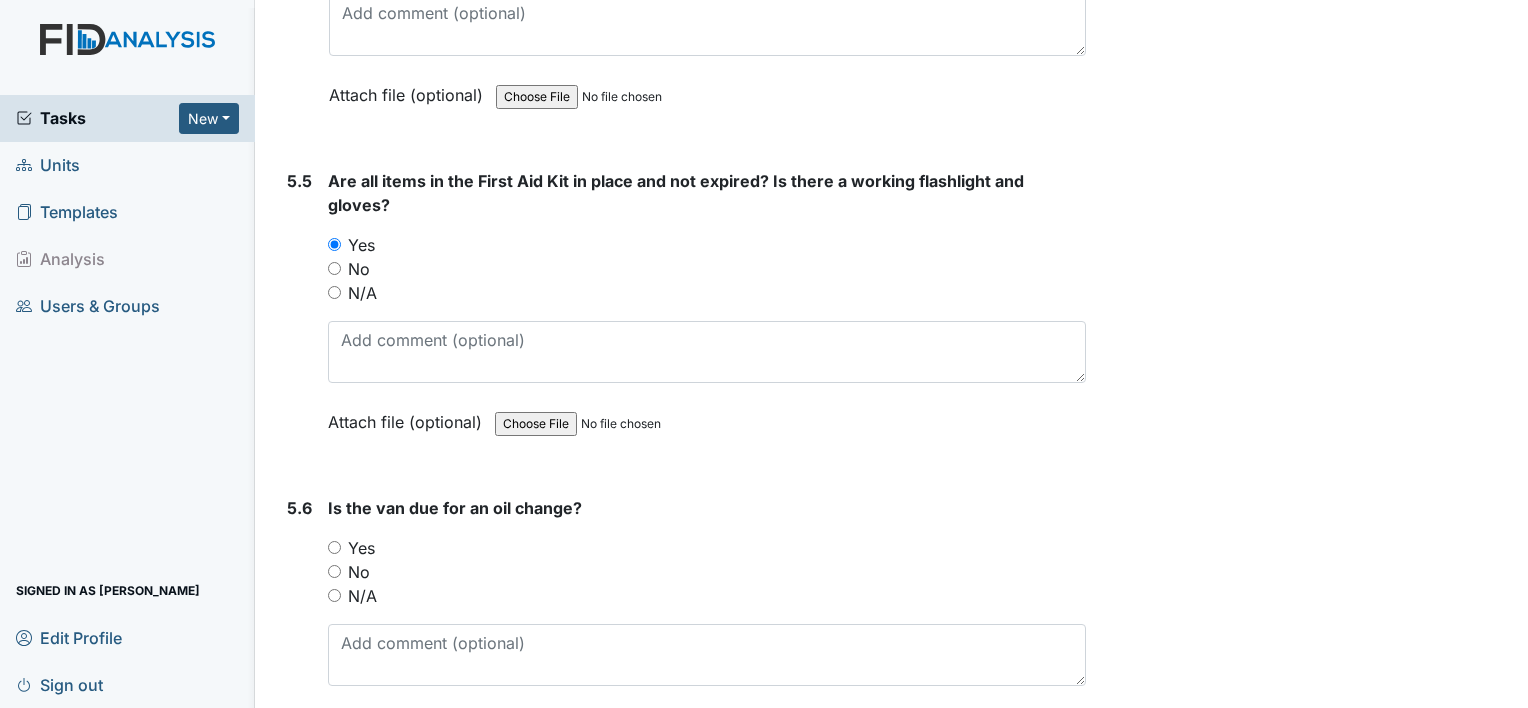 scroll, scrollTop: 15300, scrollLeft: 0, axis: vertical 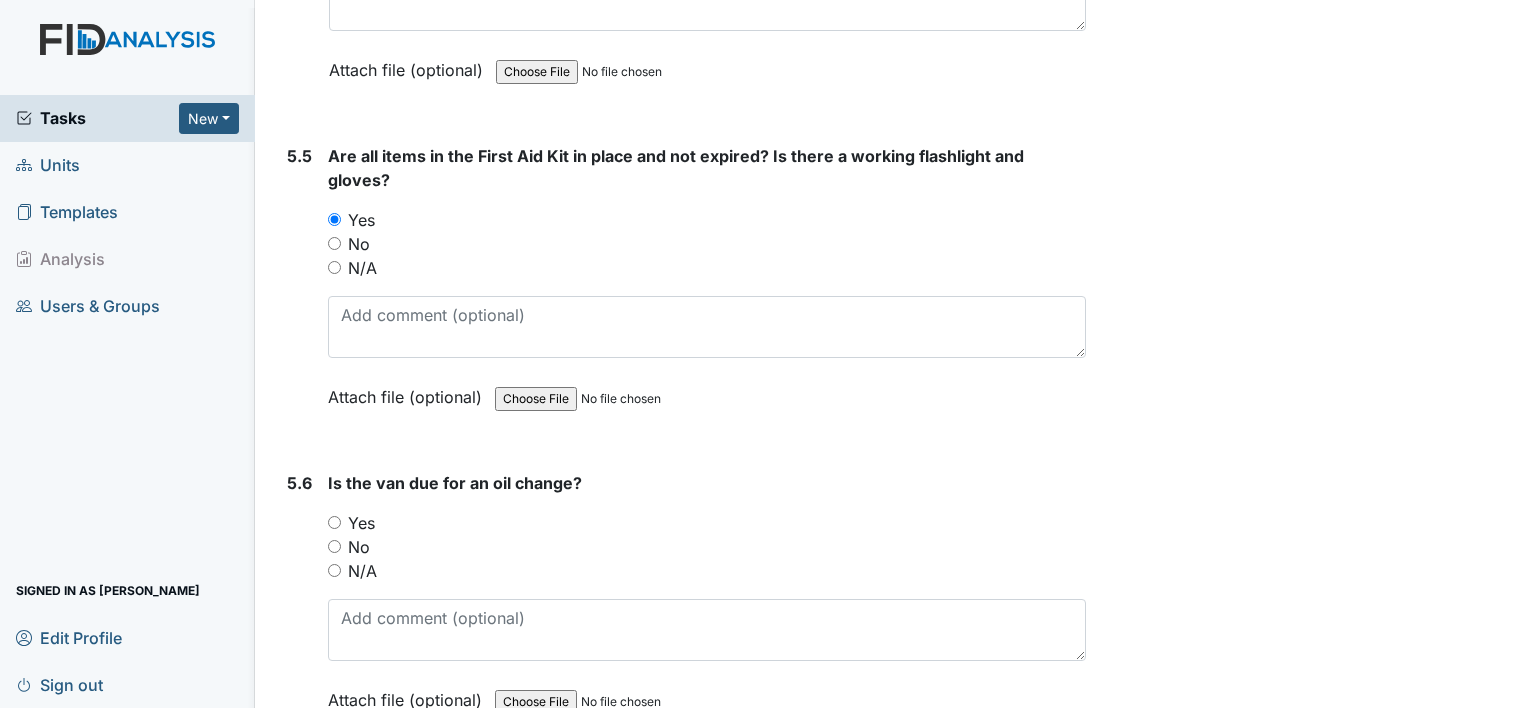 click on "No" at bounding box center (359, 547) 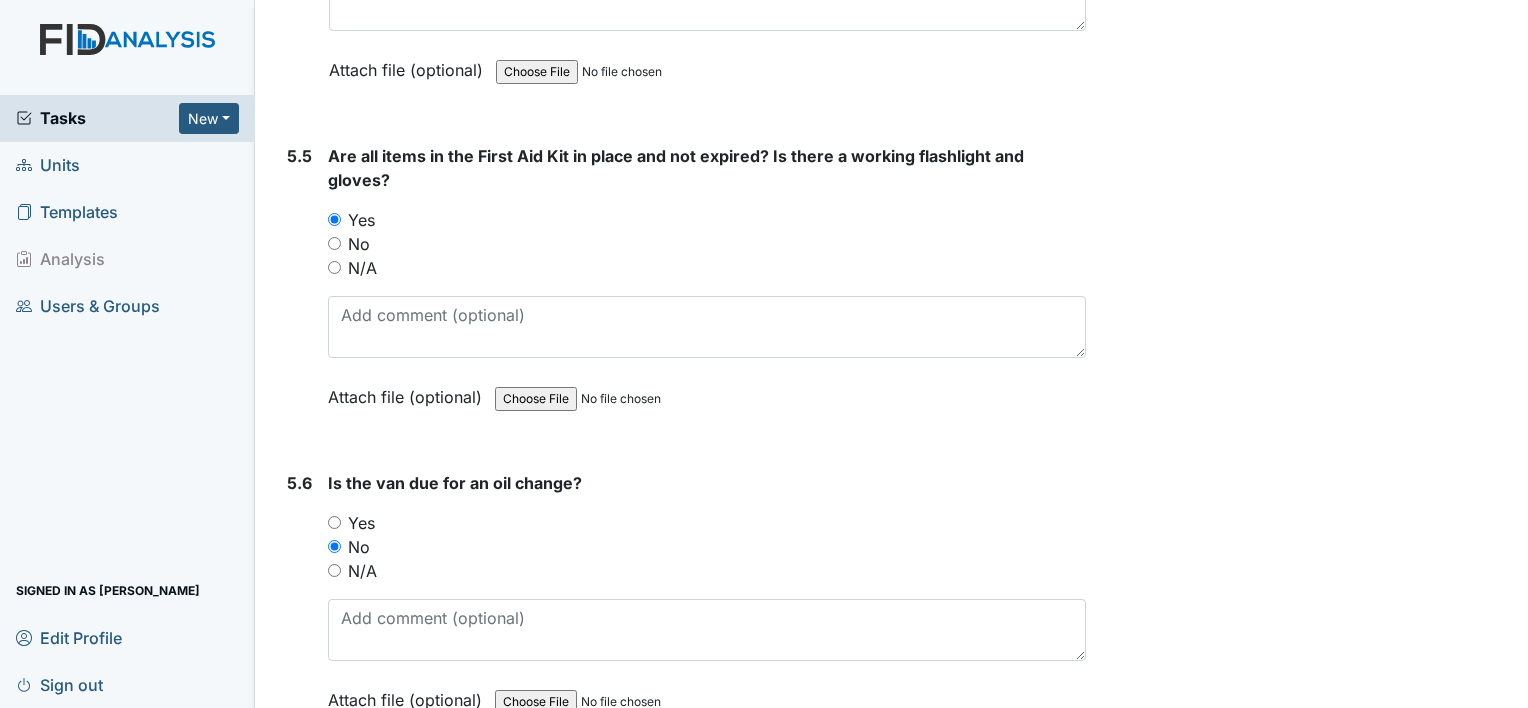 scroll, scrollTop: 15369, scrollLeft: 0, axis: vertical 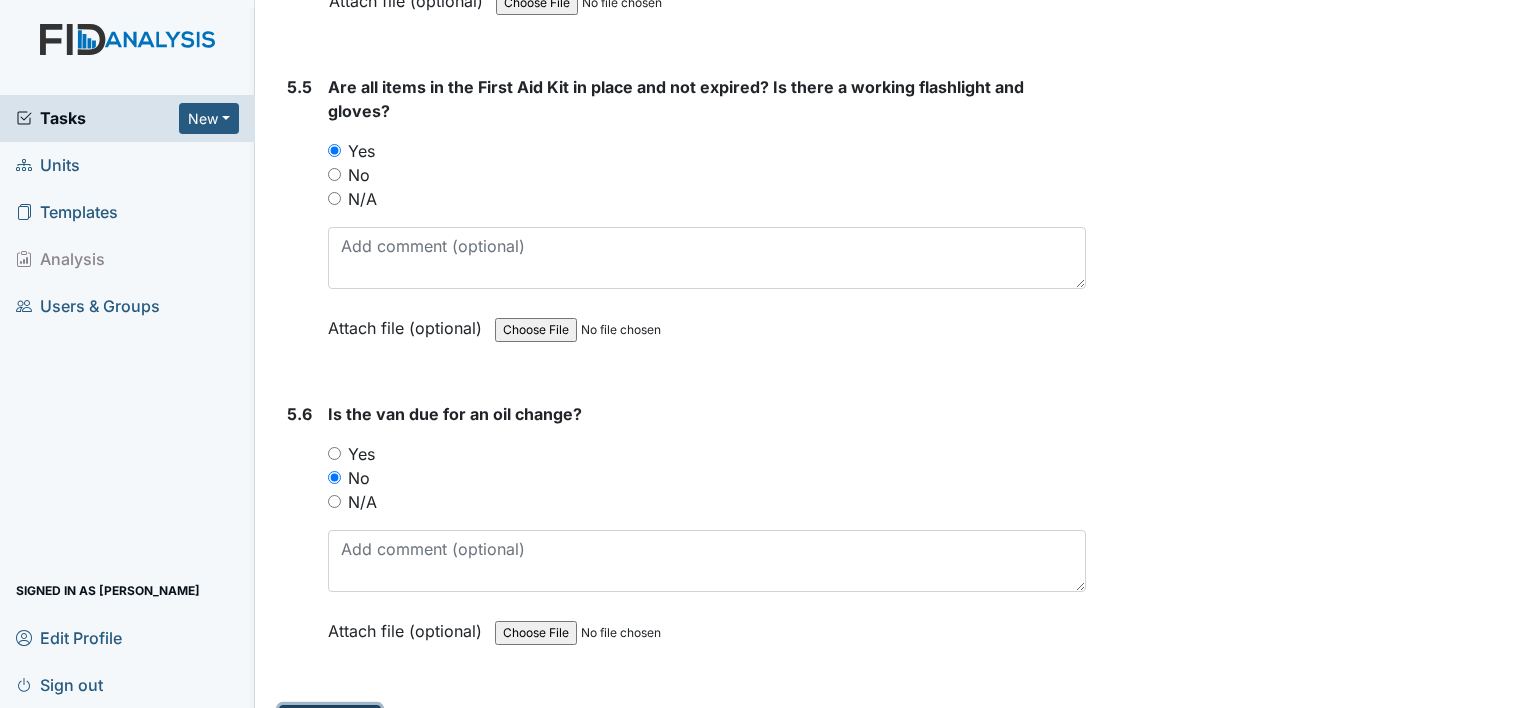 click on "Submit" at bounding box center (330, 724) 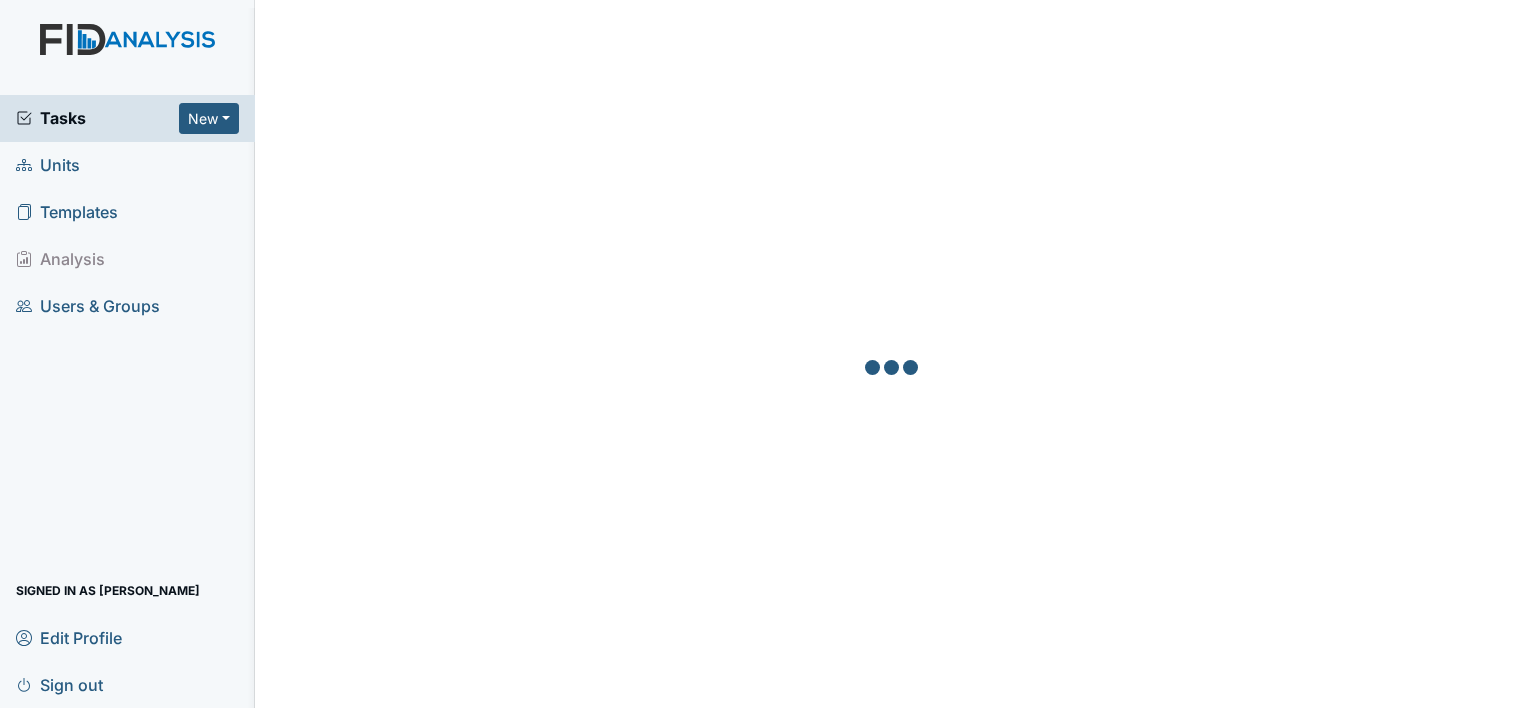 scroll, scrollTop: 0, scrollLeft: 0, axis: both 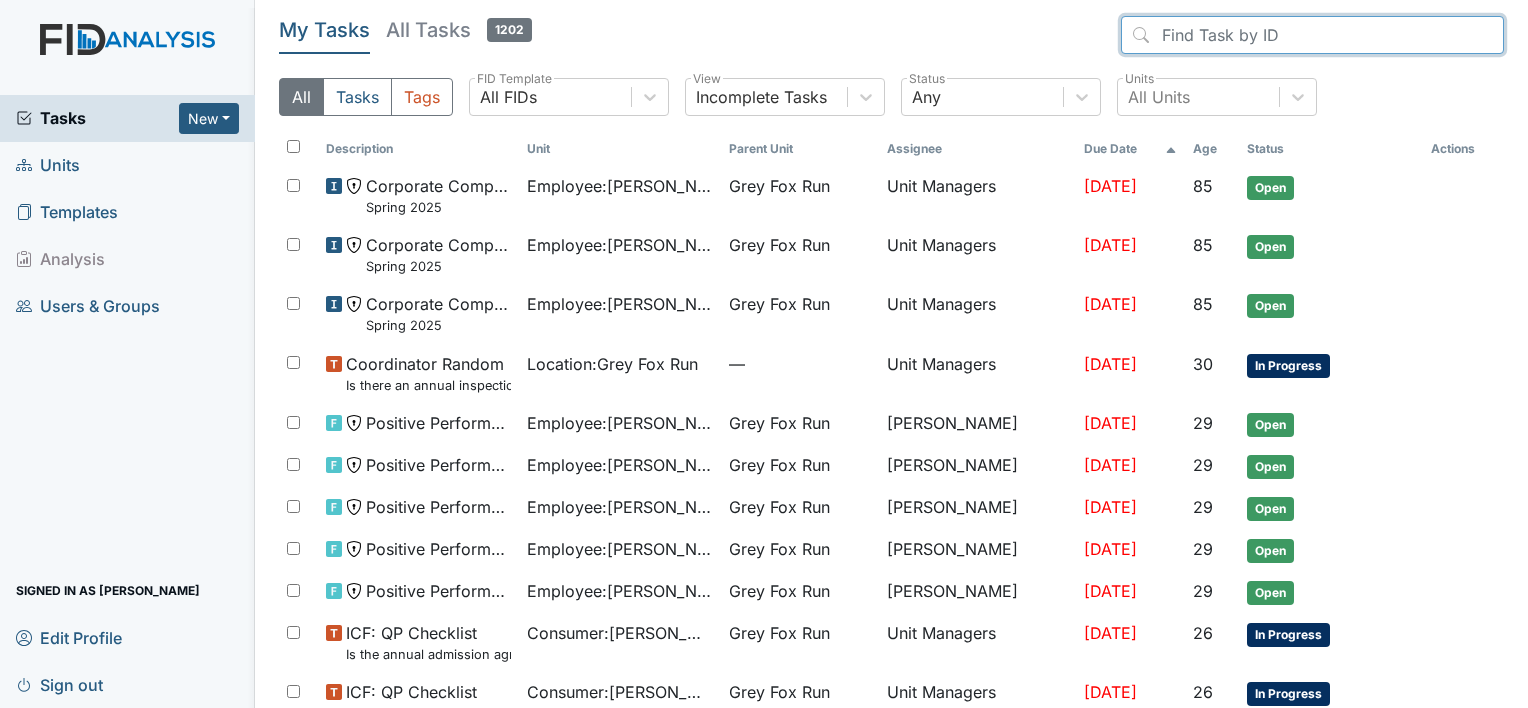 click at bounding box center (1312, 35) 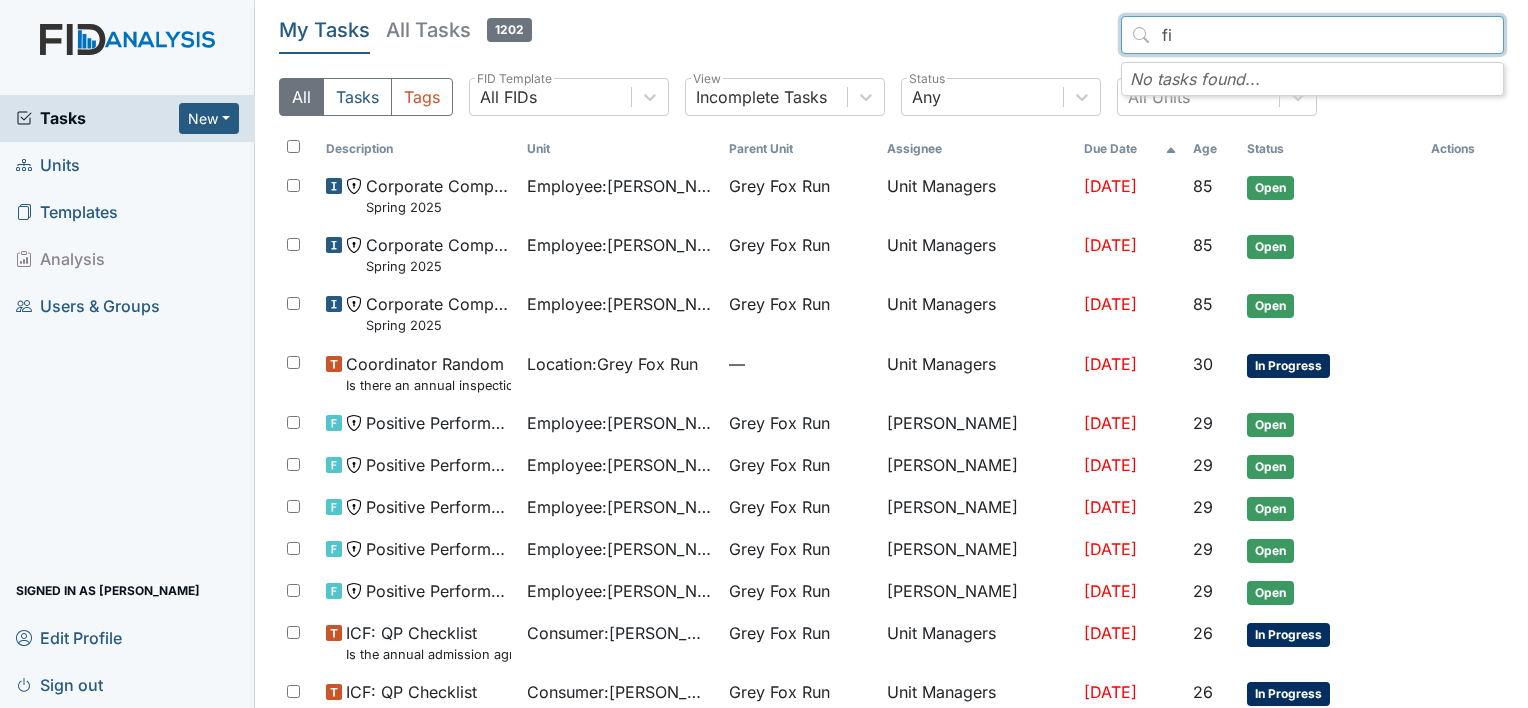 type on "f" 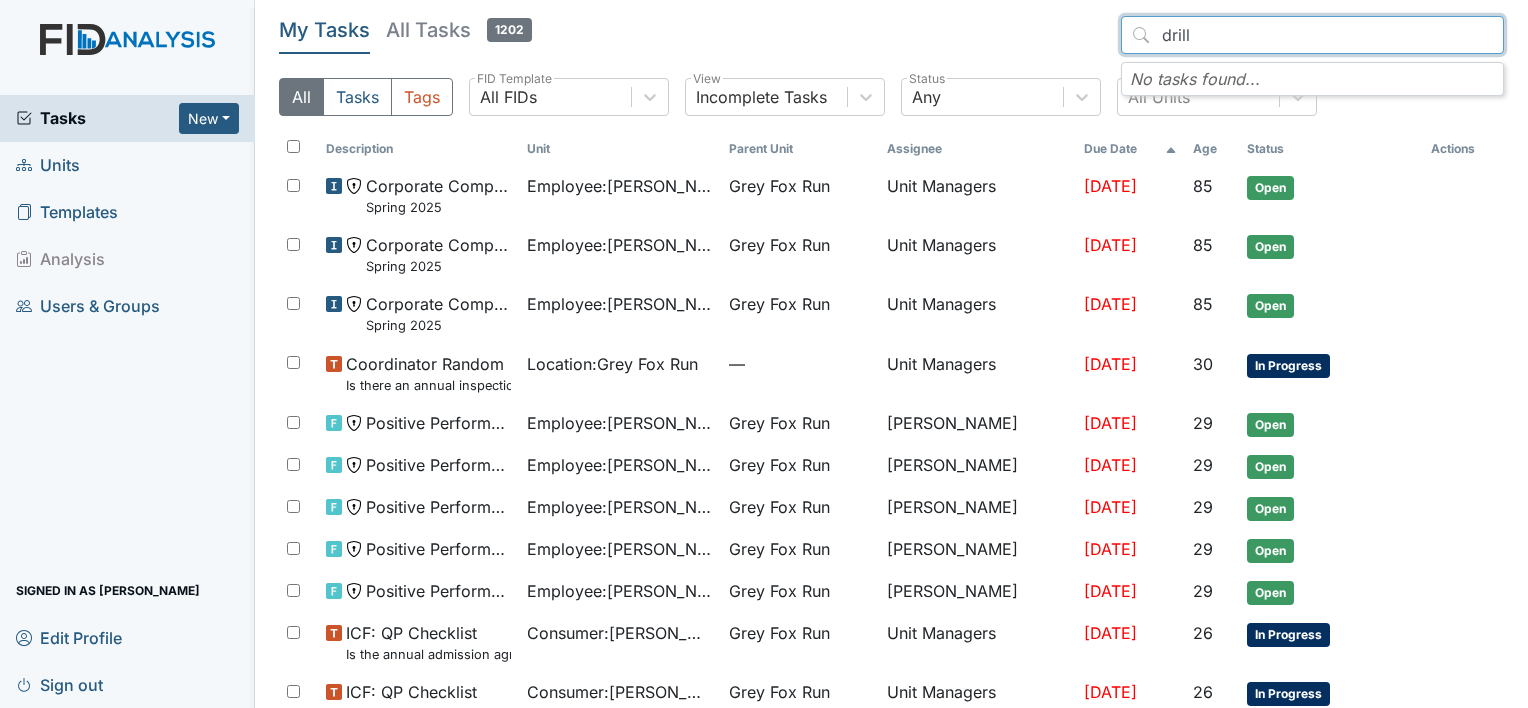 type on "drill" 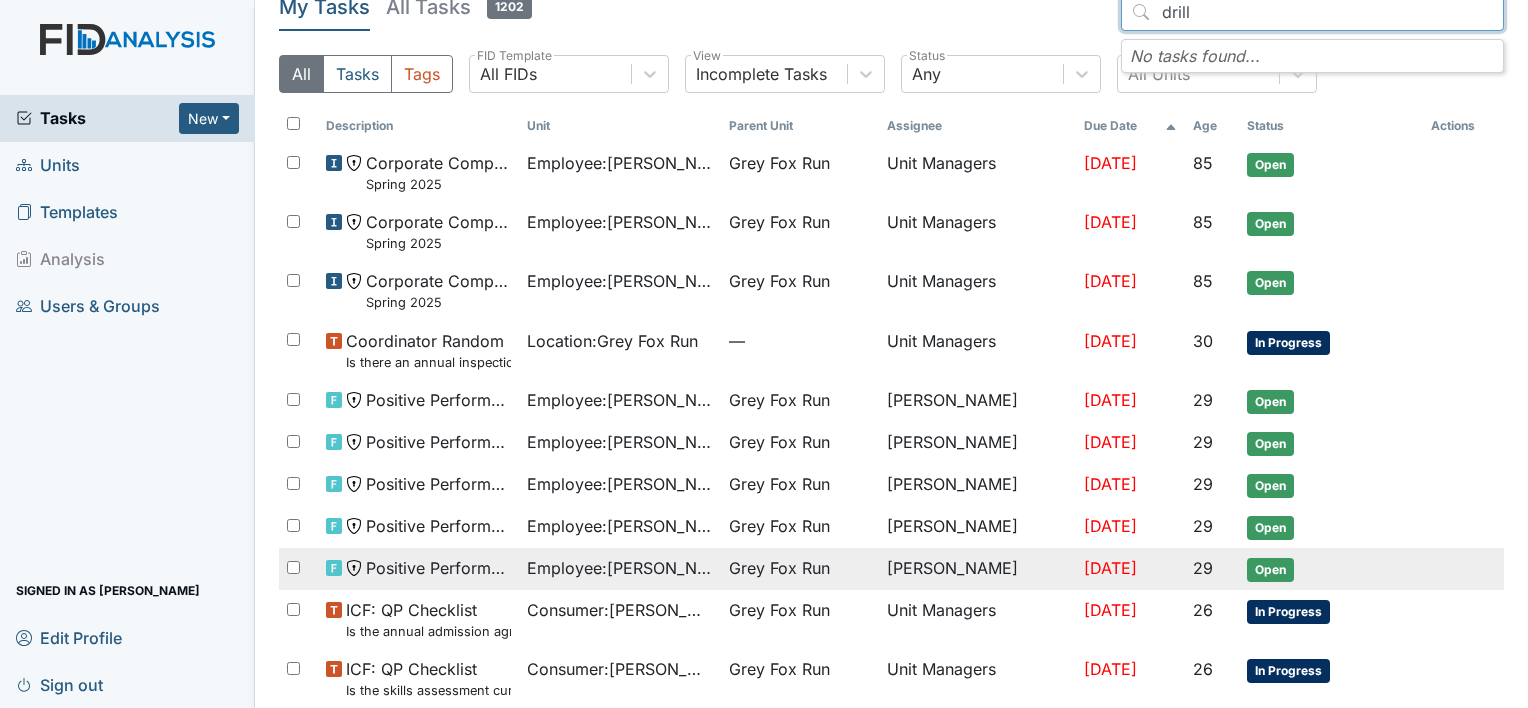 scroll, scrollTop: 0, scrollLeft: 0, axis: both 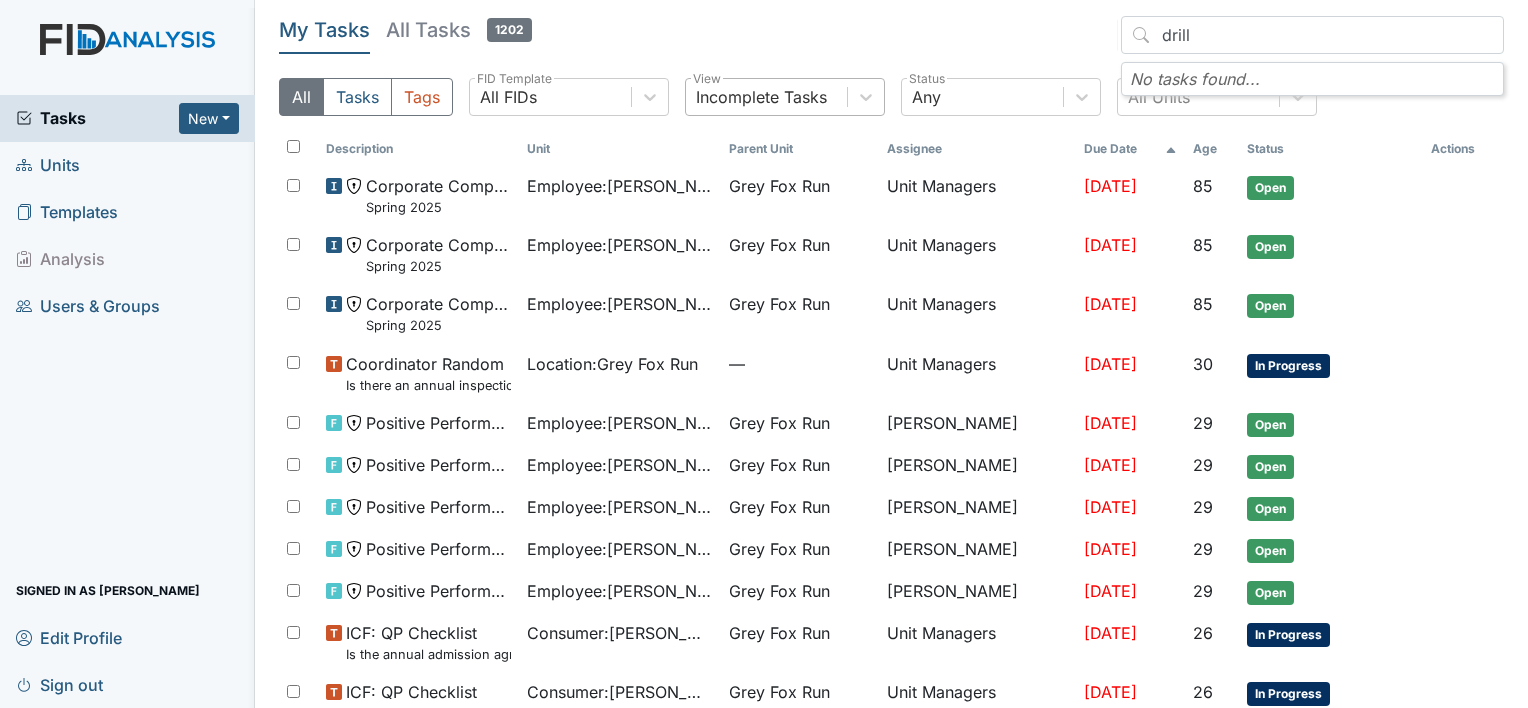 click on "Incomplete Tasks" at bounding box center [766, 97] 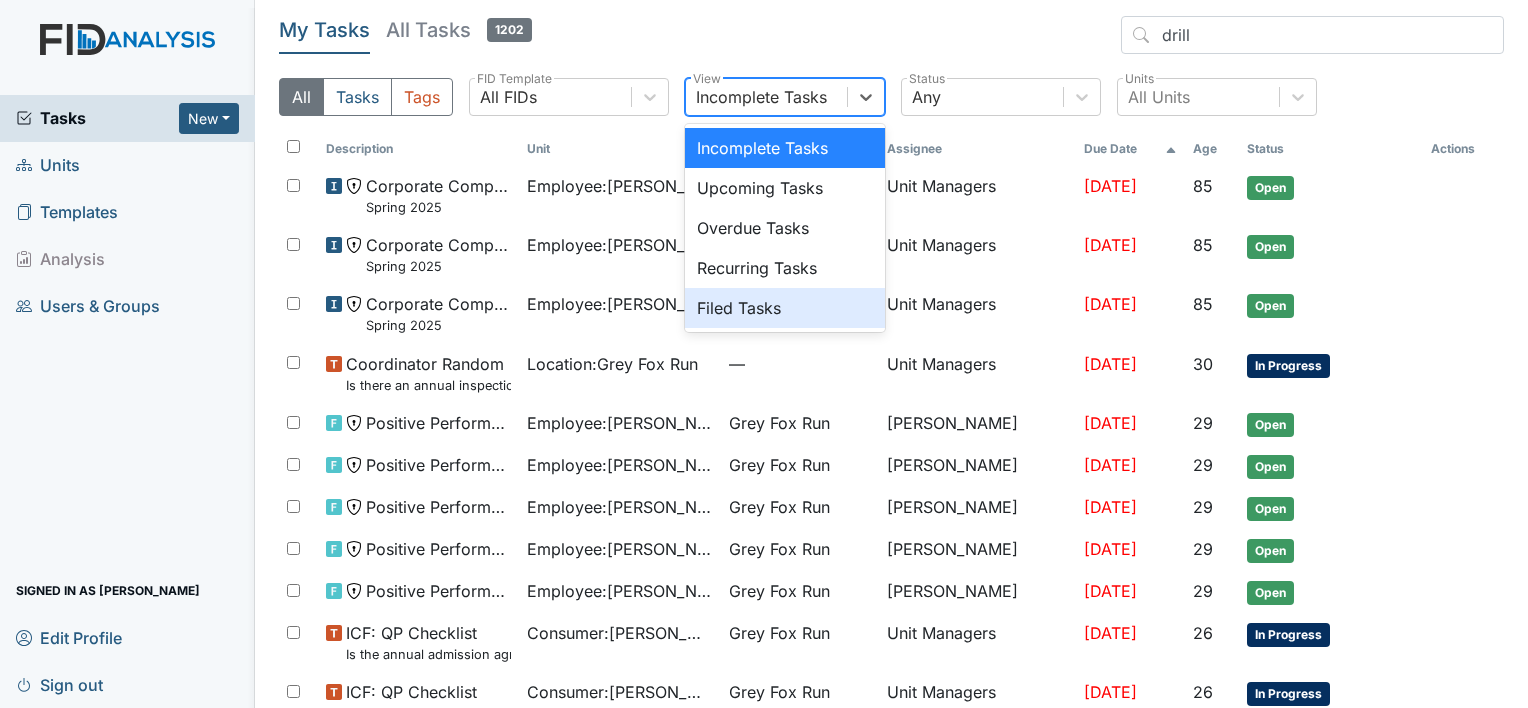 click on "Filed Tasks" at bounding box center [785, 308] 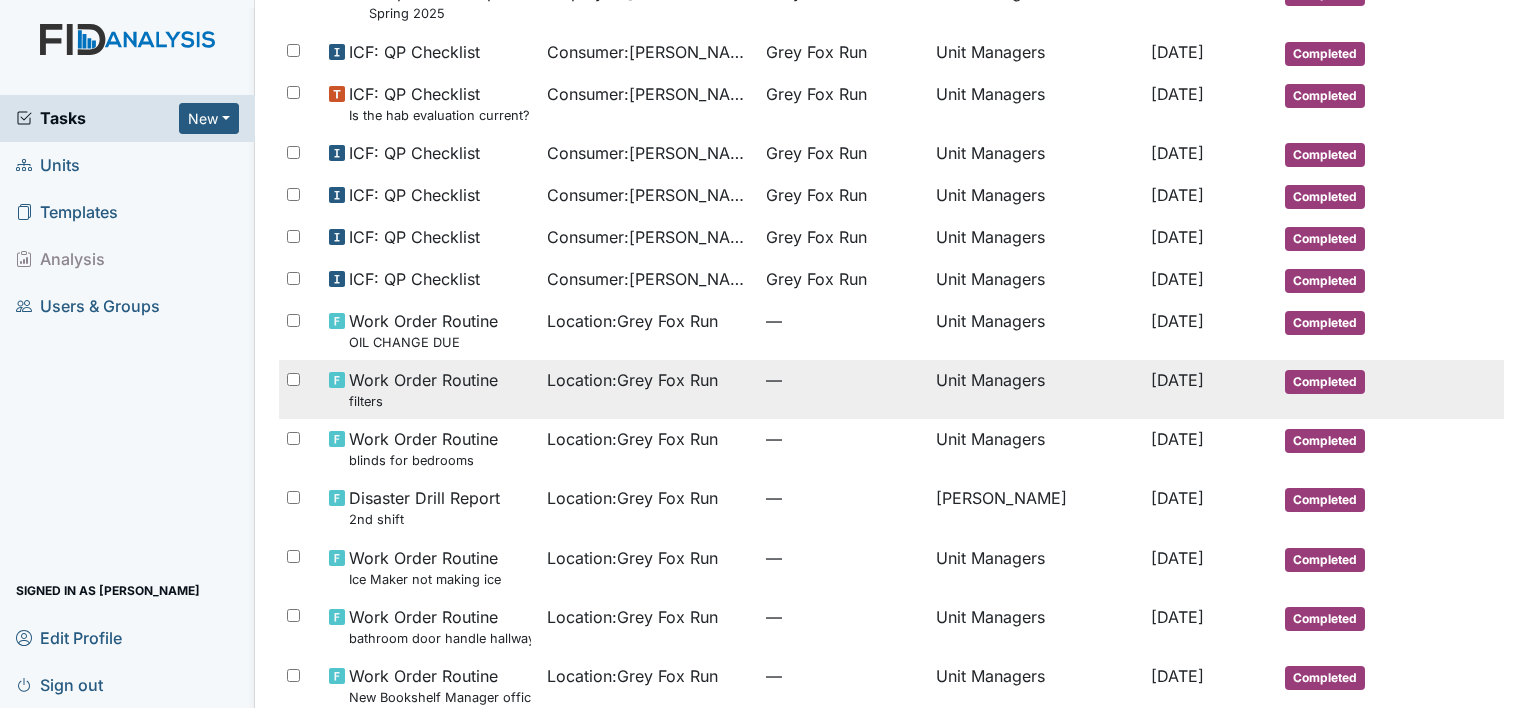 scroll, scrollTop: 400, scrollLeft: 0, axis: vertical 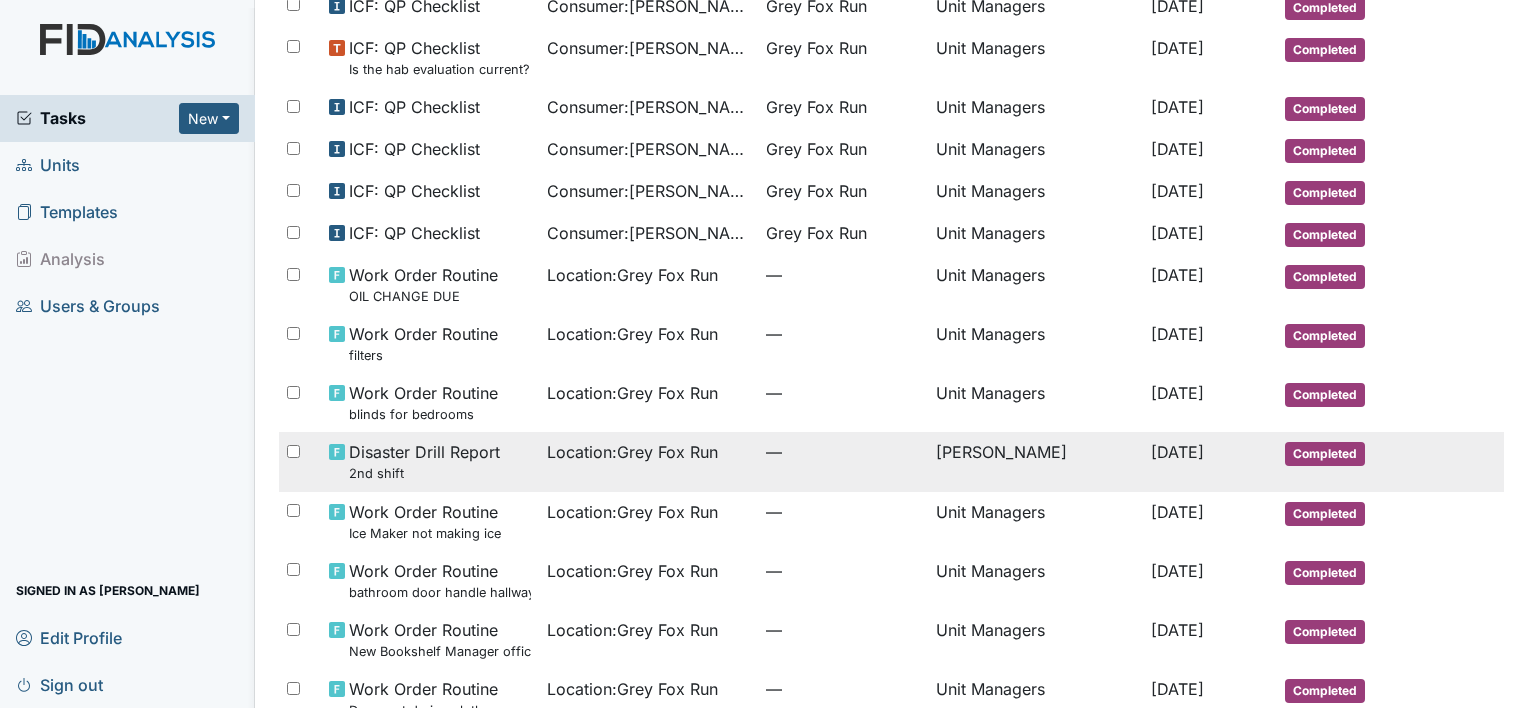 click on "Location :  Grey Fox Run" at bounding box center (648, 461) 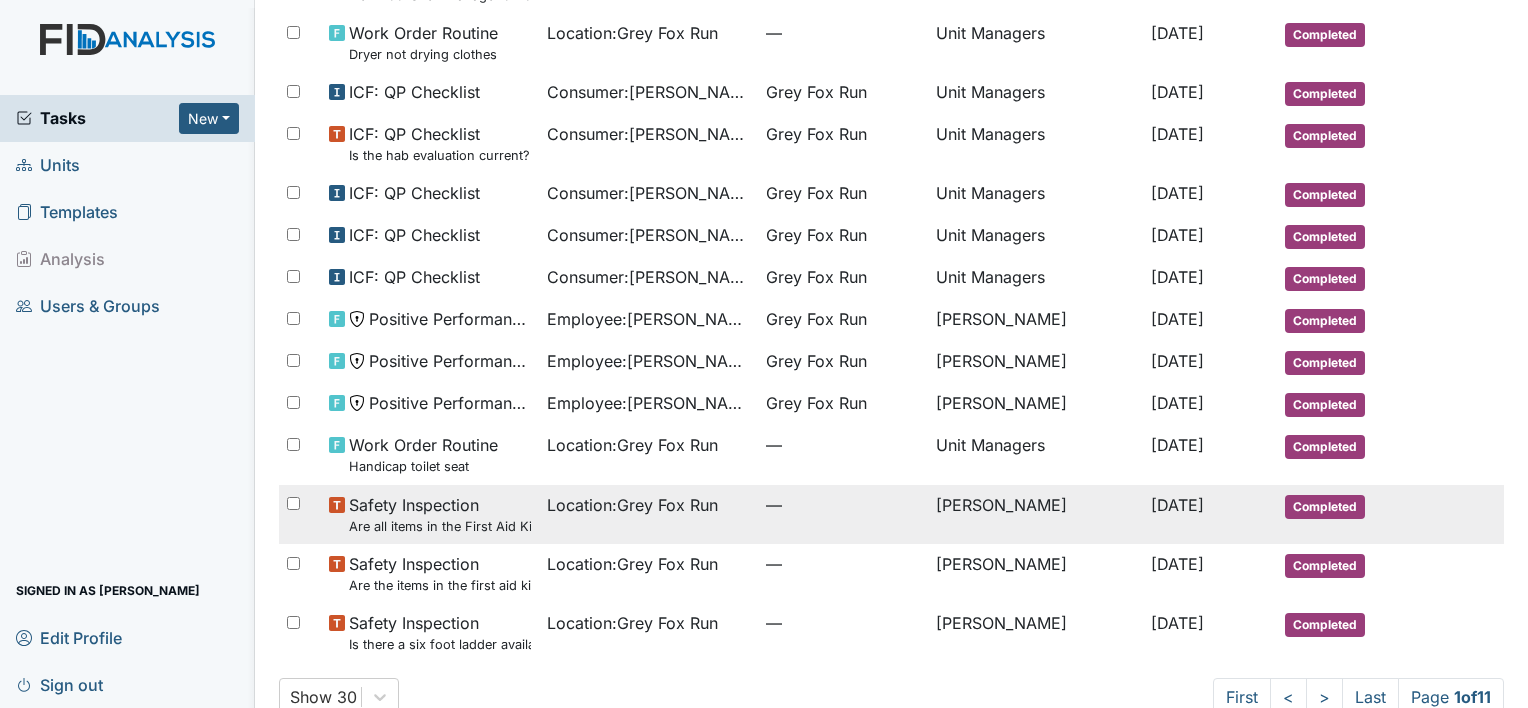 scroll, scrollTop: 1086, scrollLeft: 0, axis: vertical 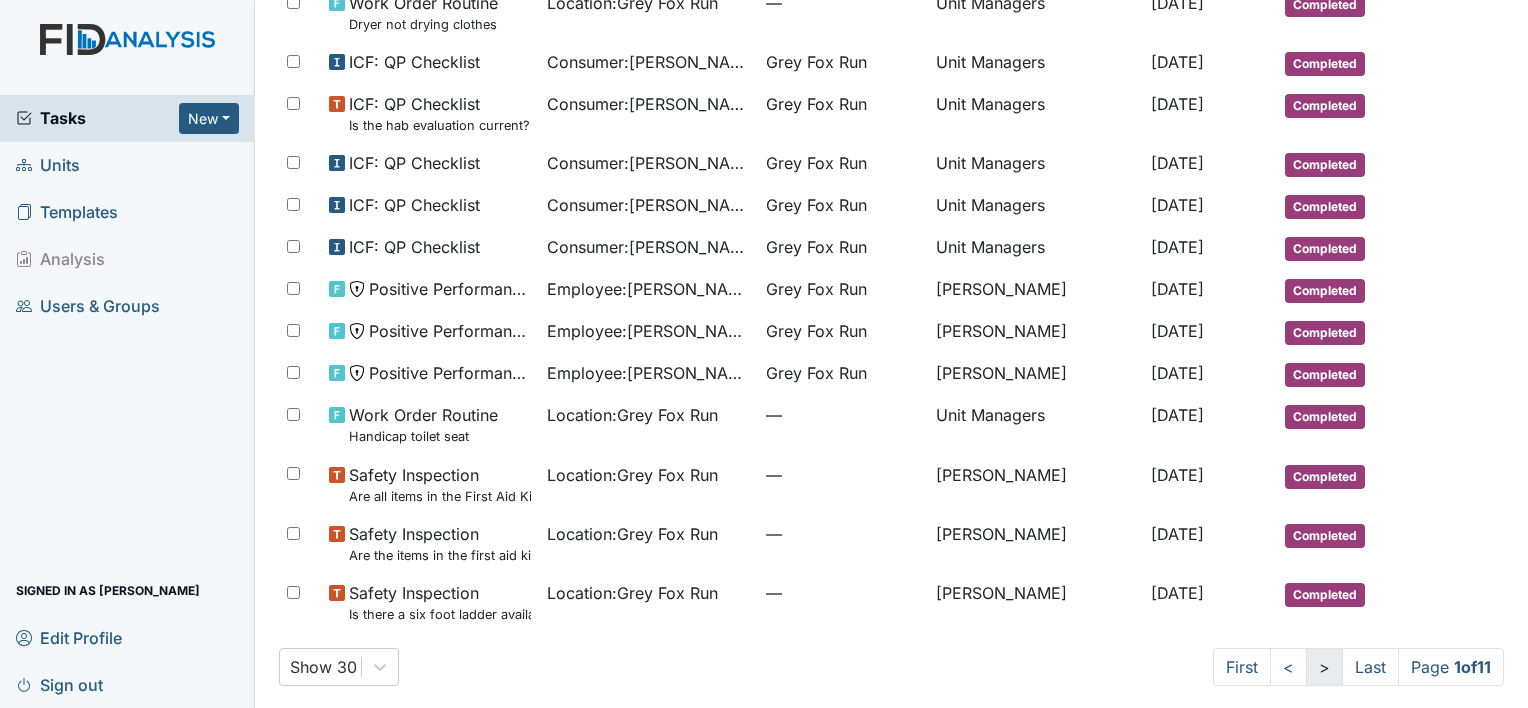 click on ">" at bounding box center (1324, 667) 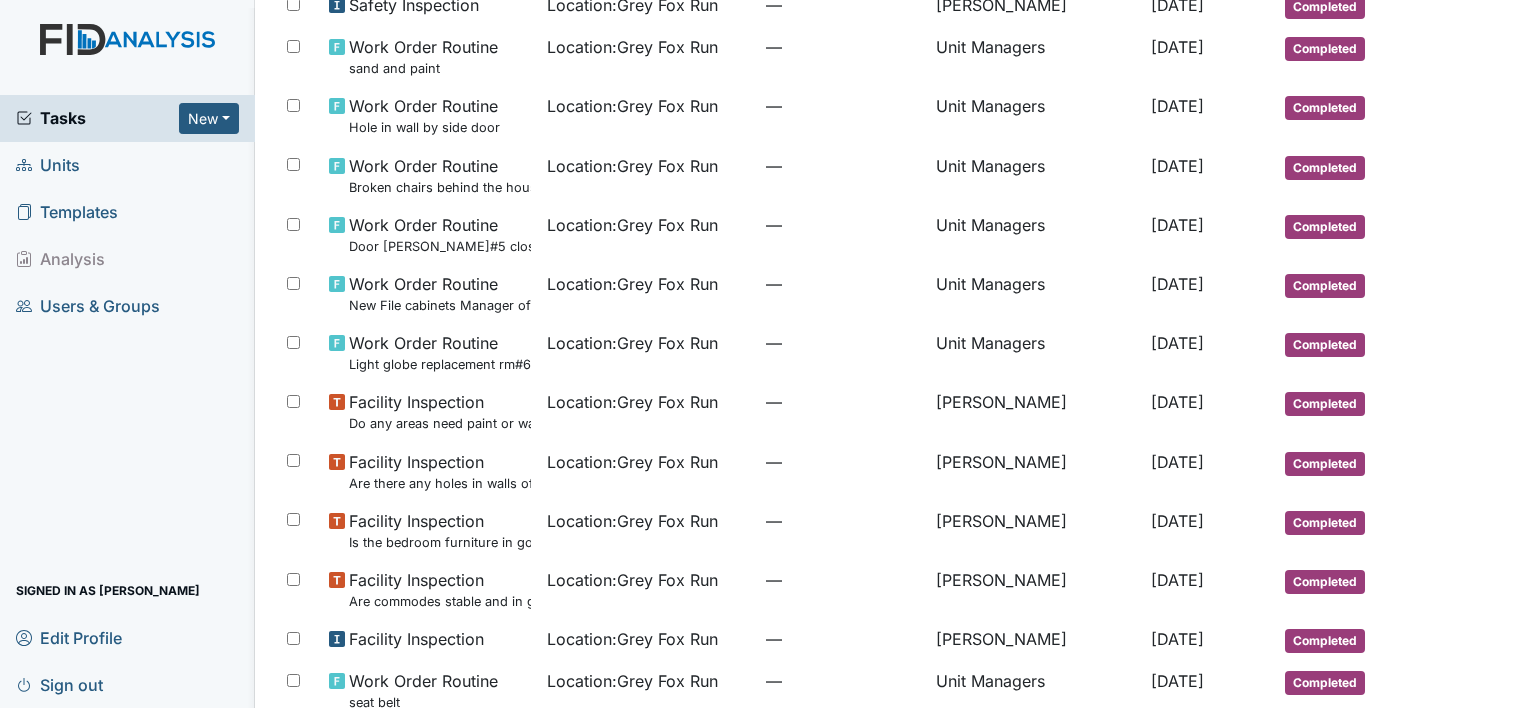 scroll, scrollTop: 0, scrollLeft: 0, axis: both 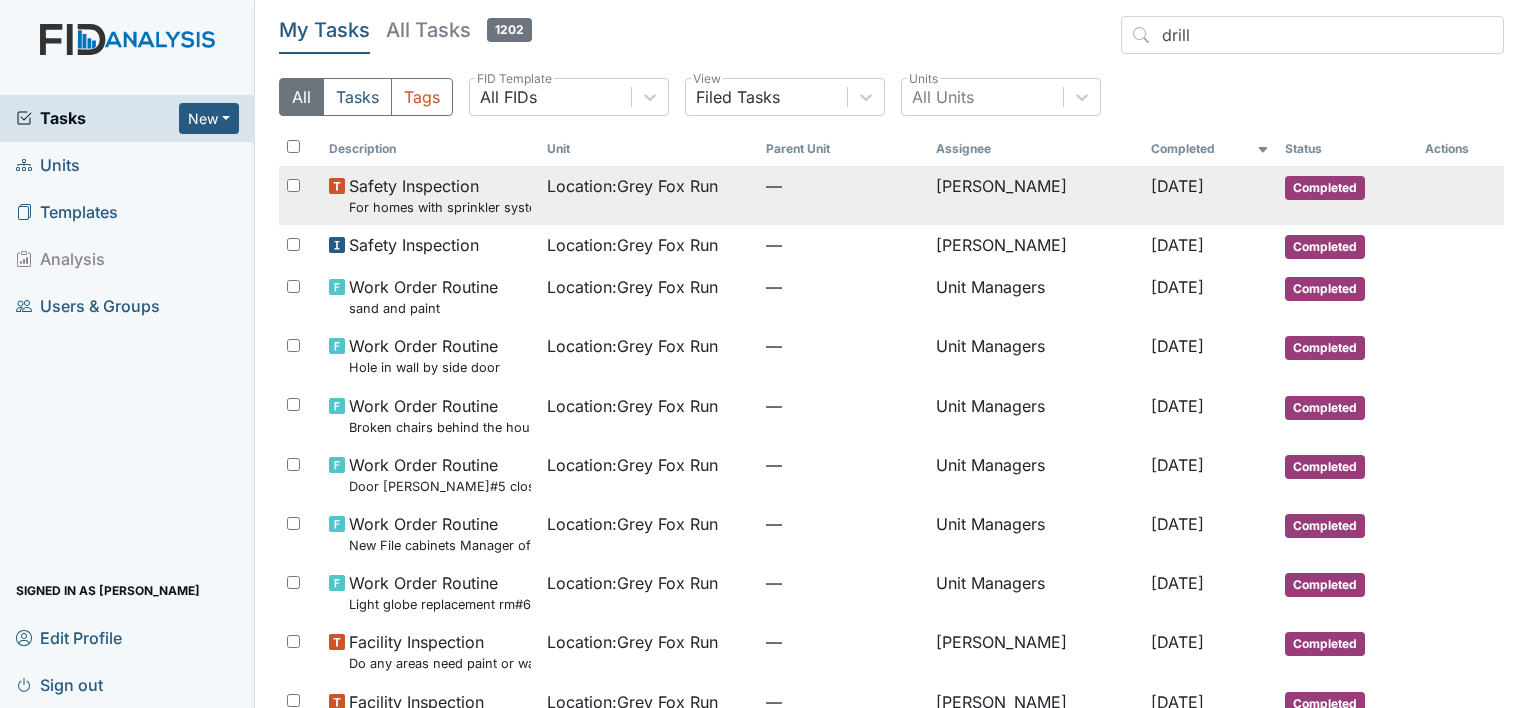 click on "—" at bounding box center (843, 195) 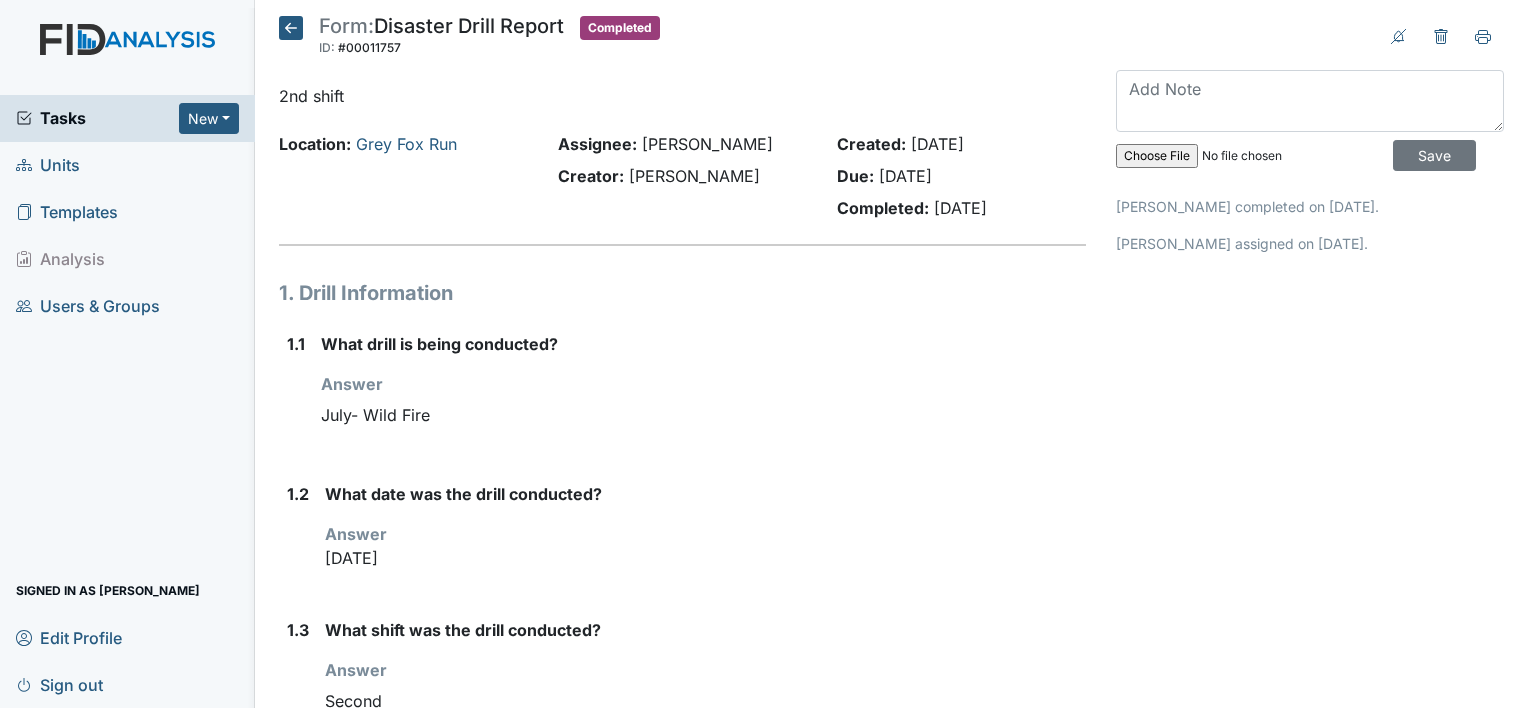 scroll, scrollTop: 0, scrollLeft: 0, axis: both 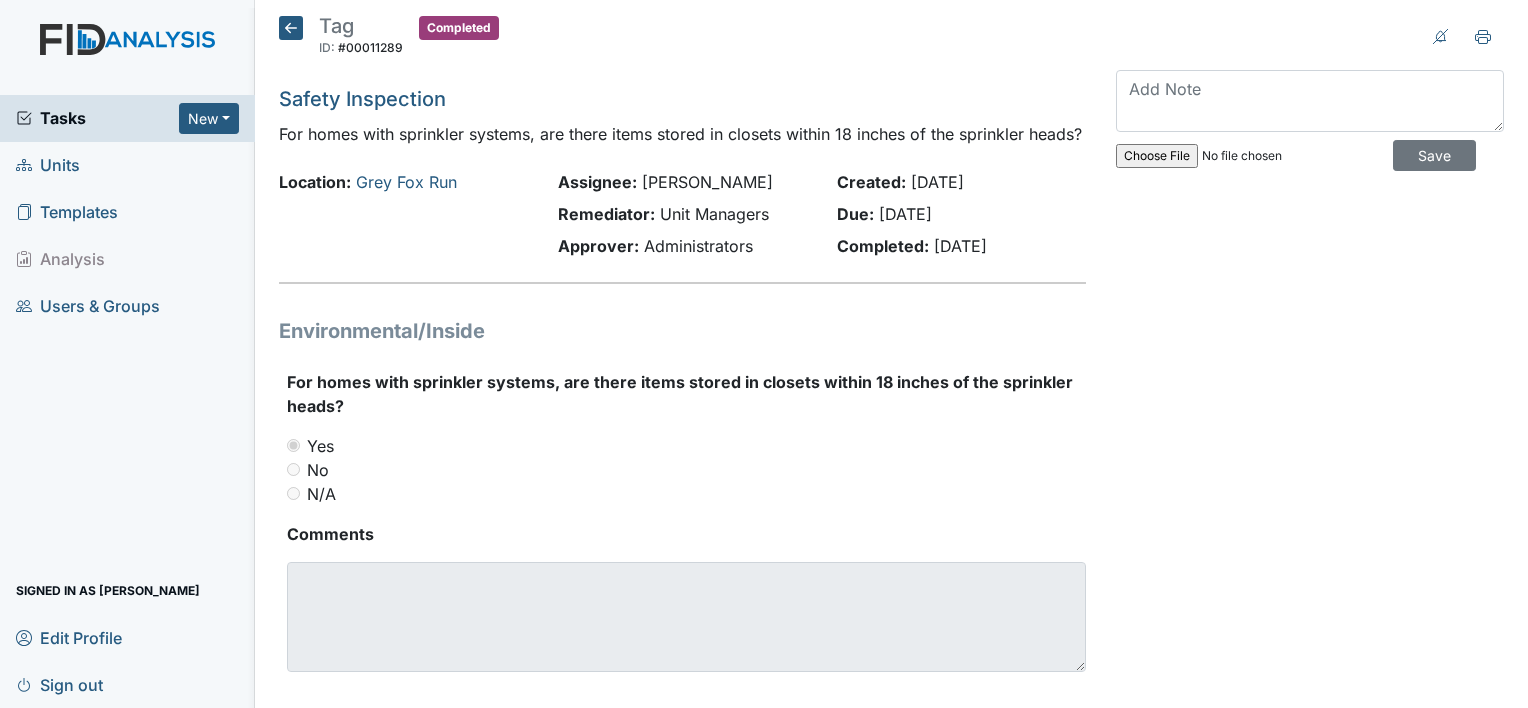click 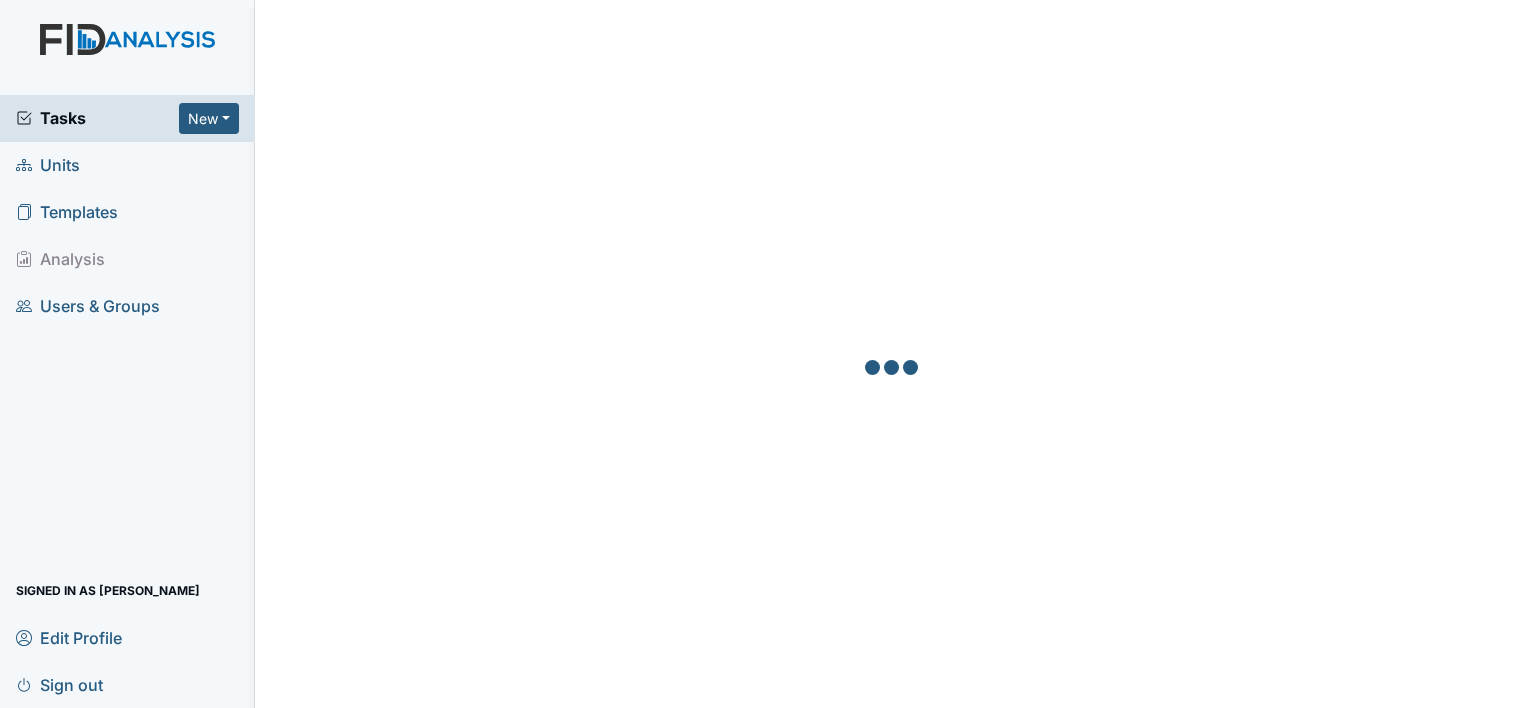 scroll, scrollTop: 0, scrollLeft: 0, axis: both 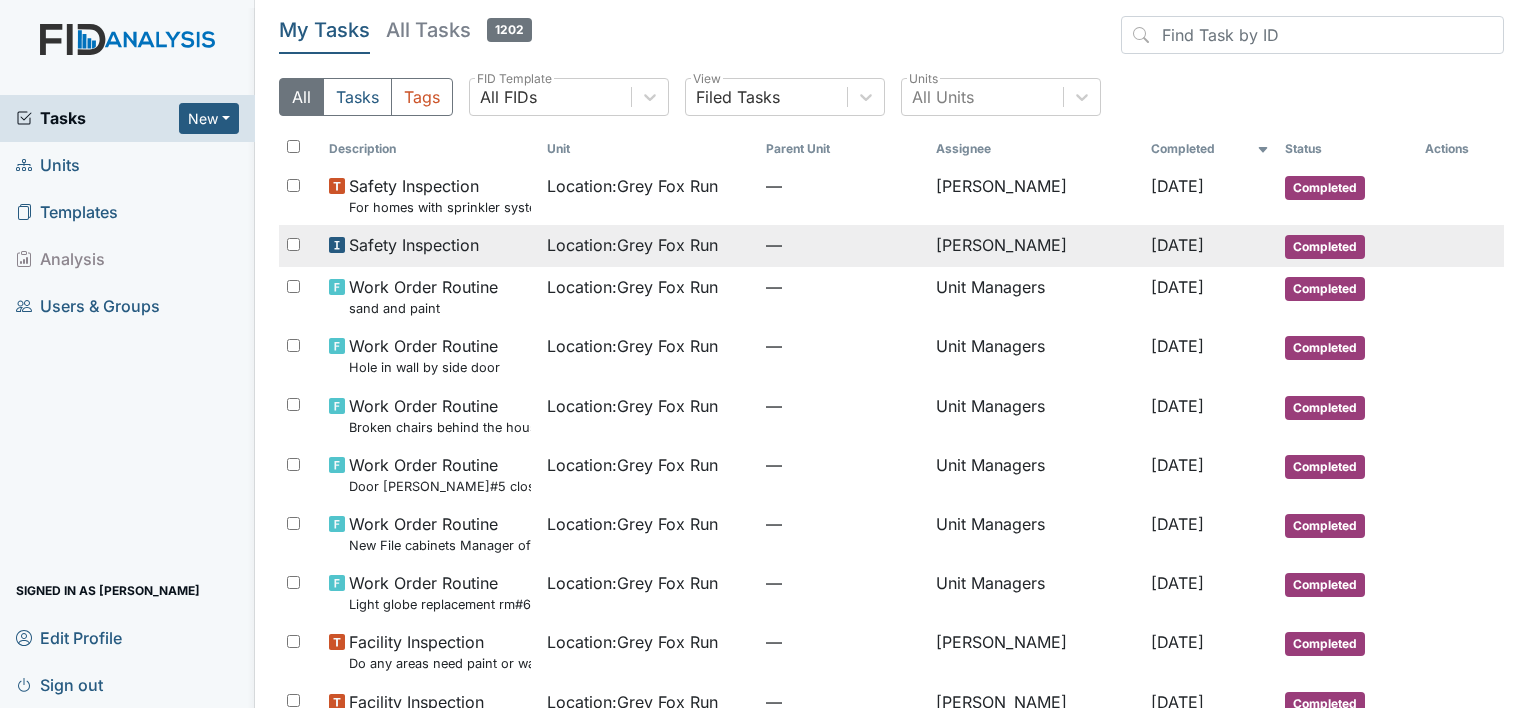 click on "Location :  Grey Fox Run" at bounding box center [632, 245] 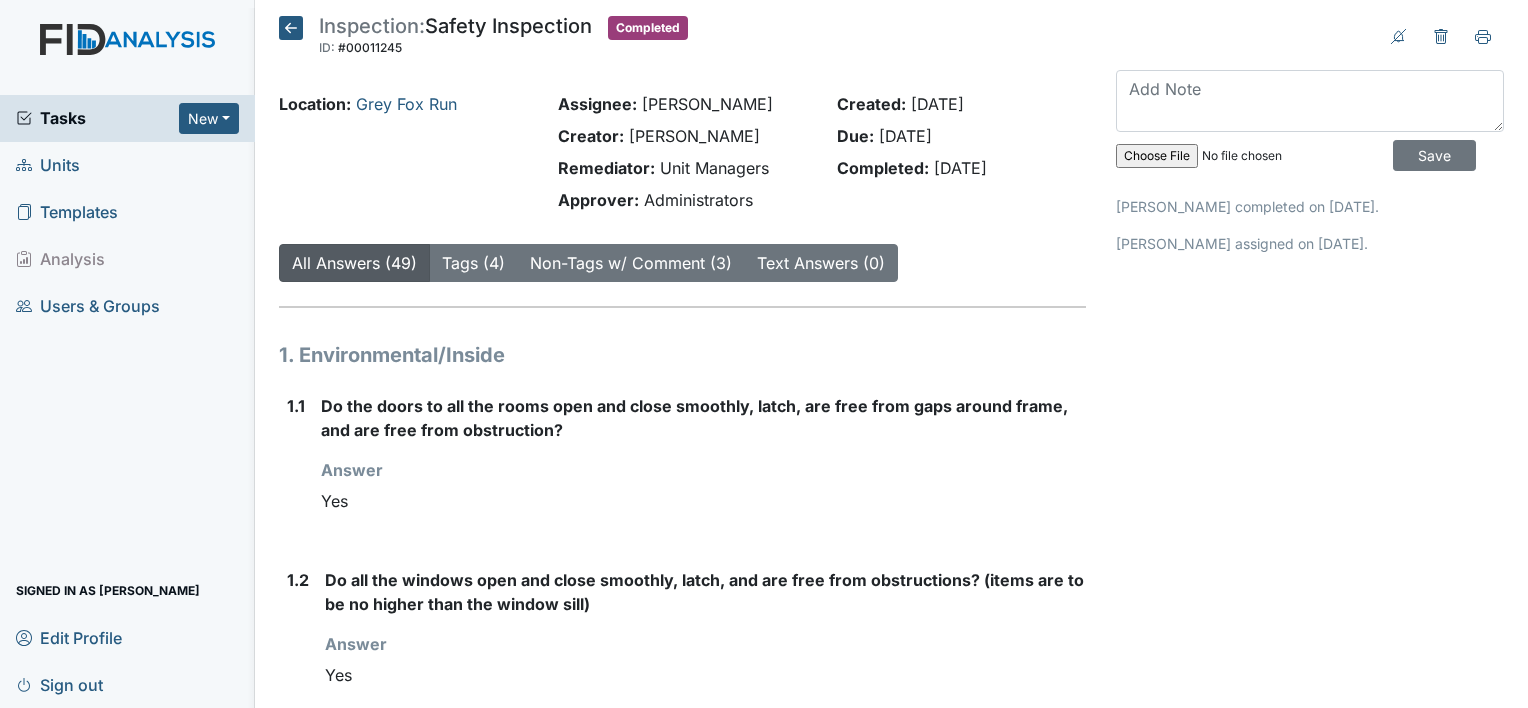scroll, scrollTop: 0, scrollLeft: 0, axis: both 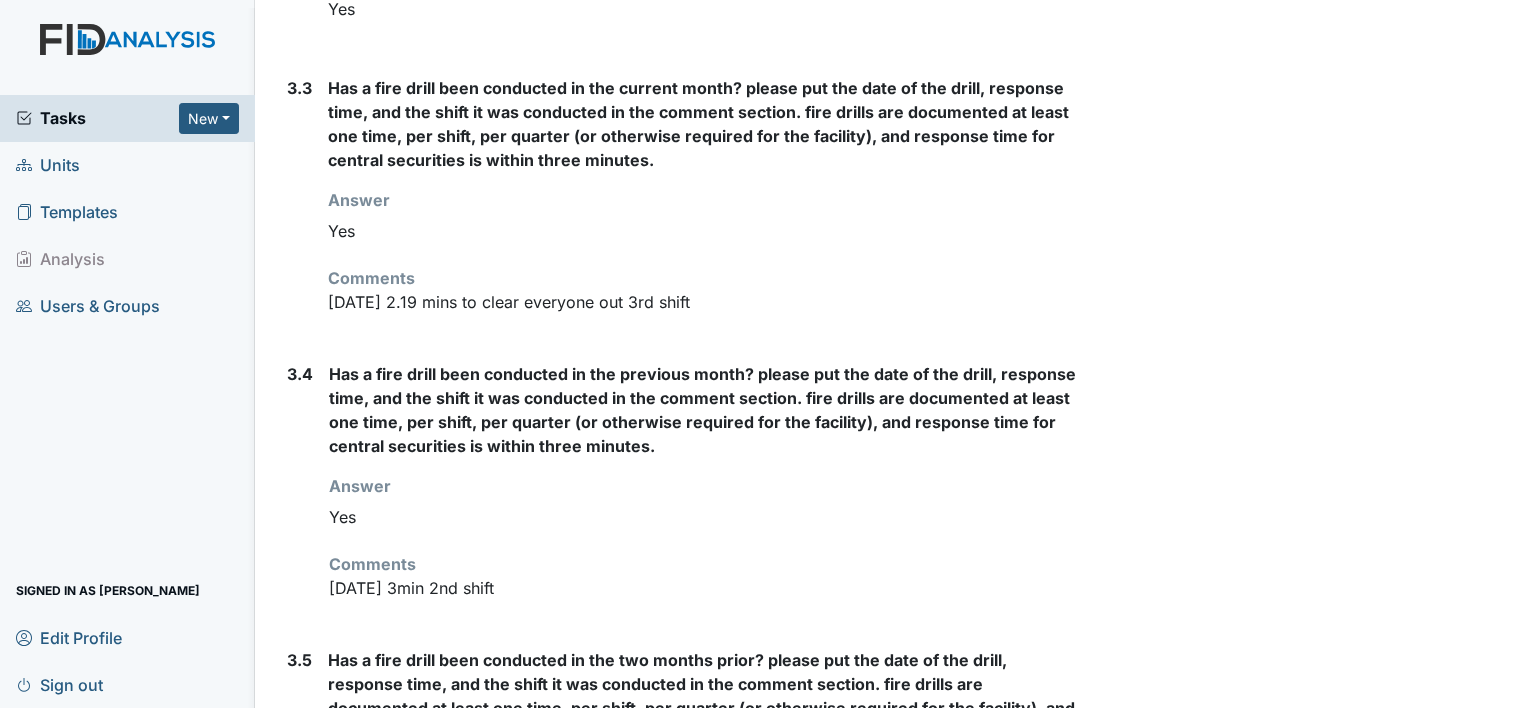 drag, startPoint x: 699, startPoint y: 291, endPoint x: 329, endPoint y: 286, distance: 370.03378 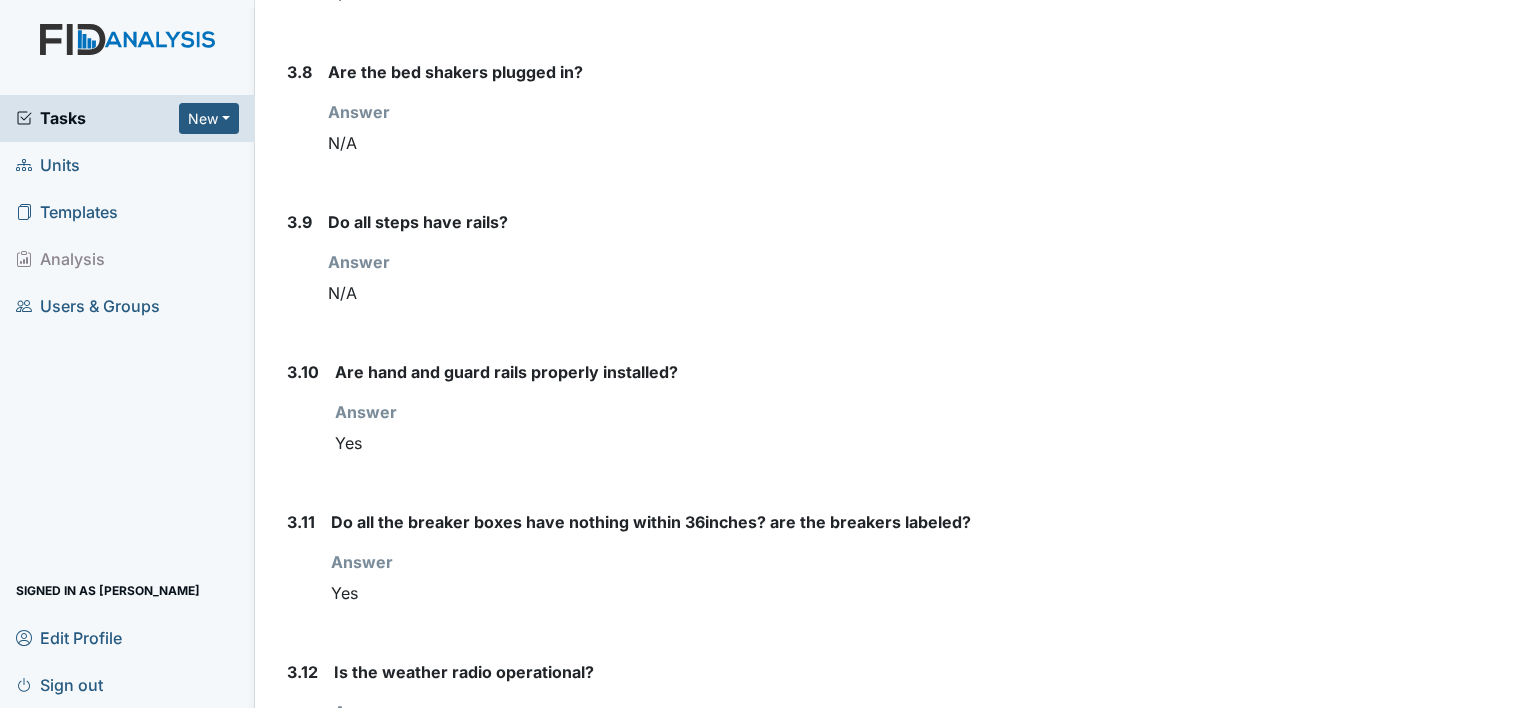 scroll, scrollTop: 5800, scrollLeft: 0, axis: vertical 